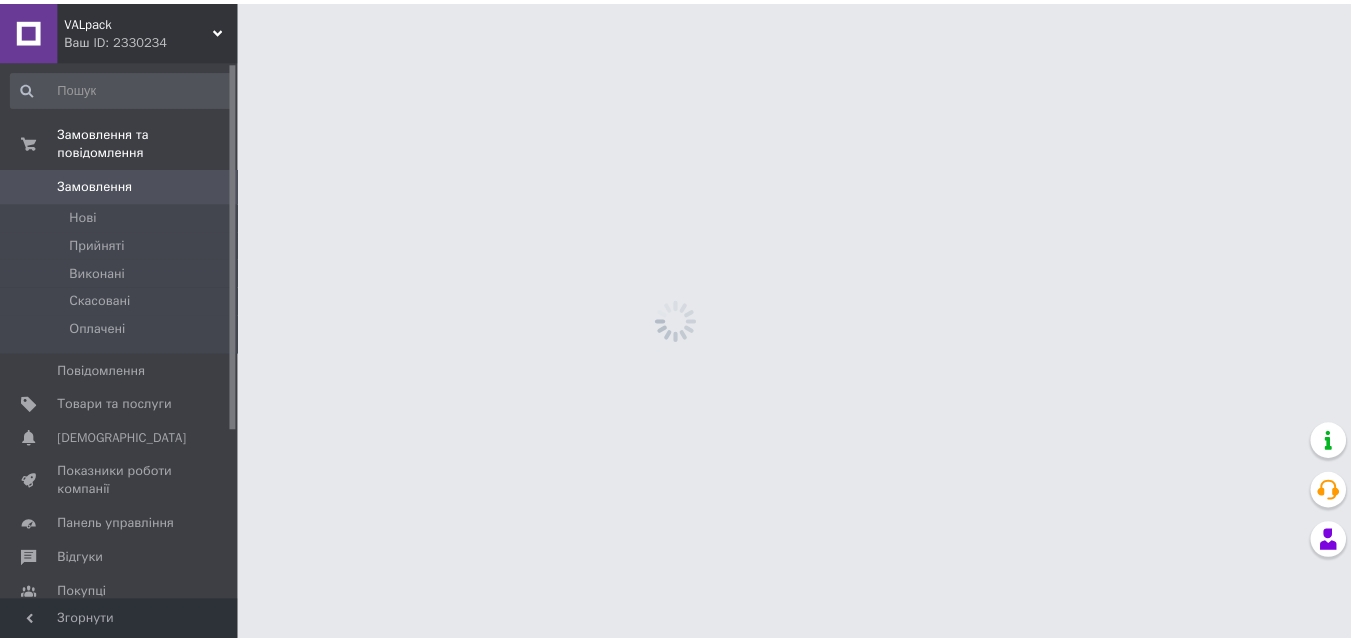 scroll, scrollTop: 0, scrollLeft: 0, axis: both 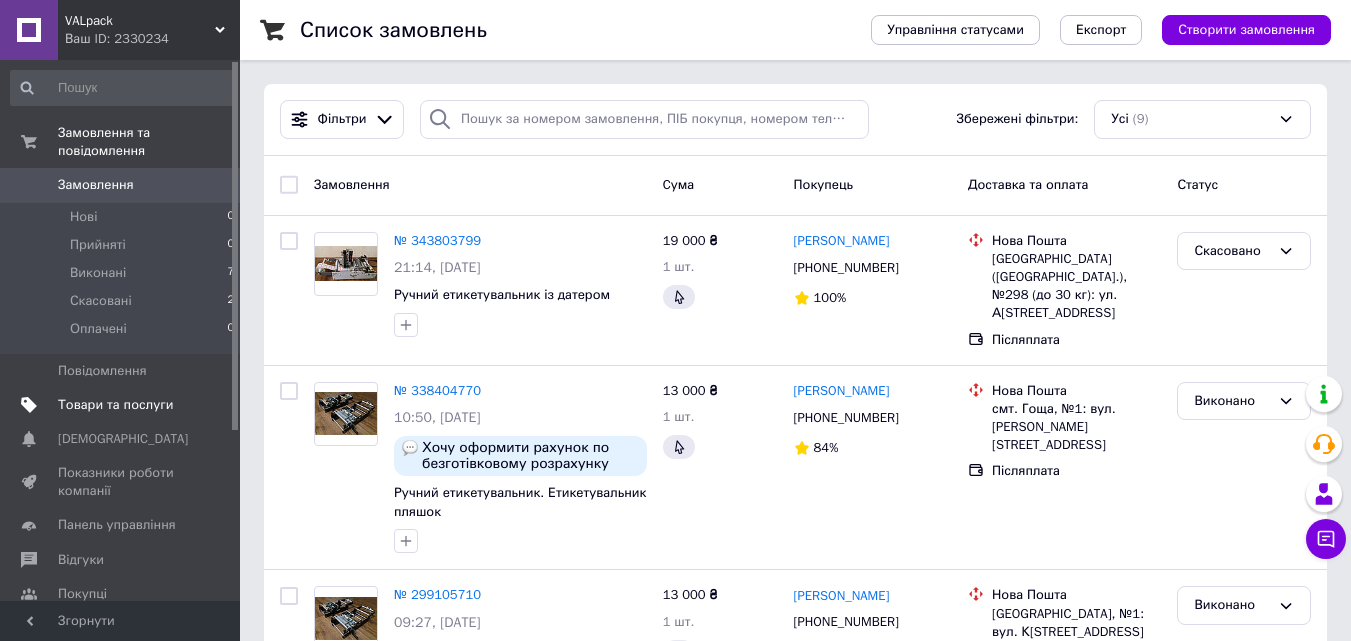 click on "Товари та послуги" at bounding box center [115, 405] 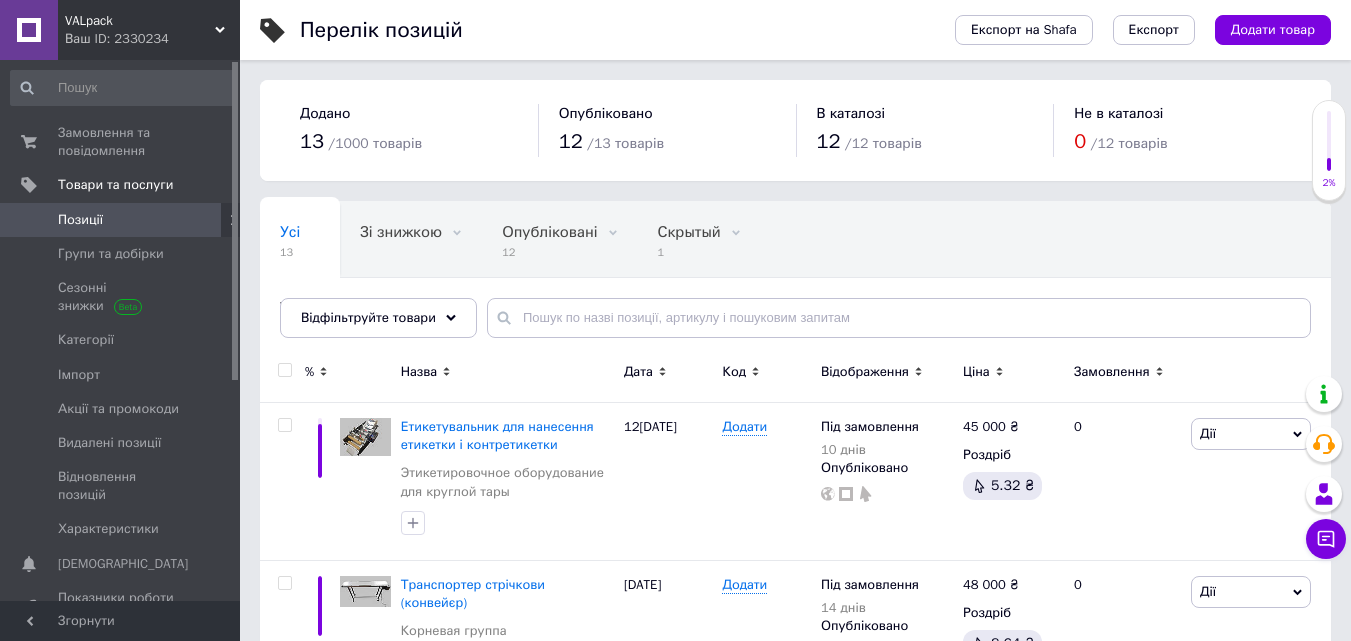 click on "Додати товар" at bounding box center (1273, 30) 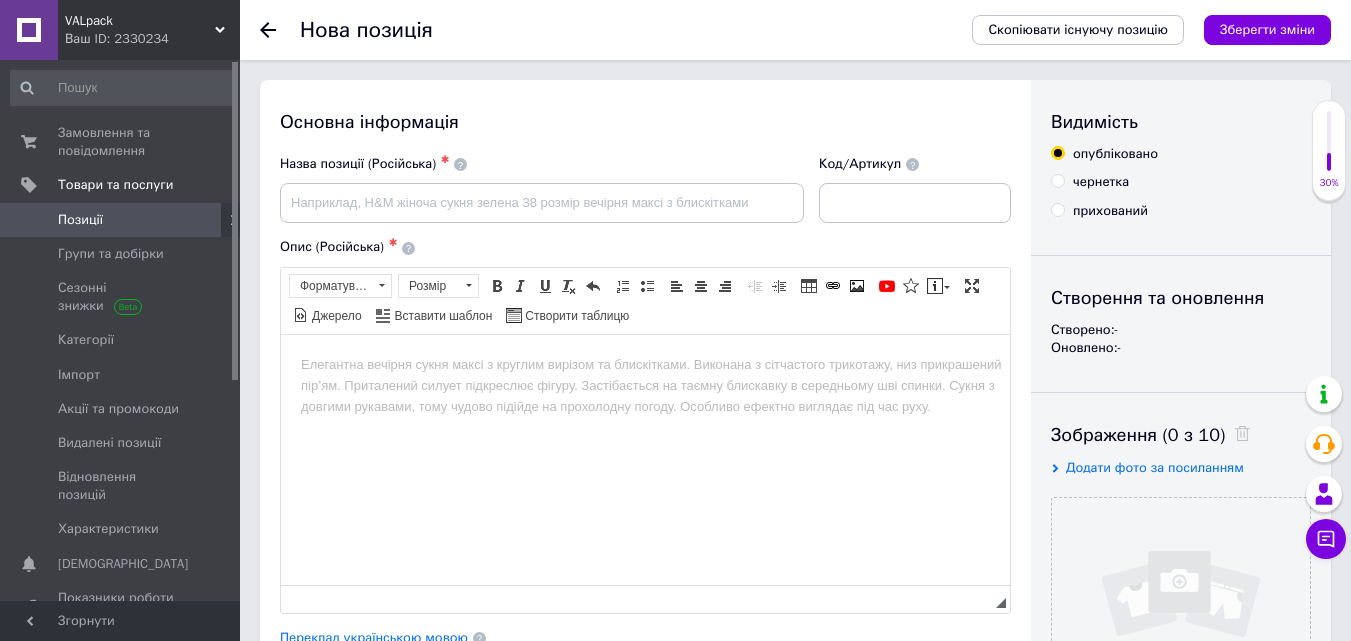 scroll, scrollTop: 0, scrollLeft: 0, axis: both 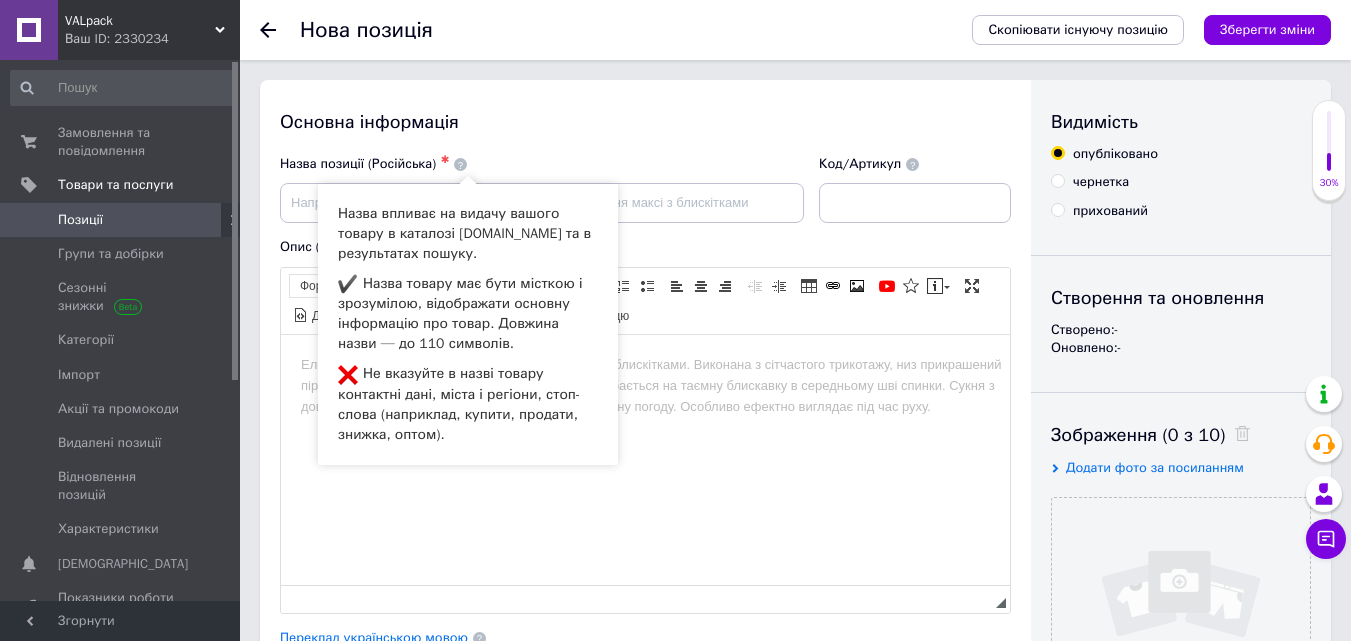 click on "Основна інформація Назва позиції (Російська) ✱ Код/Артикул Опис (Російська) ✱ Розширений текстовий редактор, 0A76D6CF-16A4-4BB7-9201-D757183BBEC9 Панель інструментів редактора Форматування Форматування Розмір Розмір   Жирний  Сполучення клавіш Ctrl+B   Курсив  Сполучення клавіш Ctrl+I   Підкреслений  Сполучення клавіш Ctrl+U   Видалити форматування   Повернути  Сполучення клавіш Ctrl+Z   Вставити/видалити нумерований список   Вставити/видалити маркований список   По лівому краю   По центру   По правому краю   Зменшити відступ   Збільшити відступ   Таблиця     Зображення   YouTube" at bounding box center (645, 638) 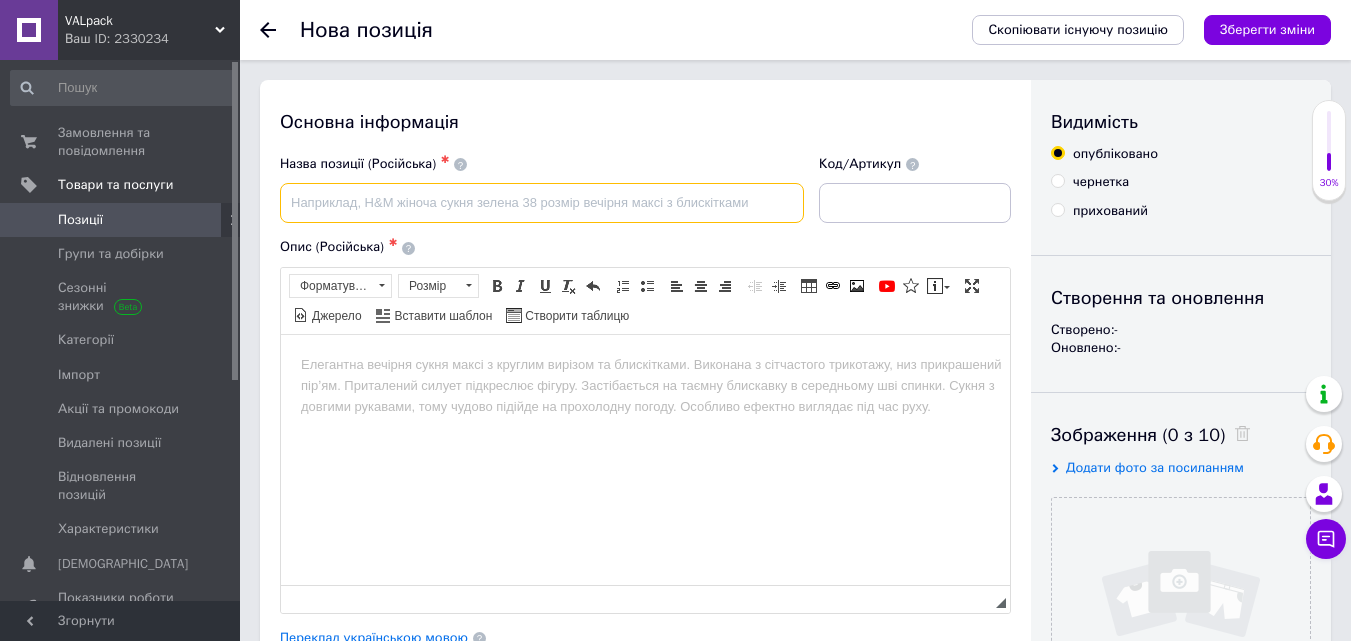 click at bounding box center [542, 203] 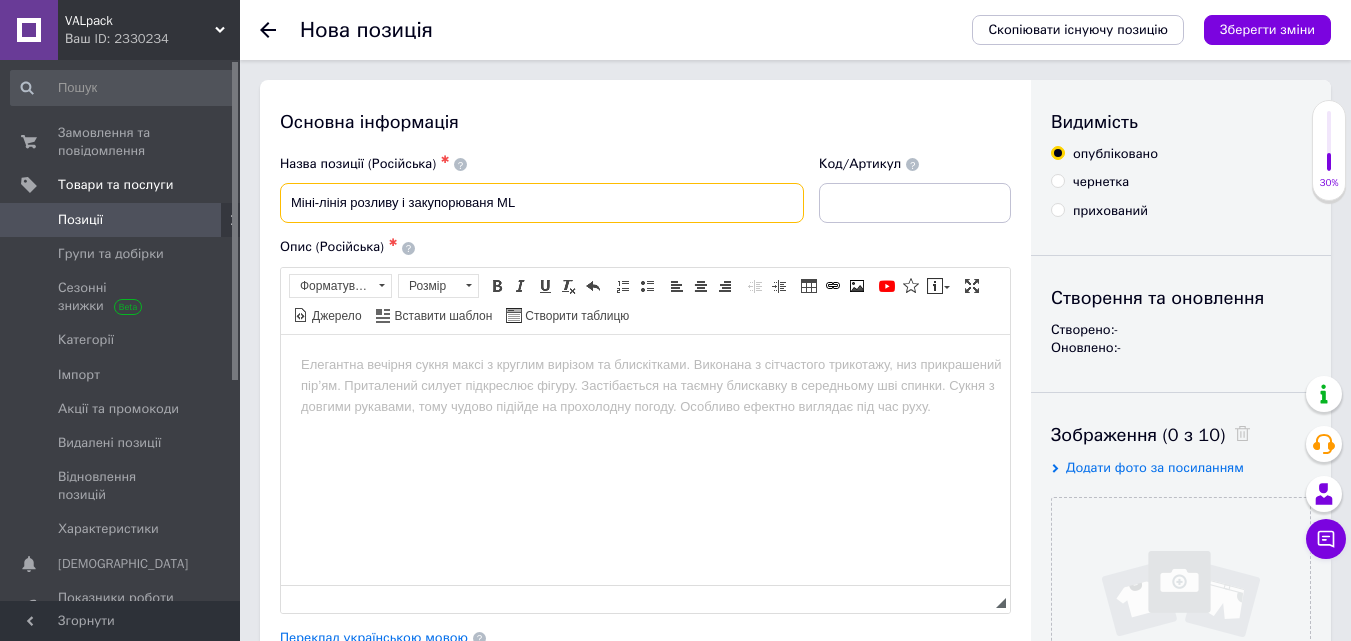 type on "Міні-лінія розливу і закупорюваня ML" 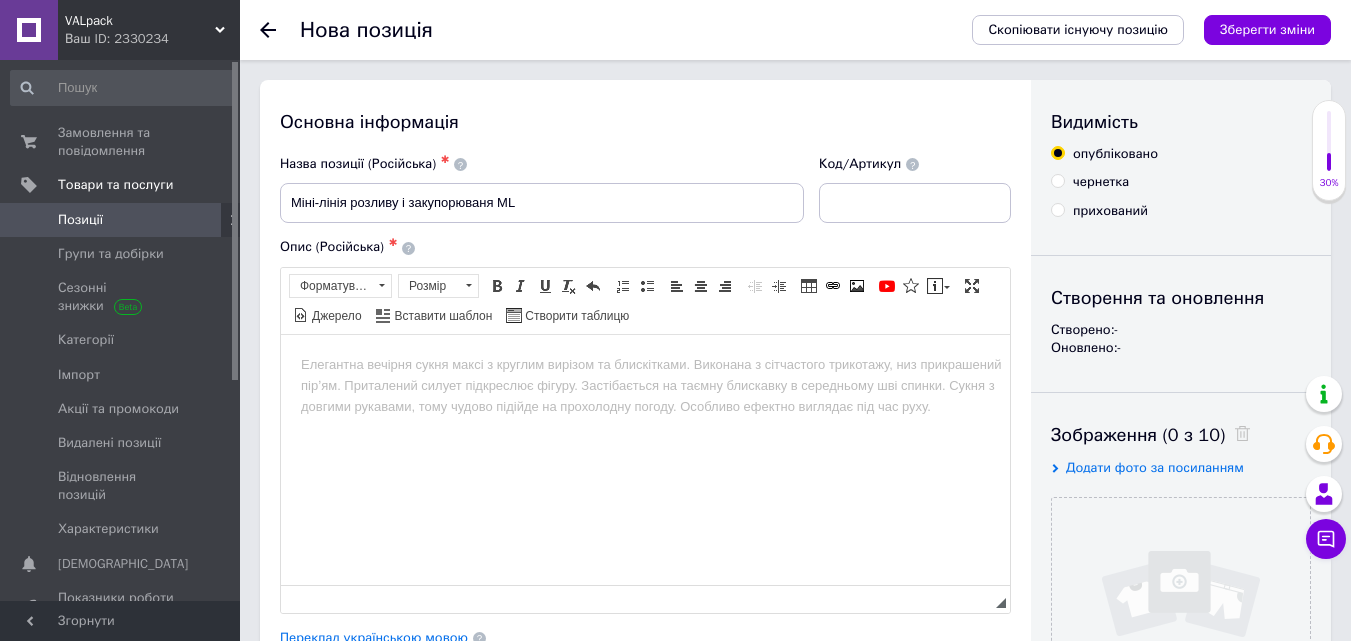 click on "Основна інформація Назва позиції (Російська) ✱ Міні-лінія розливу і закупорюваня ML Код/Артикул Опис (Російська) ✱ Розширений текстовий редактор, 0A76D6CF-16A4-4BB7-9201-D757183BBEC9 Панель інструментів редактора Форматування Форматування Розмір Розмір   Жирний  Сполучення клавіш Ctrl+B   Курсив  Сполучення клавіш Ctrl+I   Підкреслений  Сполучення клавіш Ctrl+U   Видалити форматування   Повернути  Сполучення клавіш Ctrl+Z   Вставити/видалити нумерований список   Вставити/видалити маркований список   По лівому краю   По центру   По правому краю   Зменшити відступ     Таблиця" at bounding box center [645, 638] 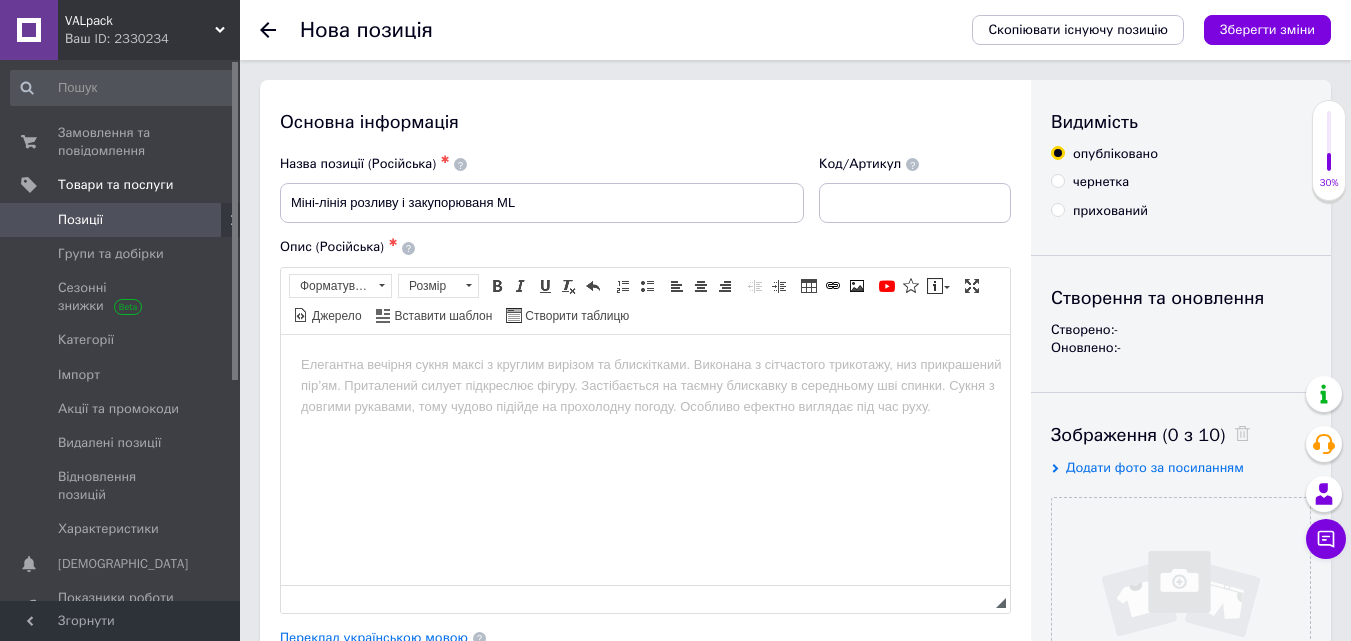 click at bounding box center (645, 364) 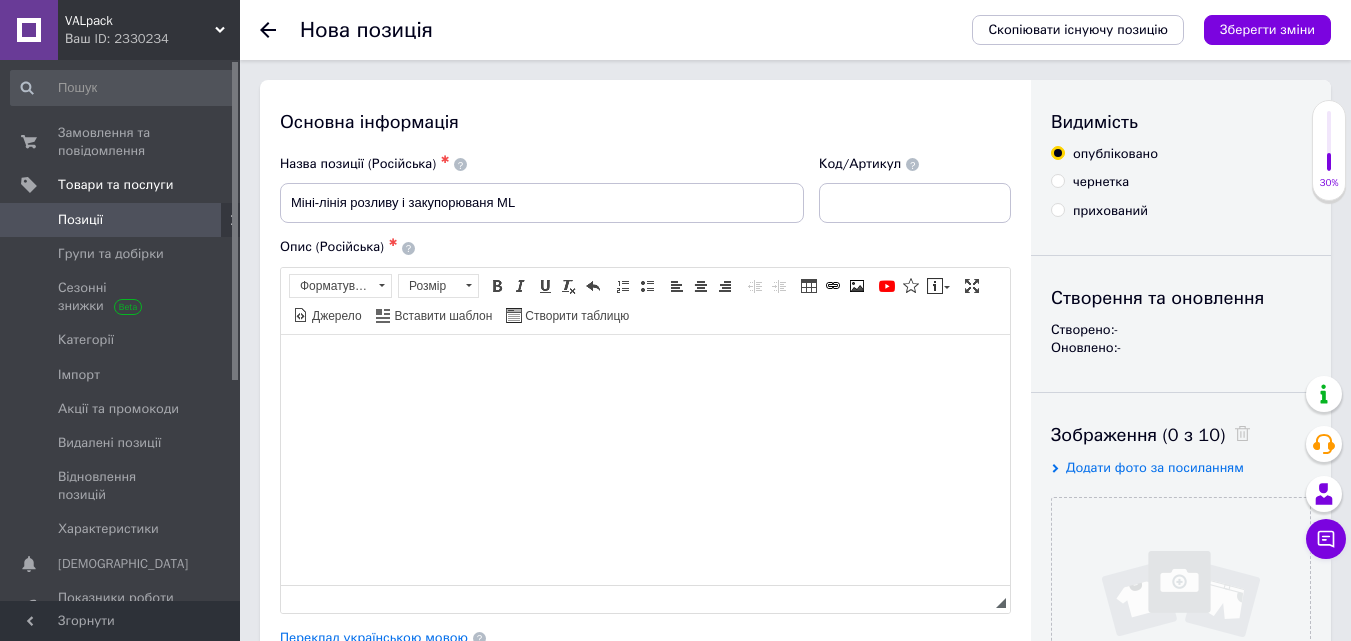 type 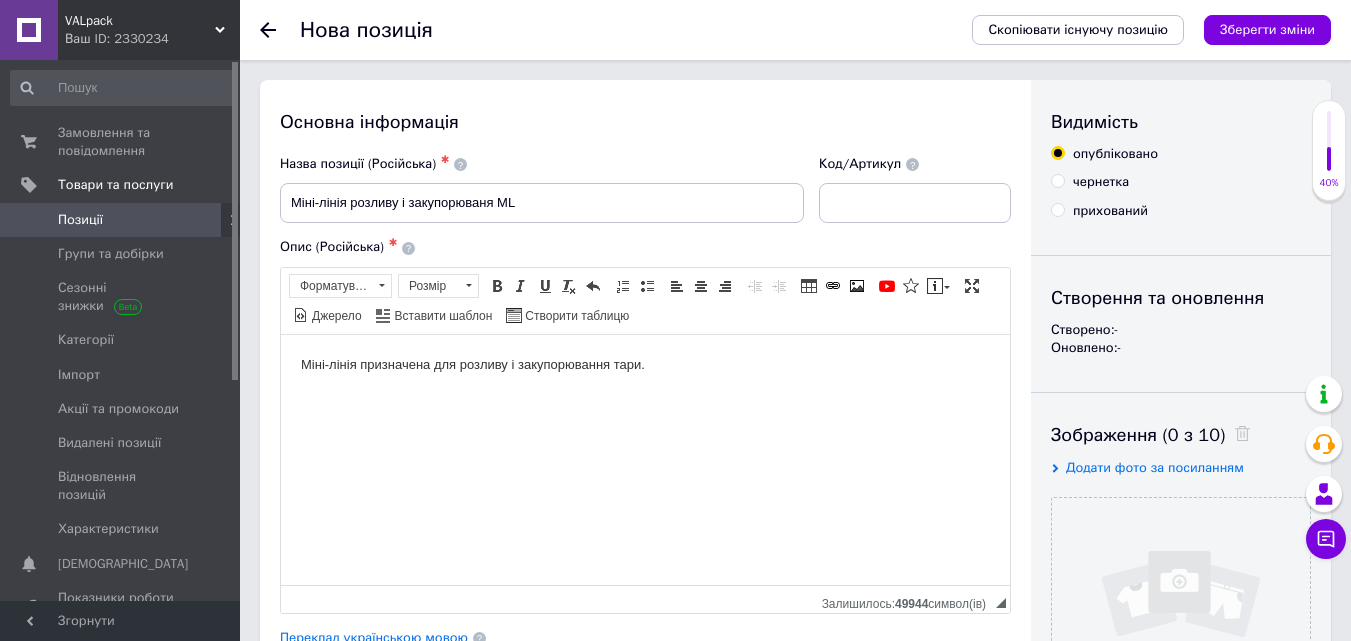 drag, startPoint x: 664, startPoint y: 366, endPoint x: 458, endPoint y: 370, distance: 206.03883 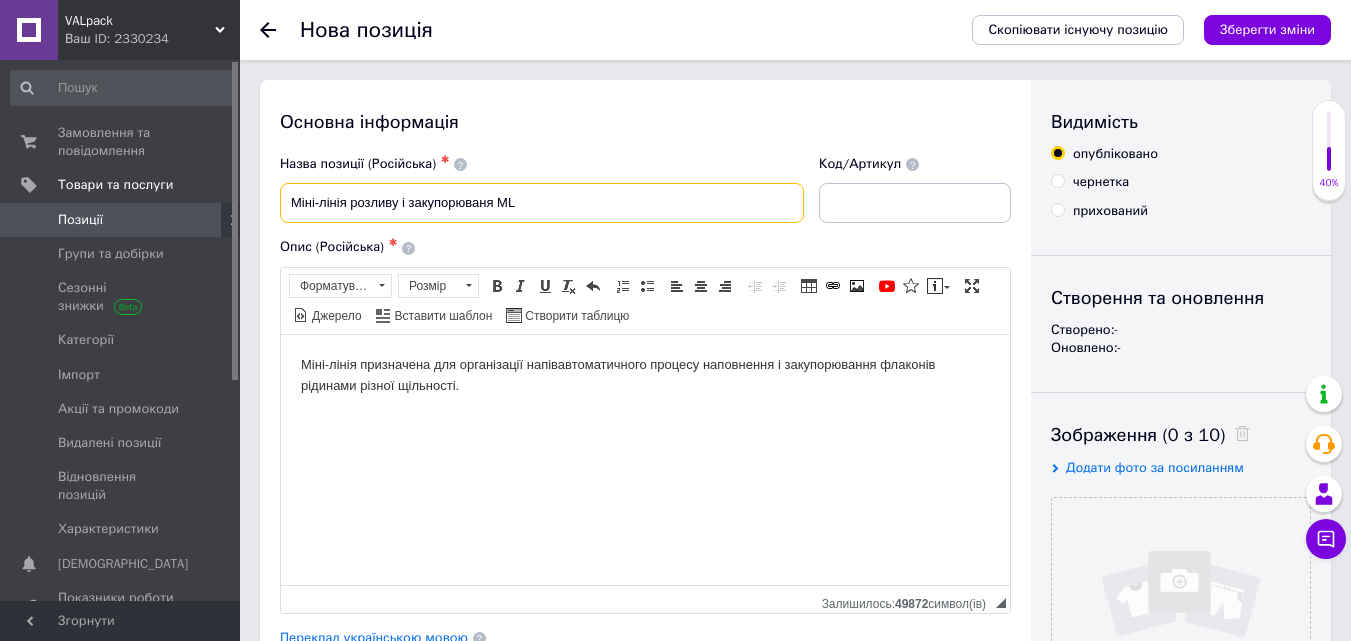 click on "Міні-лінія розливу і закупорюваня ML" at bounding box center (542, 203) 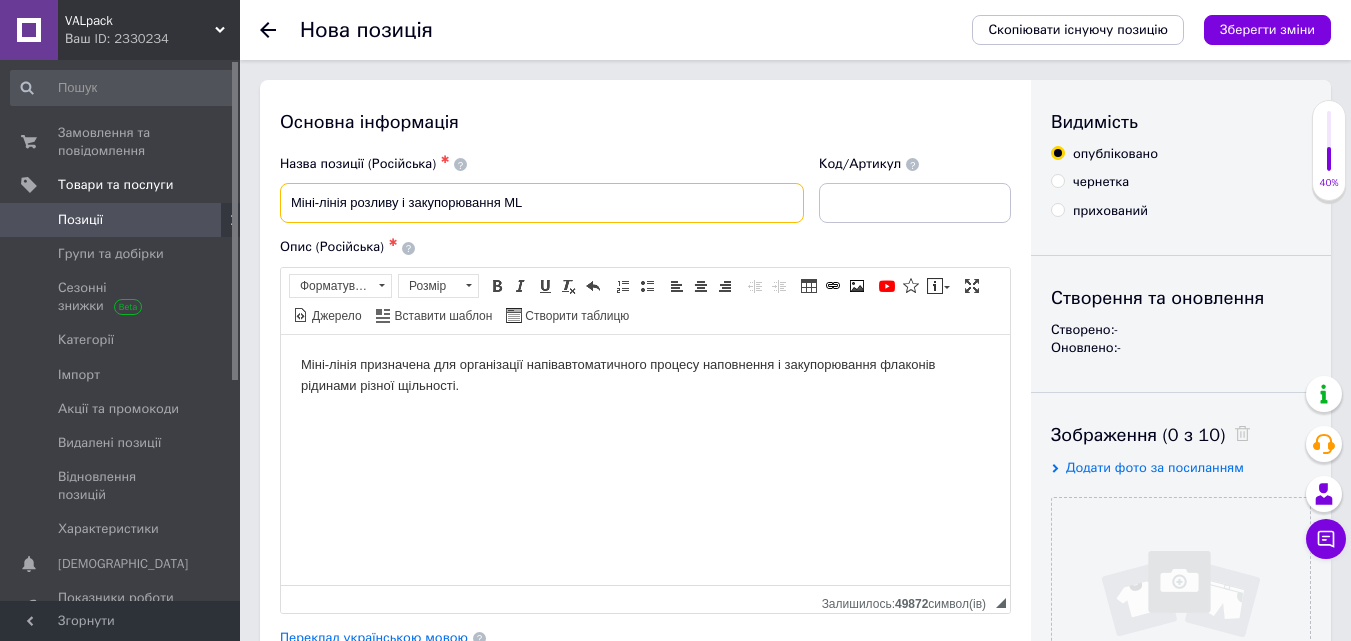 type on "Міні-лінія розливу і закупорювання ML" 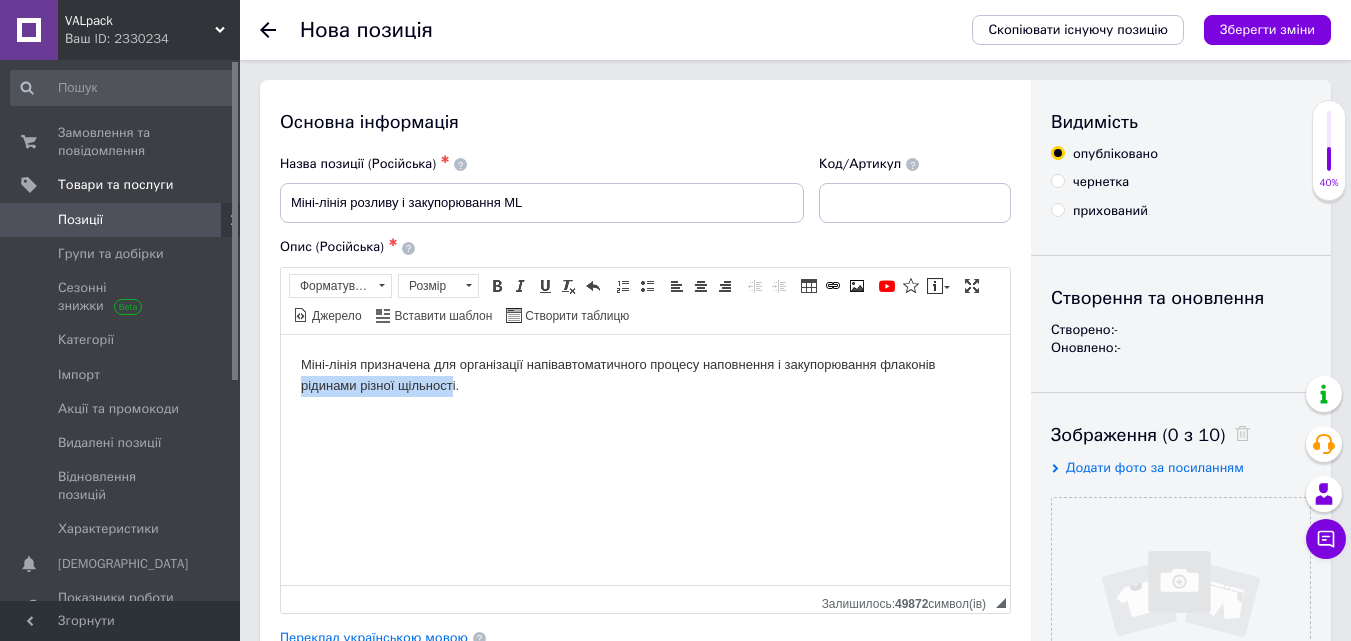 drag, startPoint x: 454, startPoint y: 383, endPoint x: 302, endPoint y: 387, distance: 152.05263 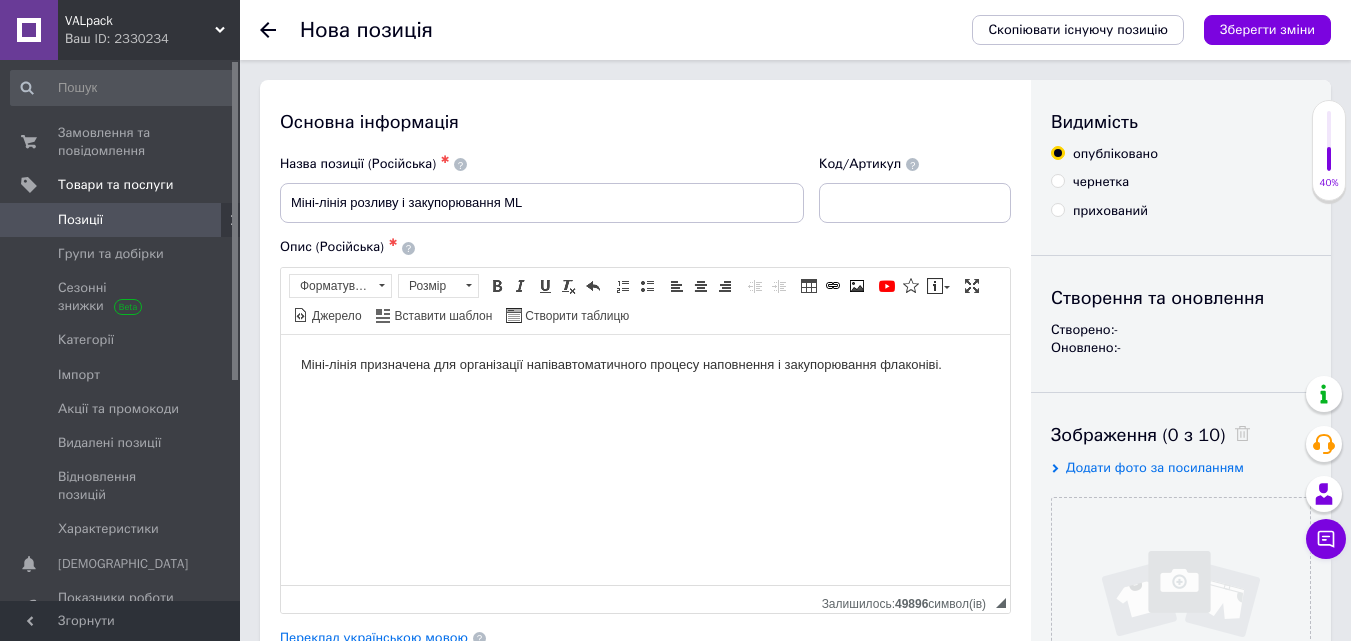 click on "Міні-лінія призначена для організації напівавтоматичного процесу наповнення і закупорювання флаконів  і." at bounding box center (645, 364) 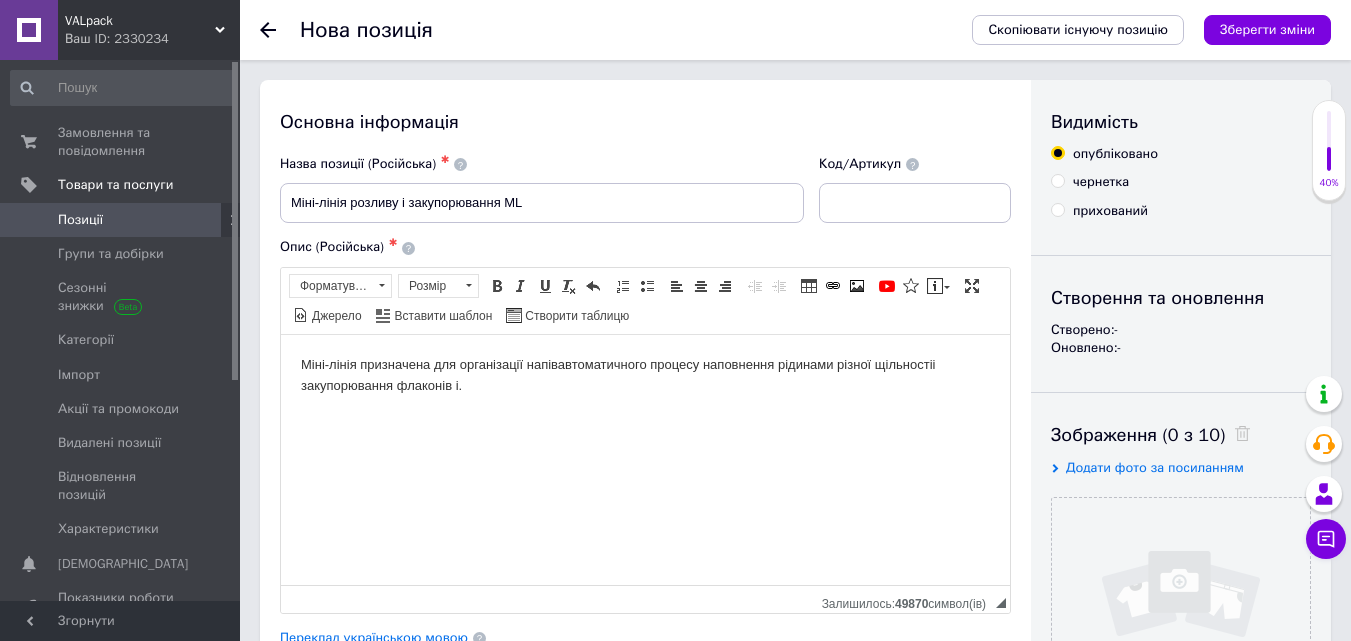 click on "Міні-лінія призначена для організації напівавтоматичного процесу наповнення рідинами різної щільності  і закупорювання флаконів і." at bounding box center [645, 375] 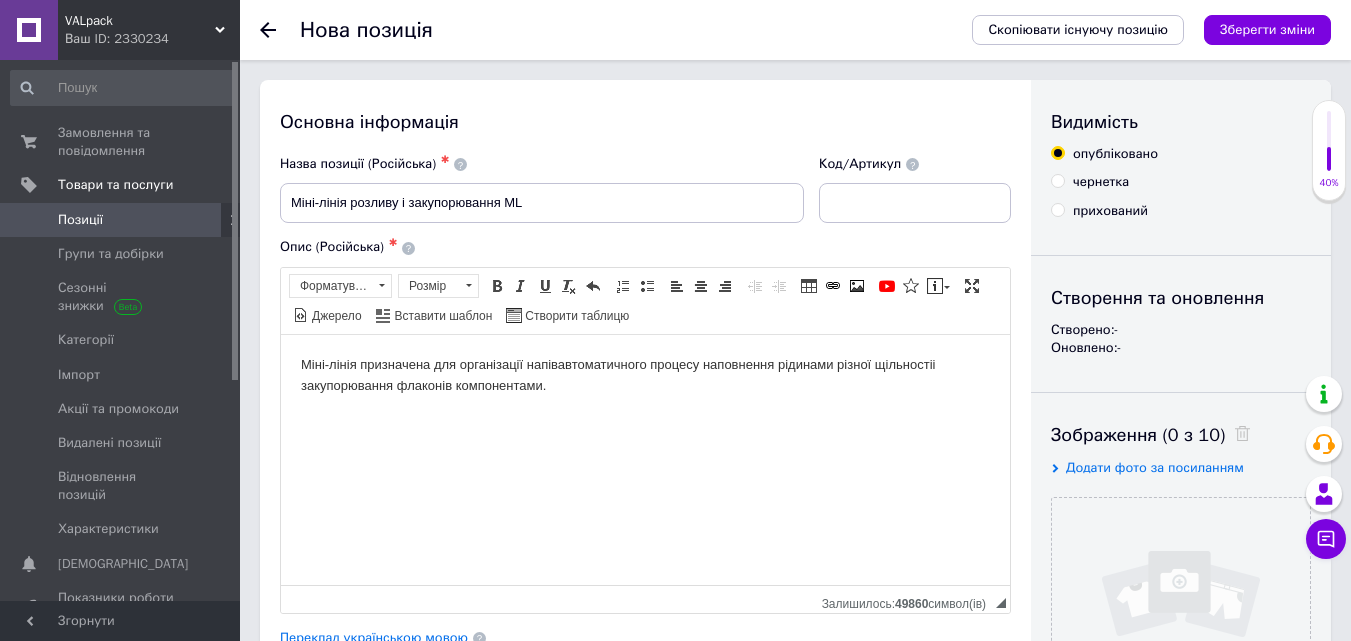 scroll, scrollTop: 700, scrollLeft: 0, axis: vertical 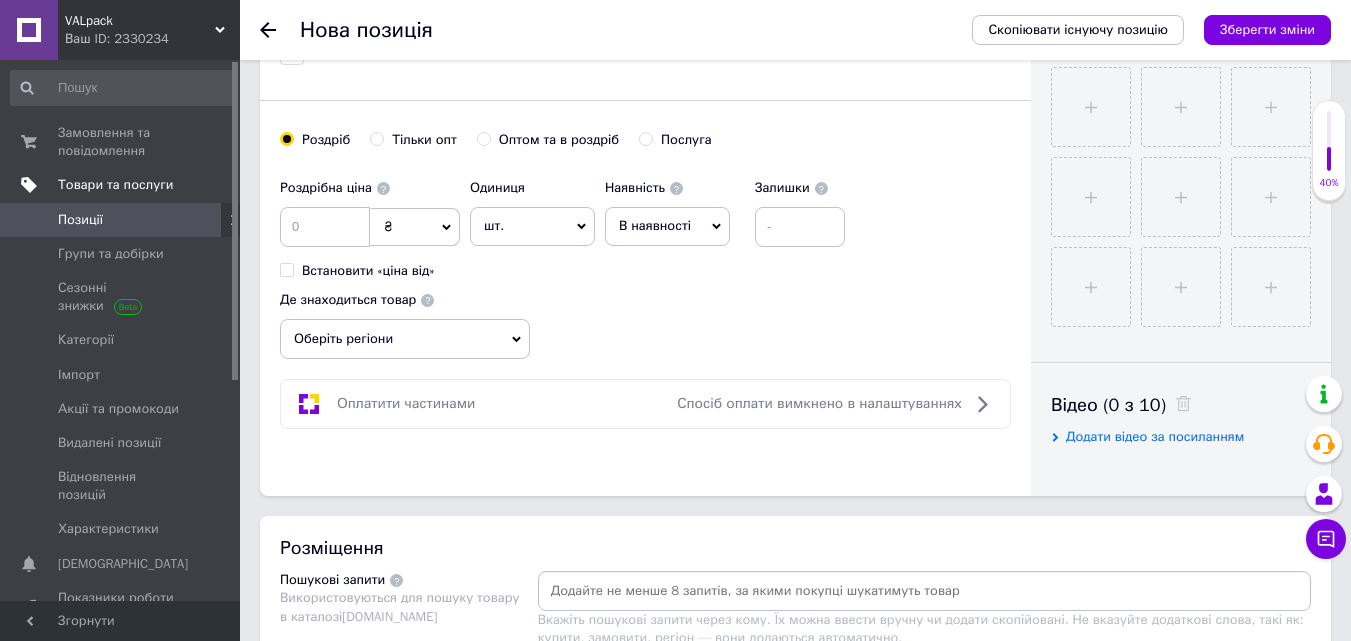 click on "Товари та послуги" at bounding box center [115, 185] 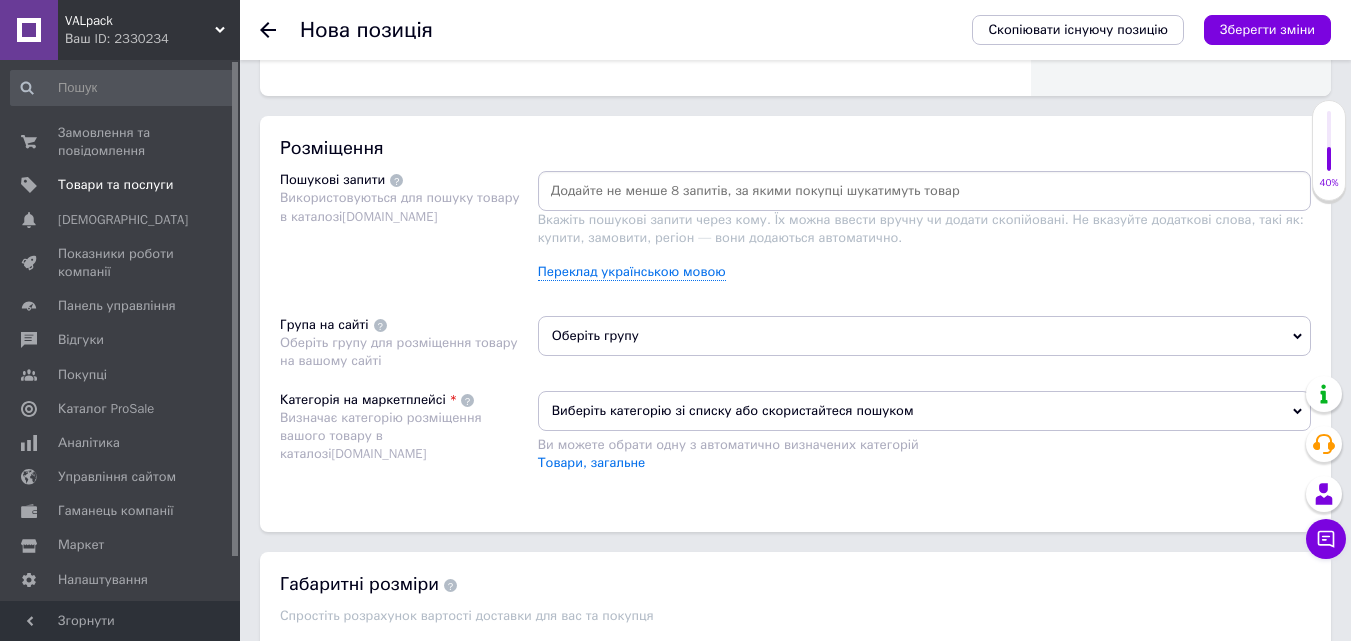 scroll, scrollTop: 500, scrollLeft: 0, axis: vertical 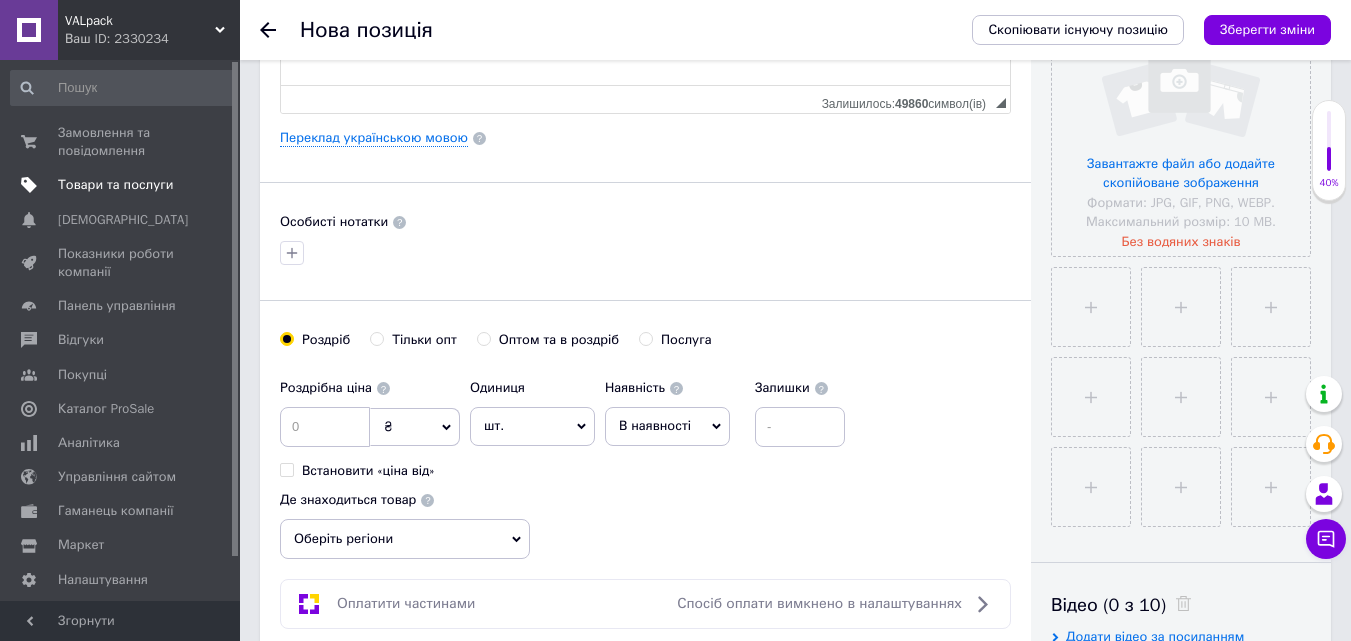 click on "Товари та послуги" at bounding box center (115, 185) 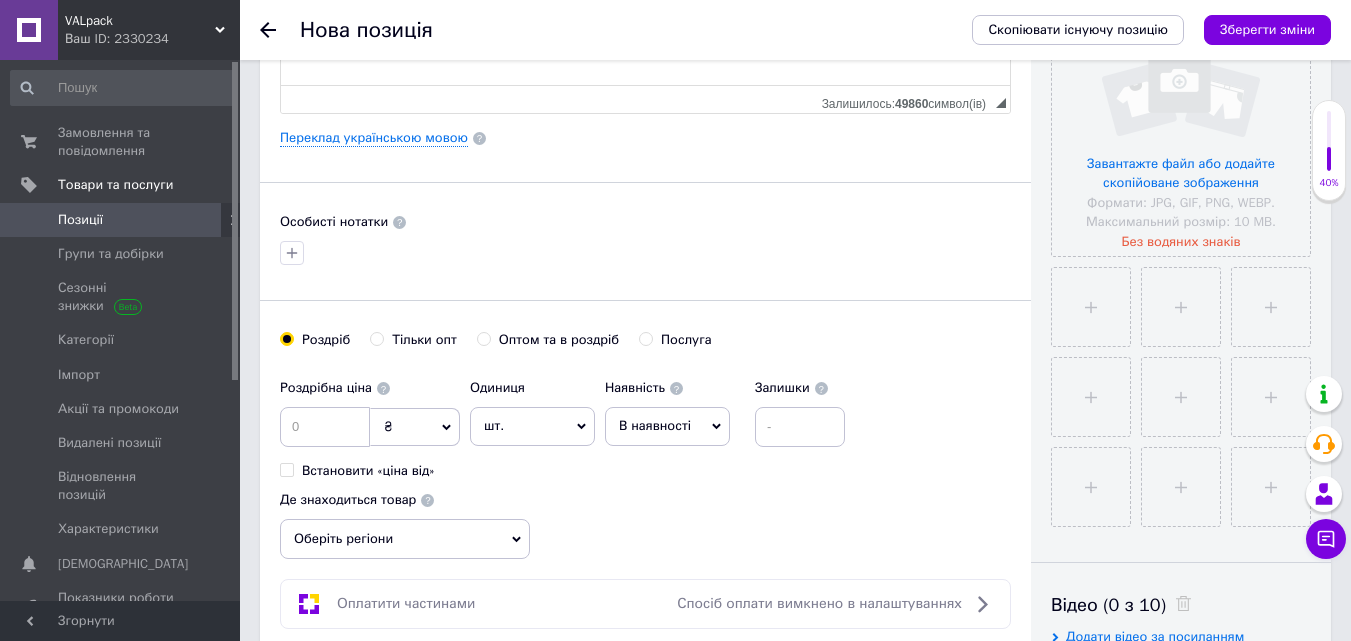 click on "Позиції" at bounding box center [121, 220] 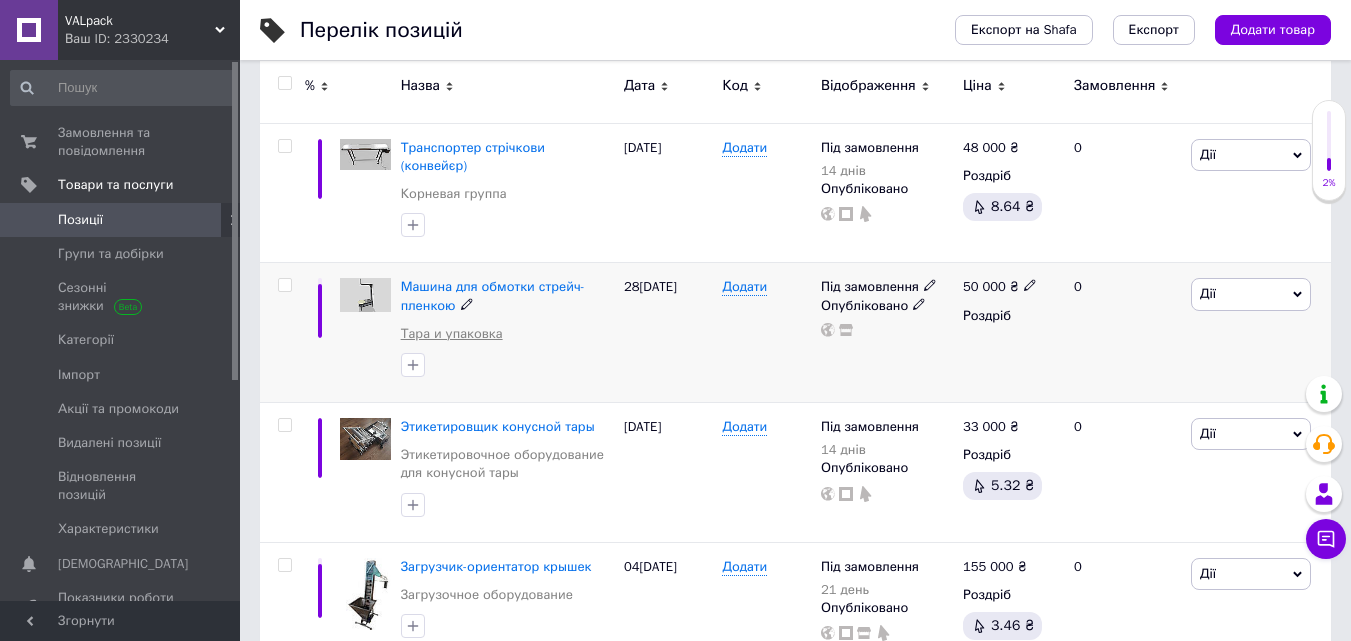 scroll, scrollTop: 500, scrollLeft: 0, axis: vertical 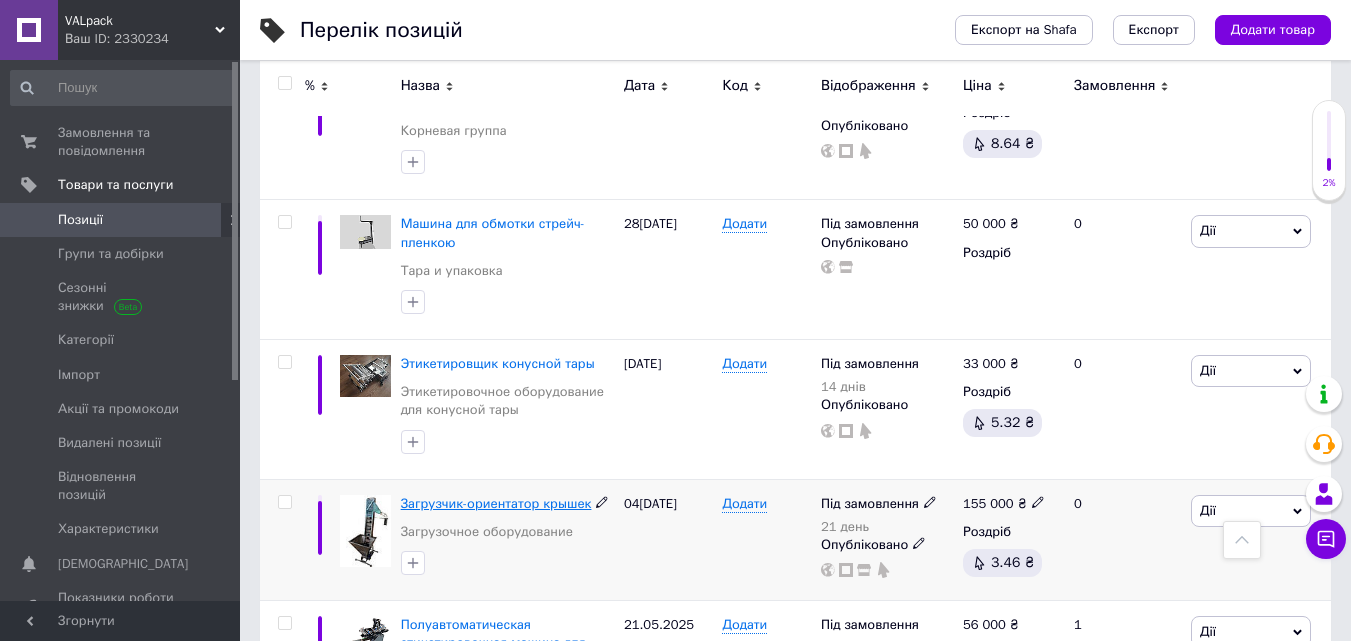 click on "Загрузчик-ориентатор крышек" at bounding box center (496, 503) 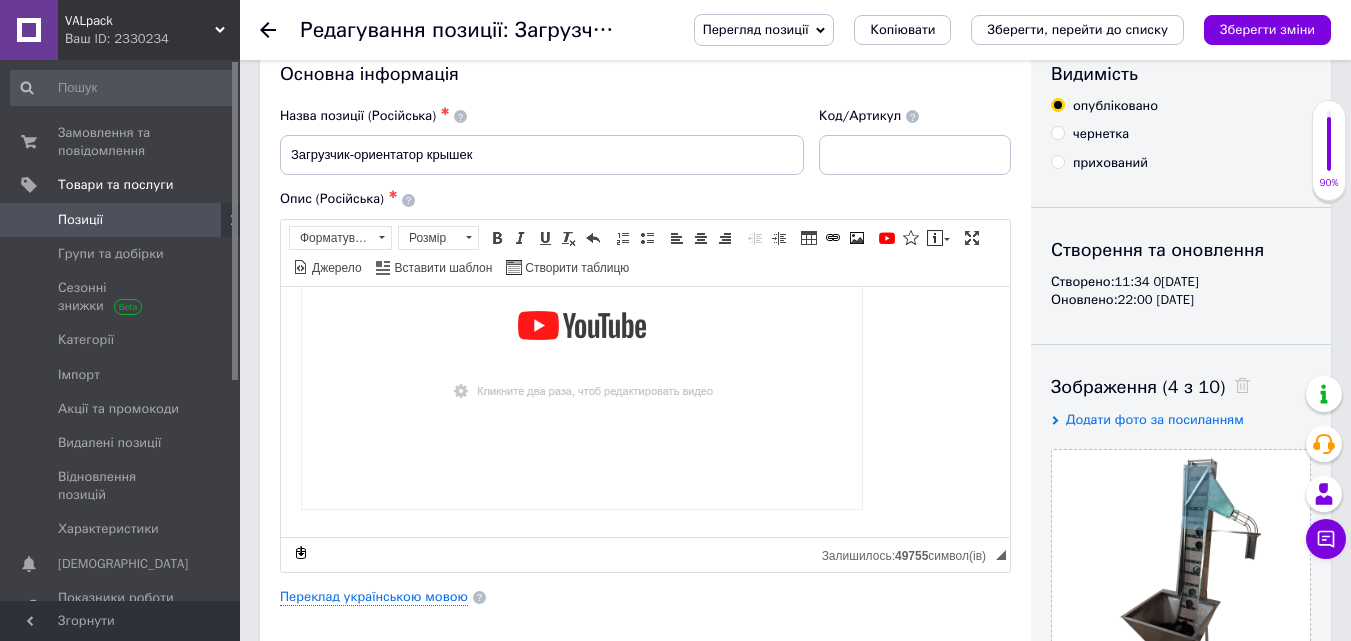 scroll, scrollTop: 0, scrollLeft: 0, axis: both 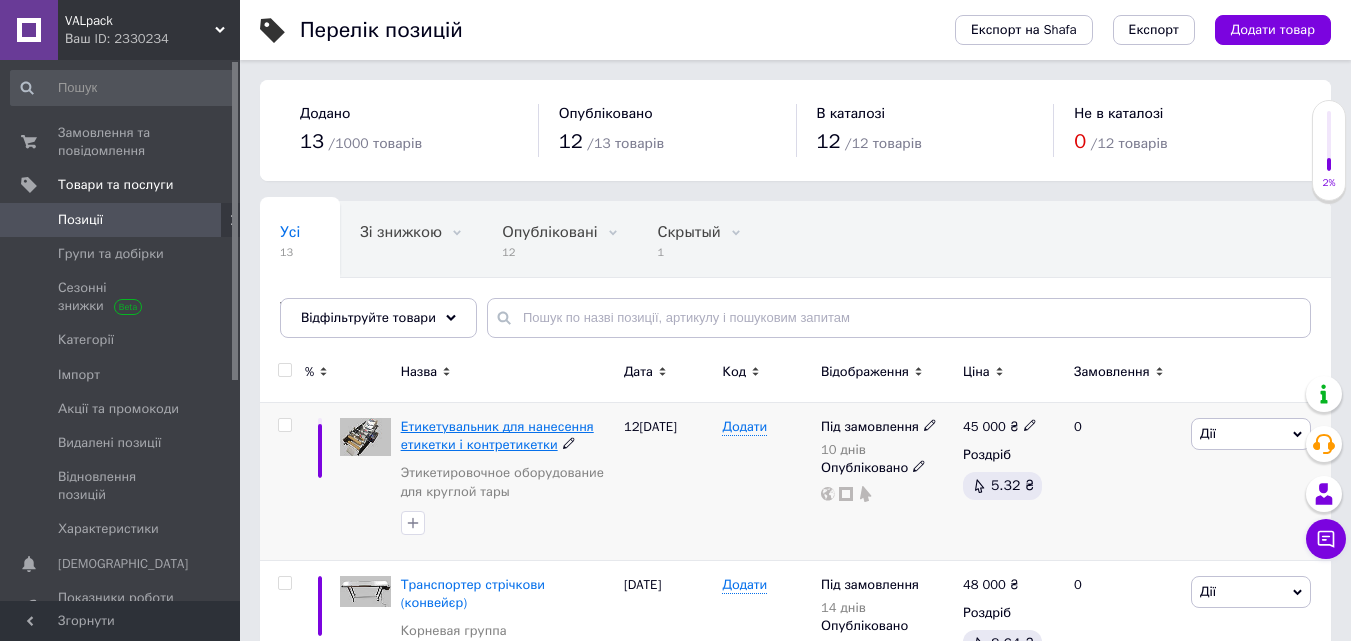 click on "Етикетувальник для нанесення етикетки і контретикетки" at bounding box center [497, 435] 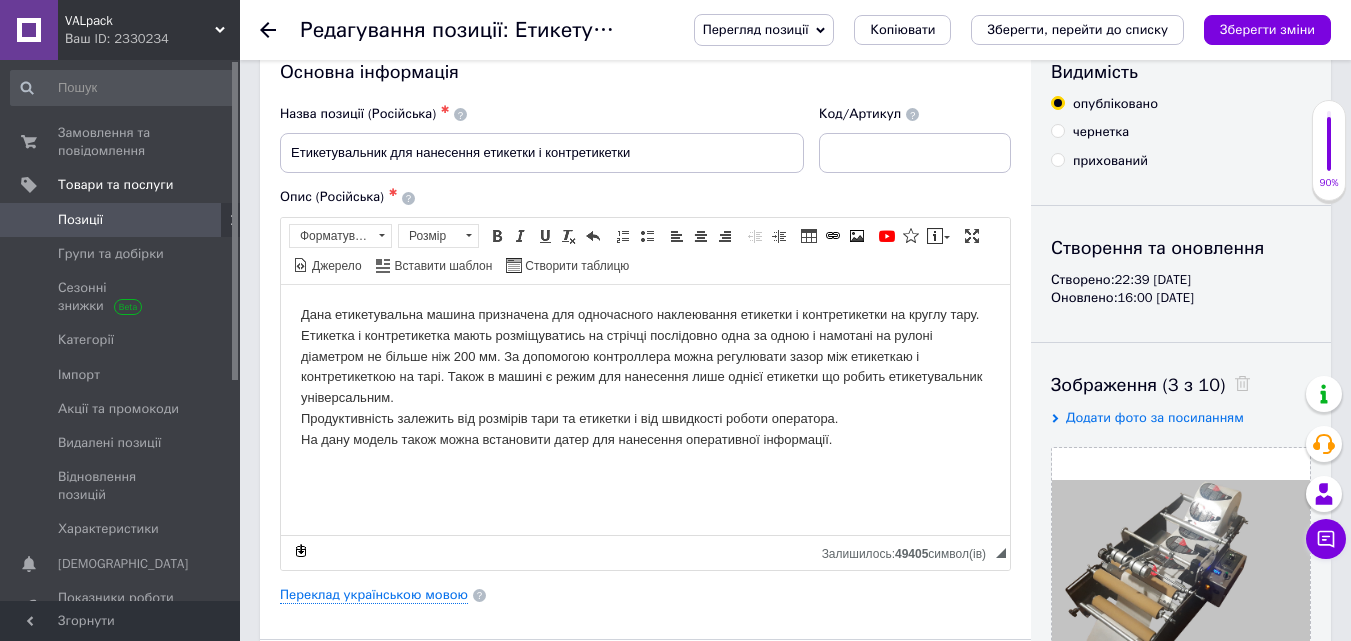 scroll, scrollTop: 0, scrollLeft: 0, axis: both 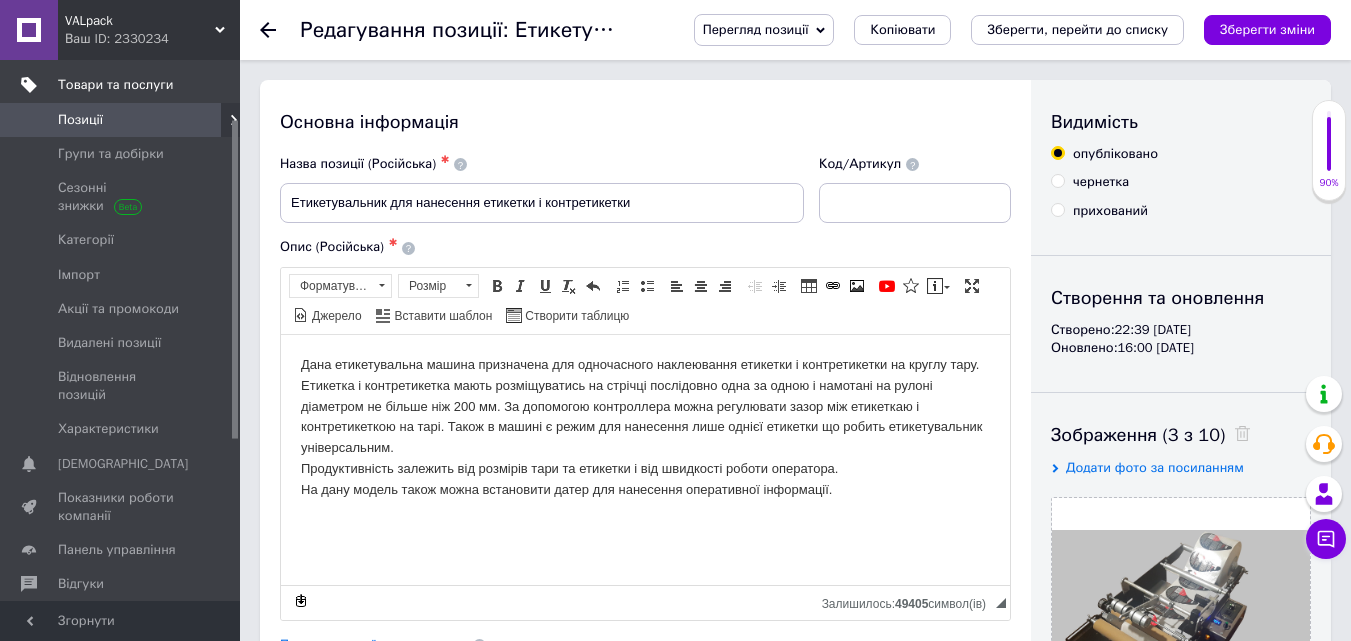 click on "Товари та послуги" at bounding box center [115, 85] 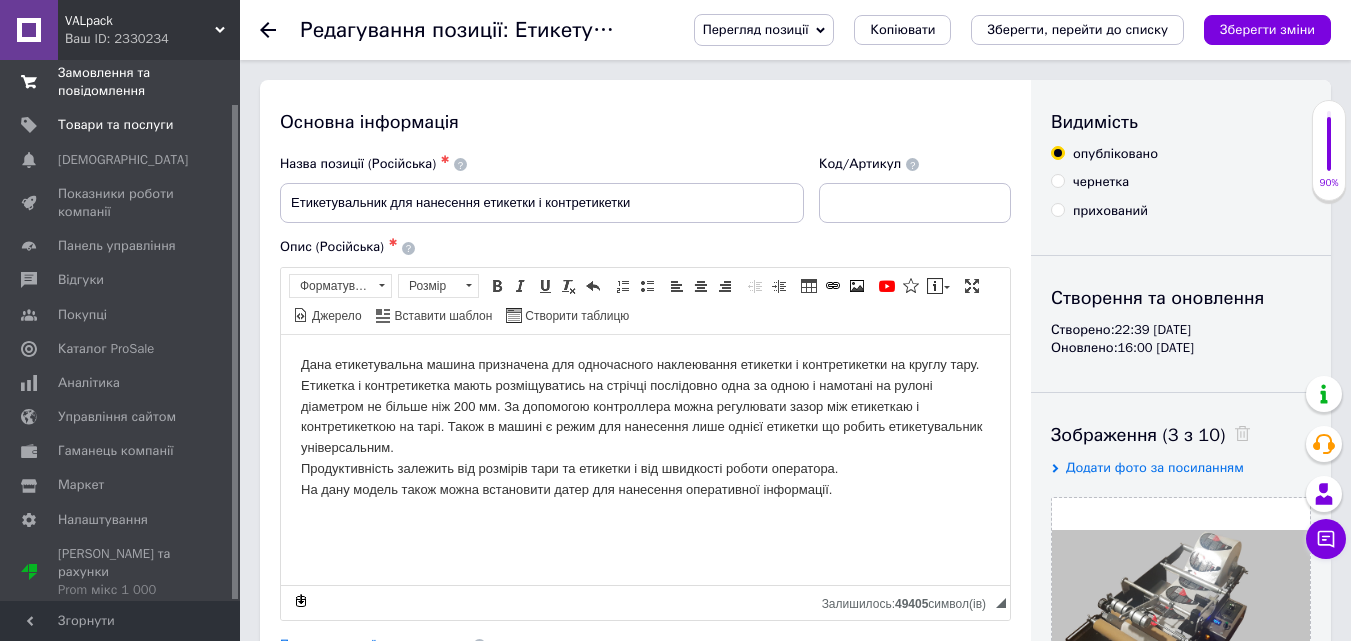 scroll, scrollTop: 48, scrollLeft: 0, axis: vertical 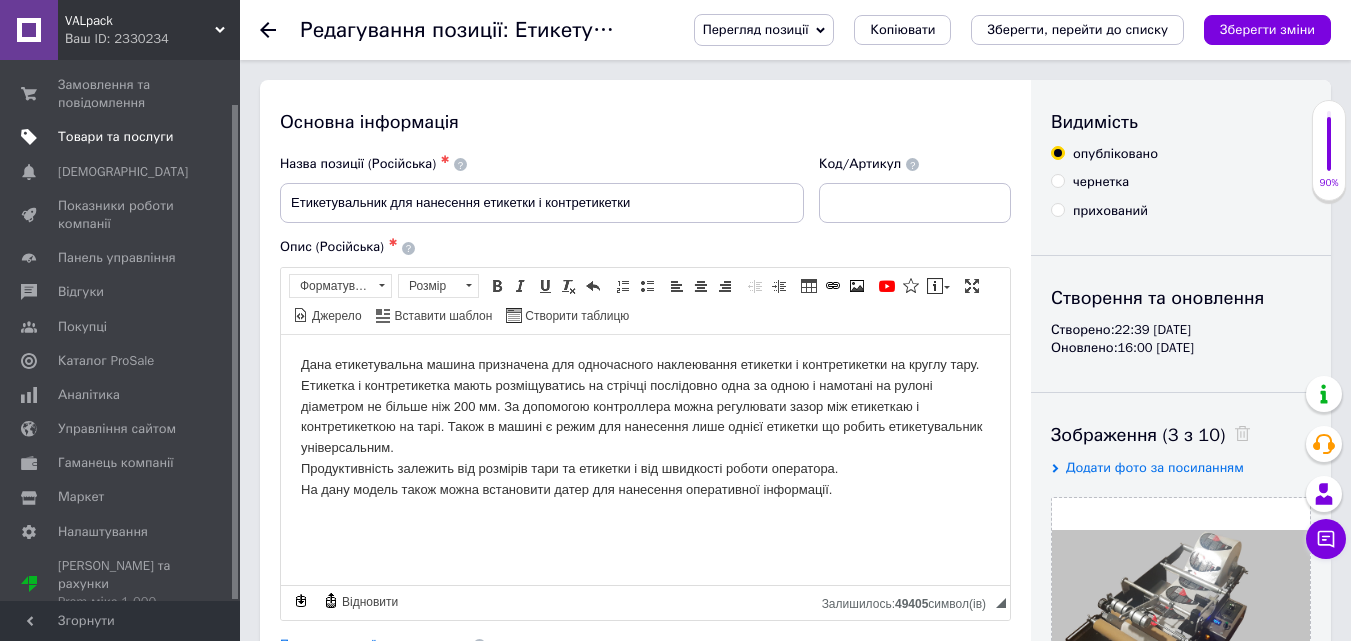 click on "Товари та послуги" at bounding box center (115, 137) 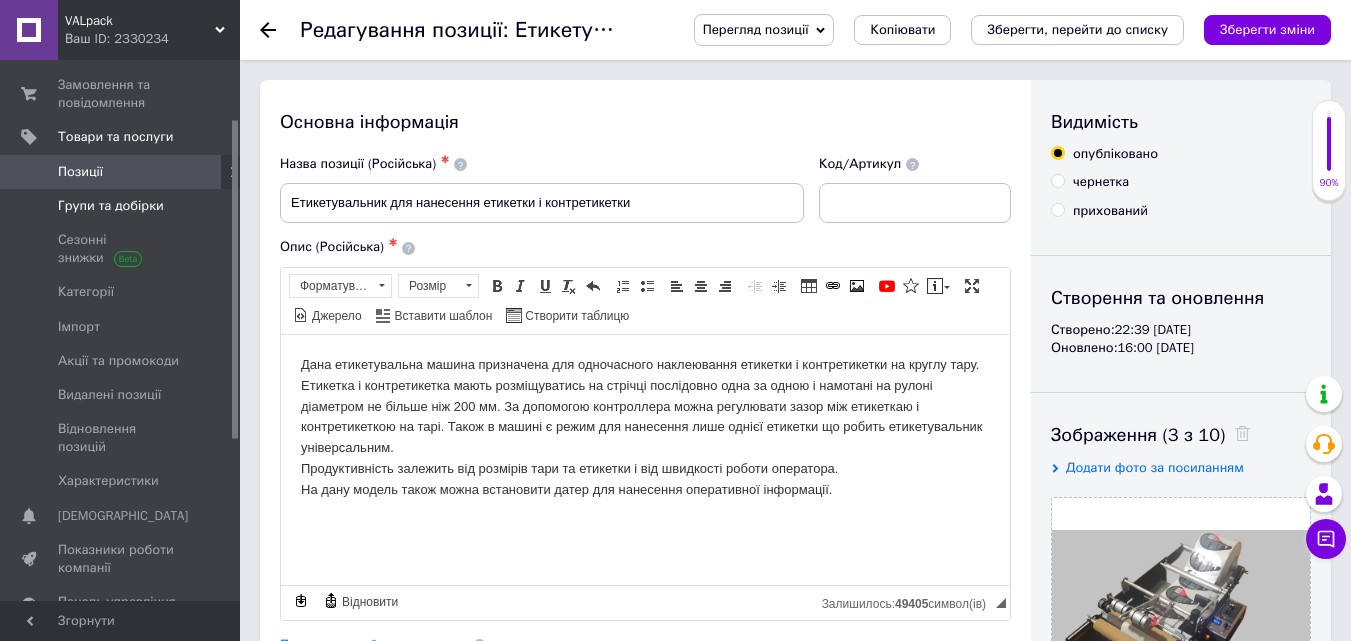 scroll, scrollTop: 100, scrollLeft: 0, axis: vertical 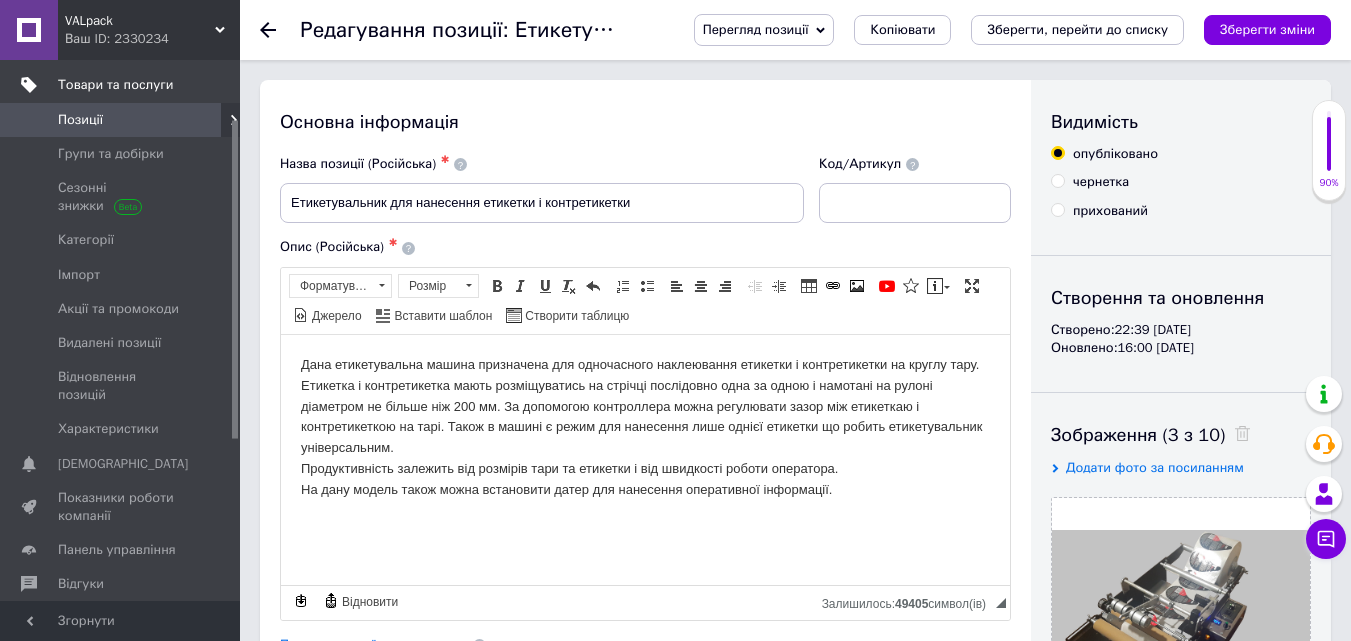 click on "Товари та послуги" at bounding box center (115, 85) 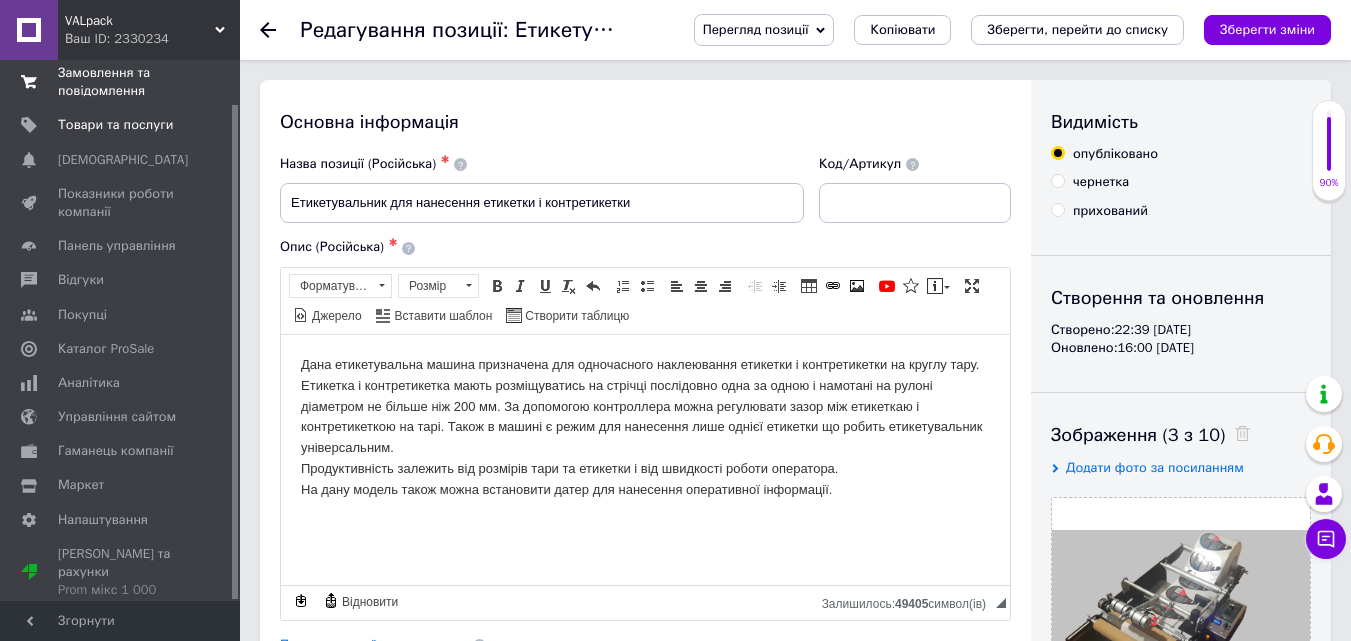 scroll, scrollTop: 48, scrollLeft: 0, axis: vertical 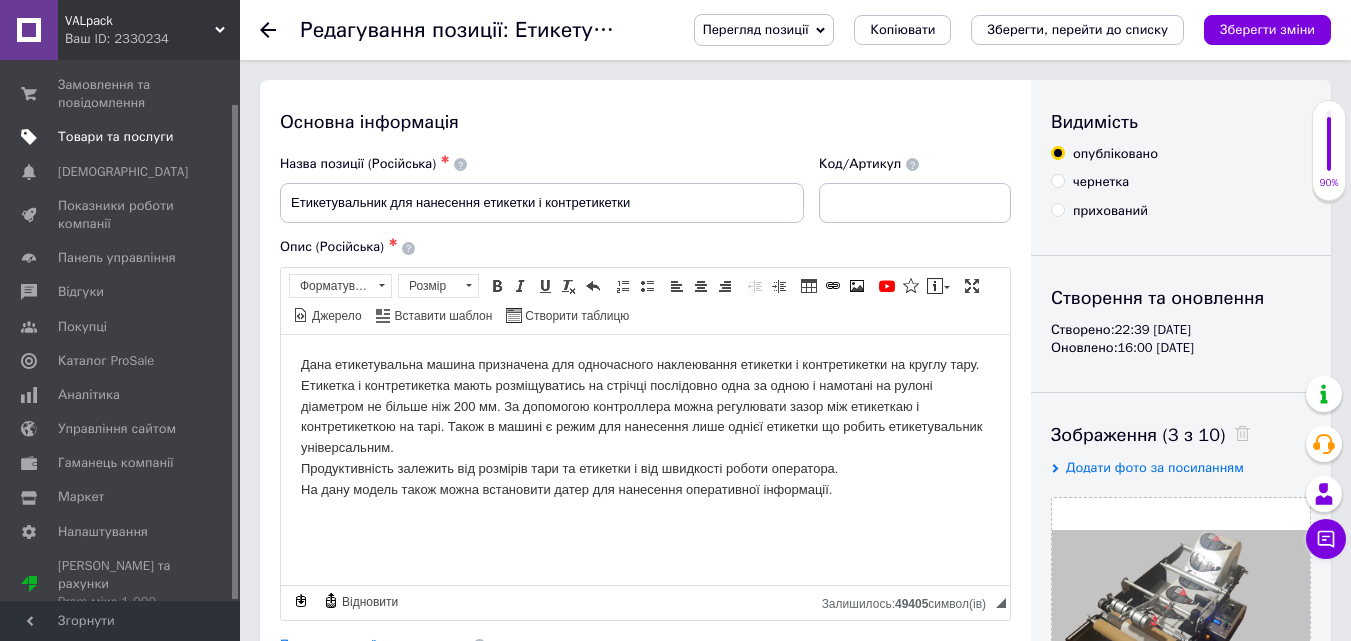 click on "Товари та послуги" at bounding box center [115, 137] 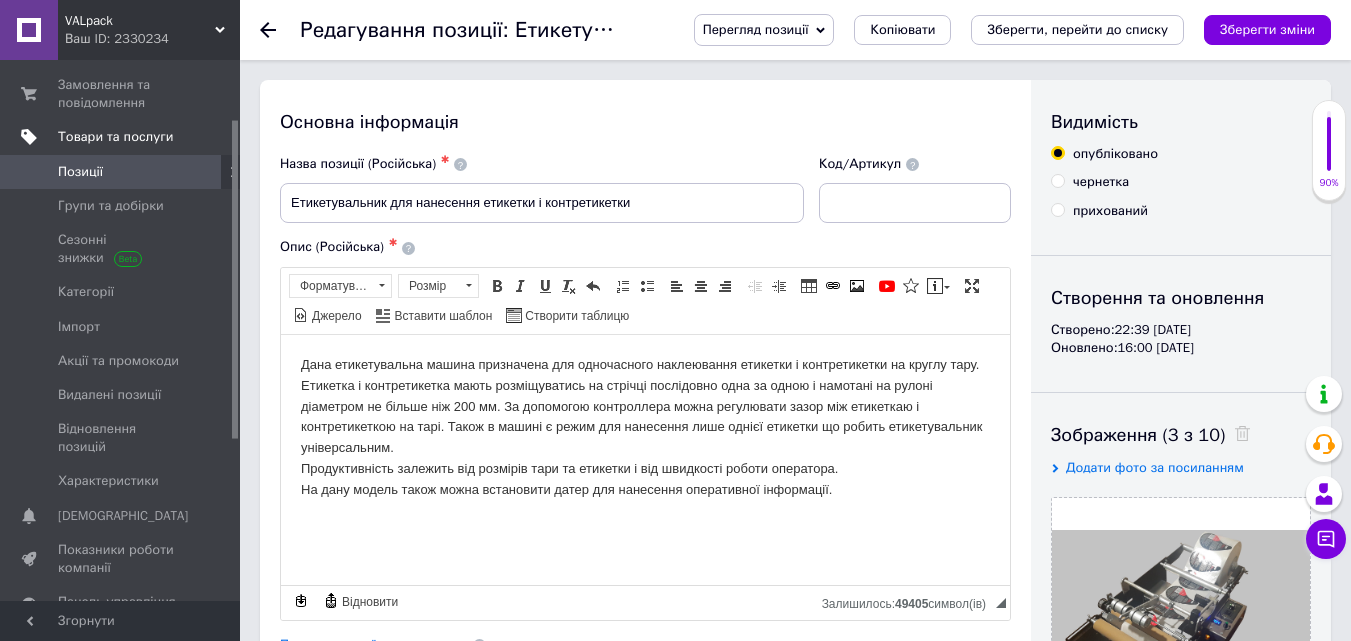 scroll, scrollTop: 100, scrollLeft: 0, axis: vertical 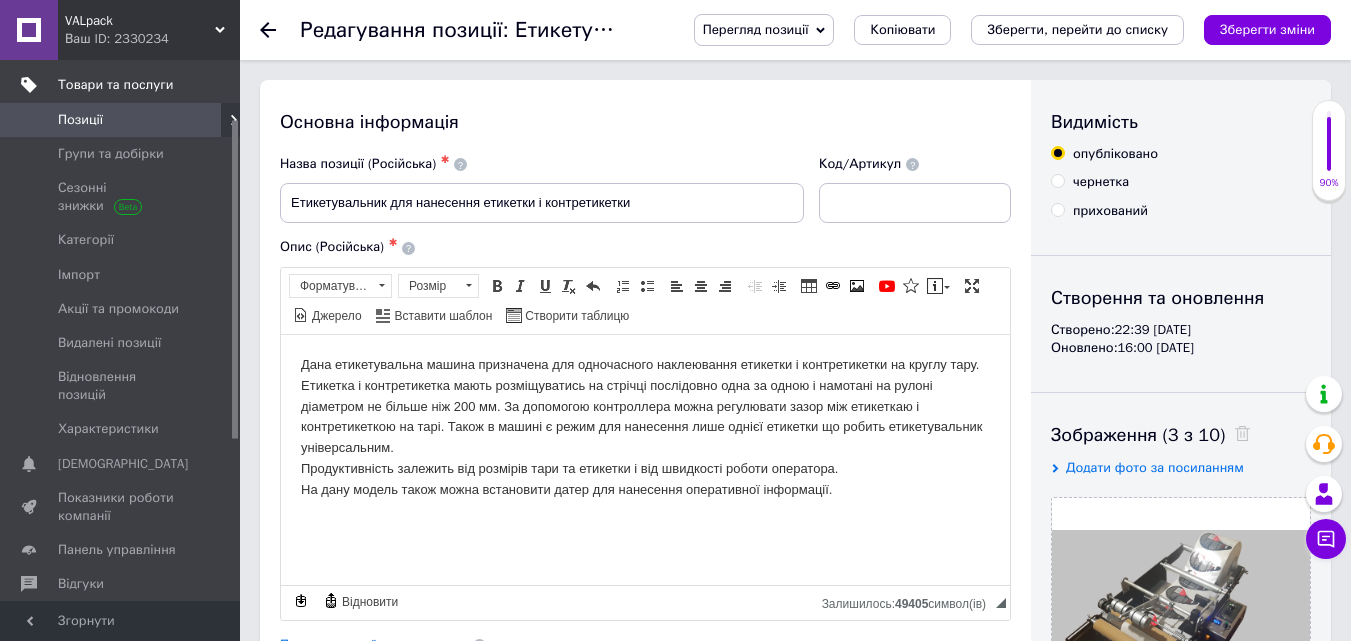 click 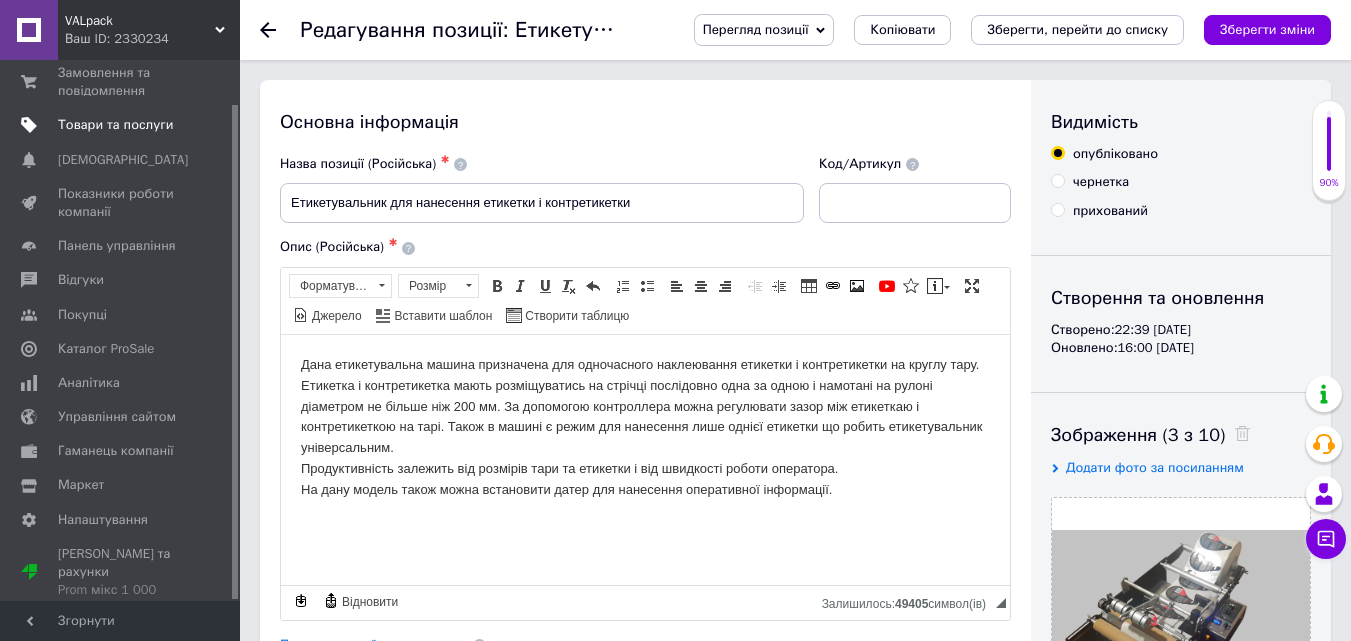 scroll, scrollTop: 48, scrollLeft: 0, axis: vertical 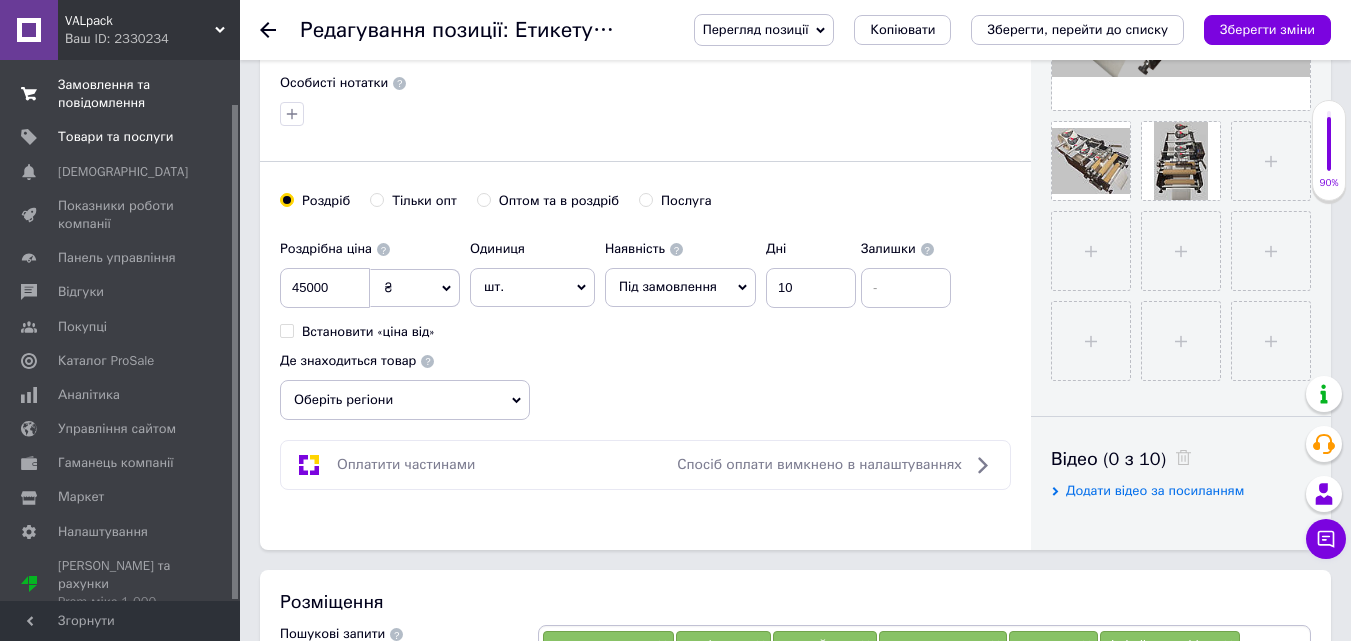 click on "Замовлення та повідомлення" at bounding box center (121, 94) 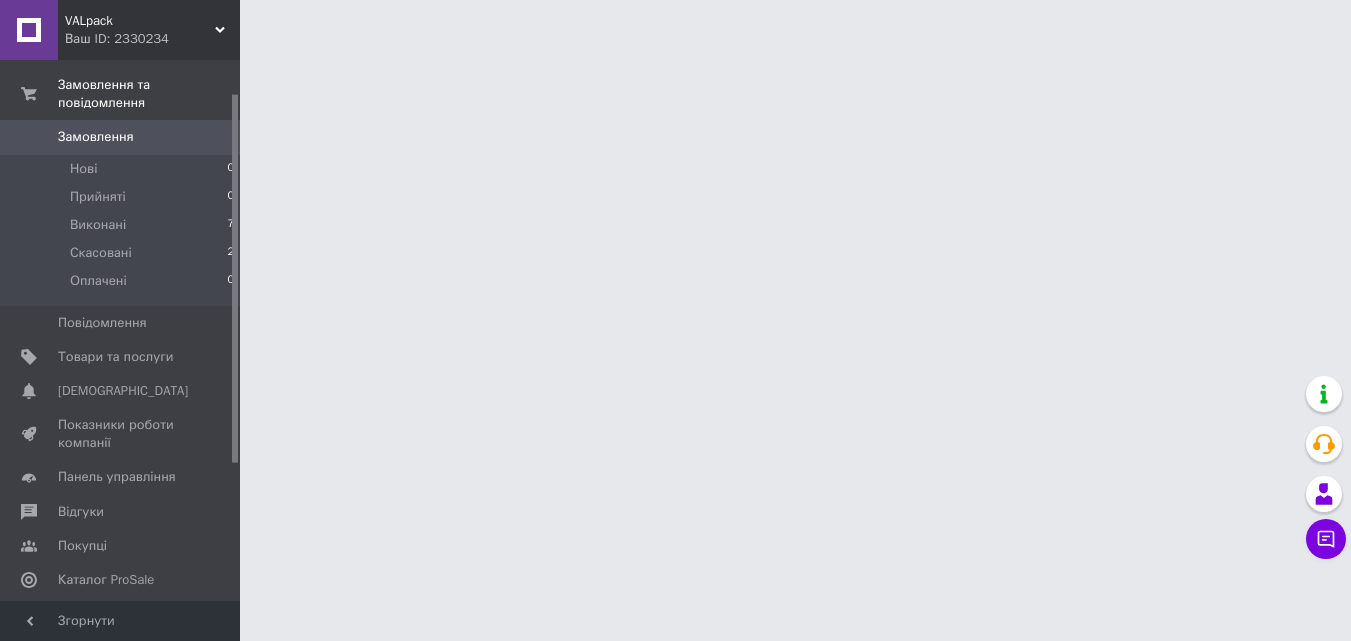 scroll, scrollTop: 0, scrollLeft: 0, axis: both 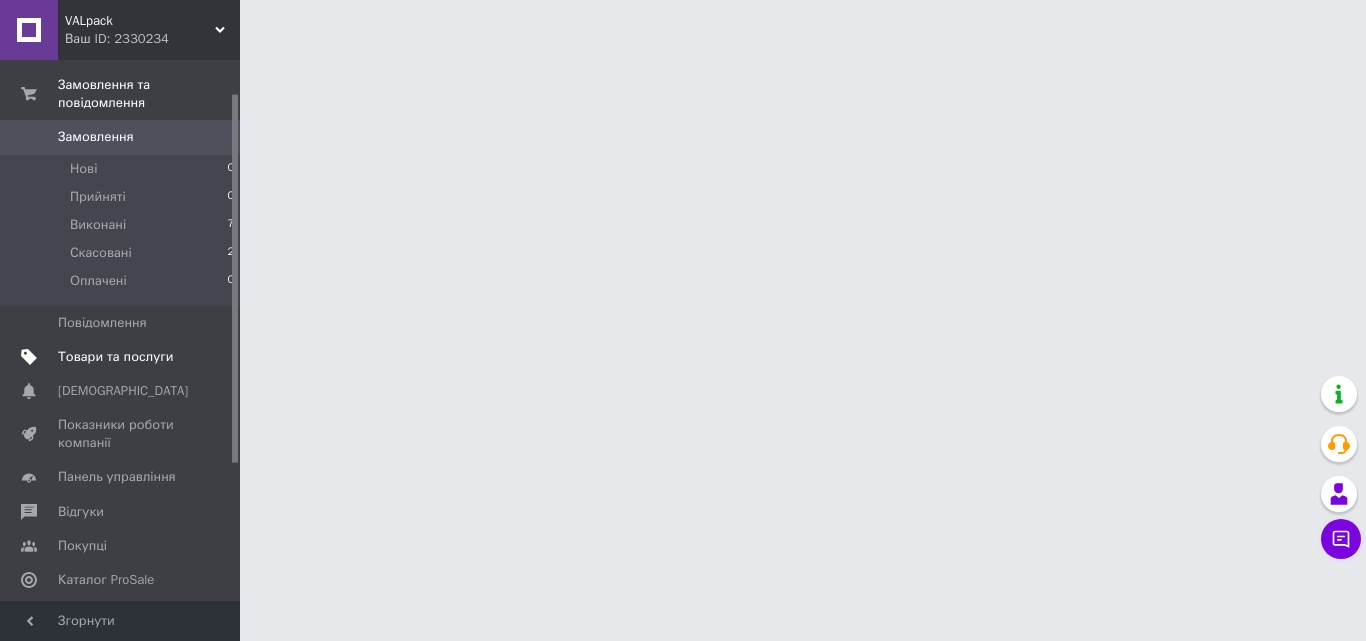 click on "Товари та послуги" at bounding box center [115, 357] 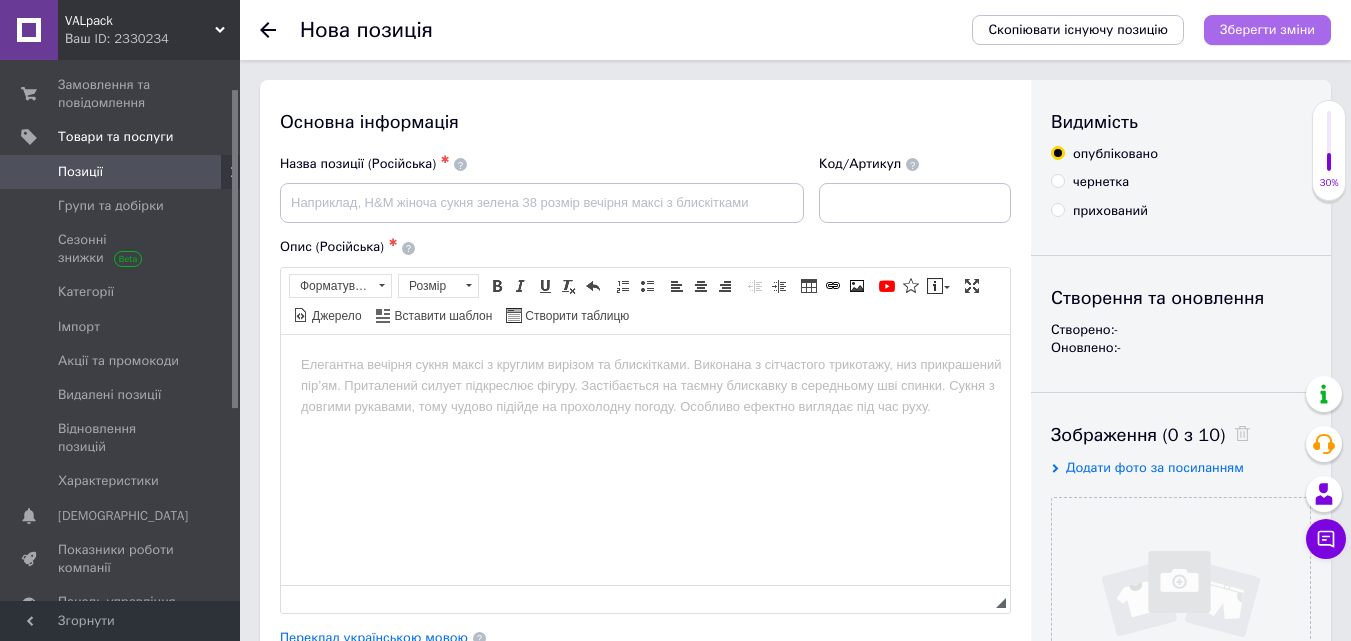 scroll, scrollTop: 0, scrollLeft: 0, axis: both 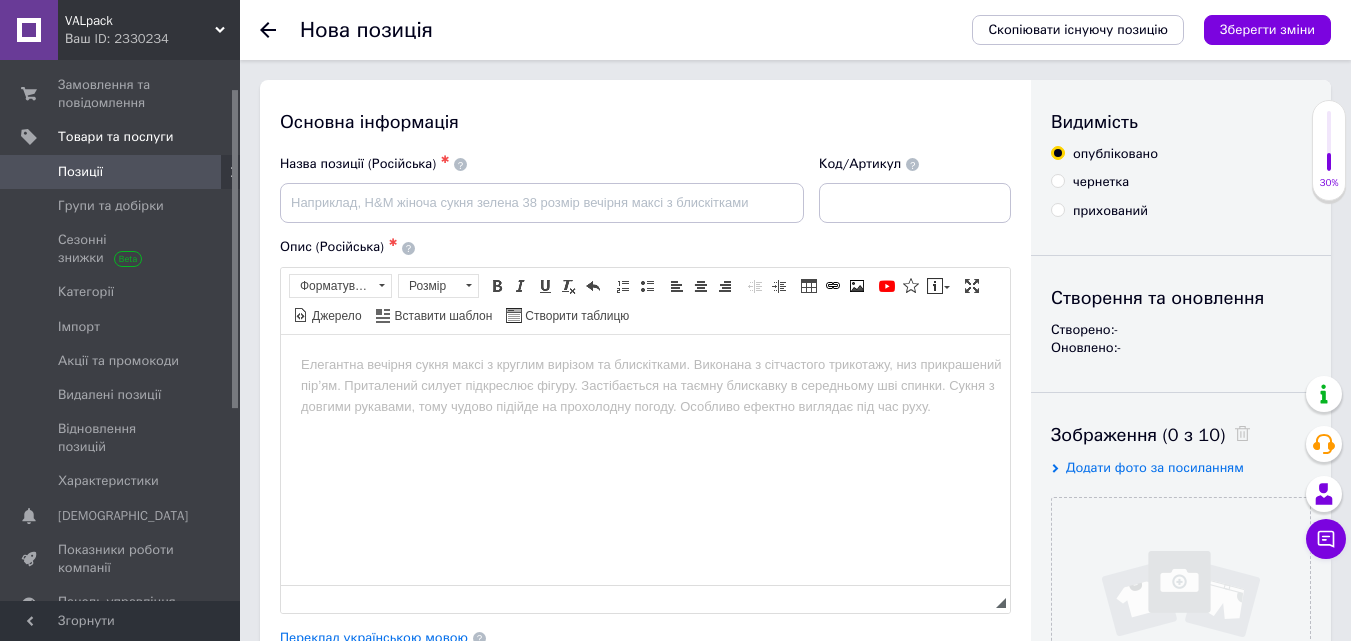 click on "Позиції" at bounding box center [80, 172] 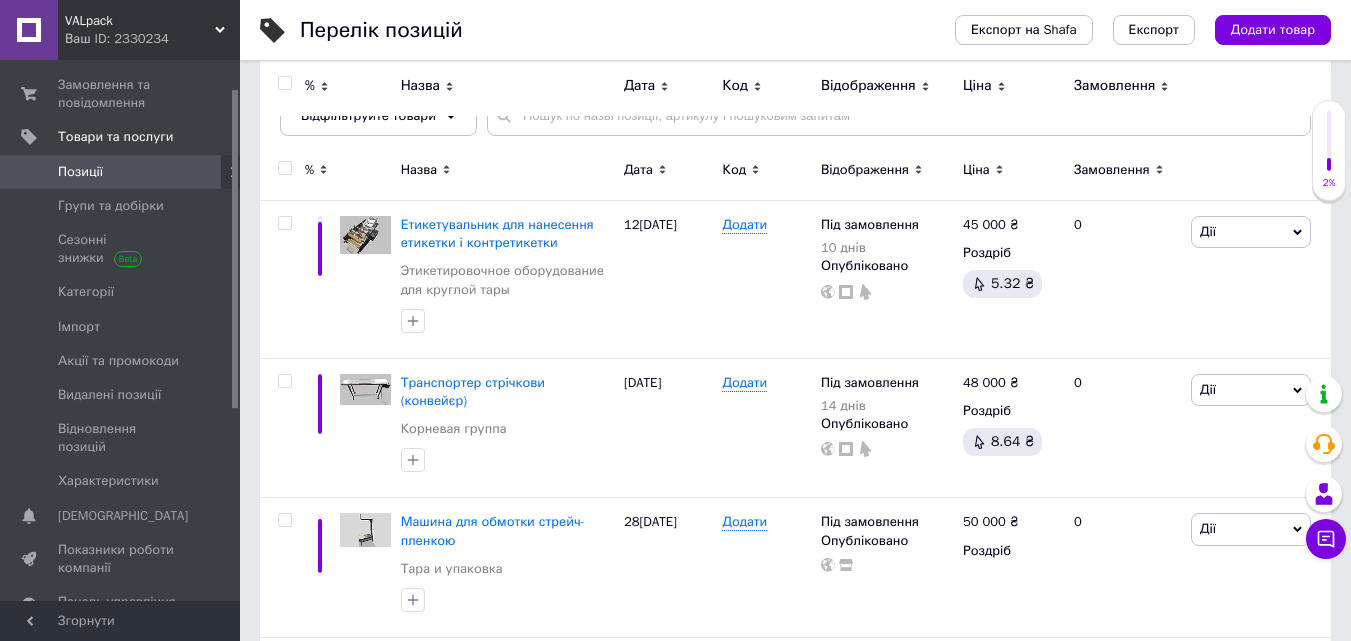 scroll, scrollTop: 0, scrollLeft: 0, axis: both 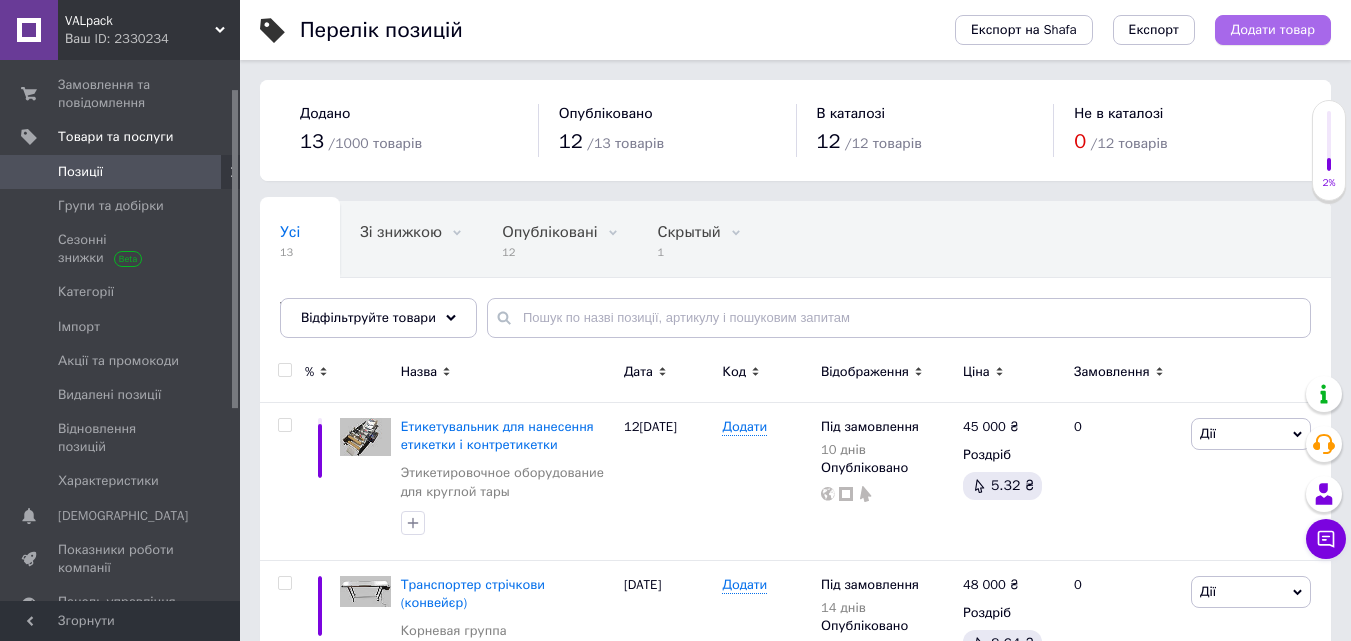 click on "Додати товар" at bounding box center (1273, 30) 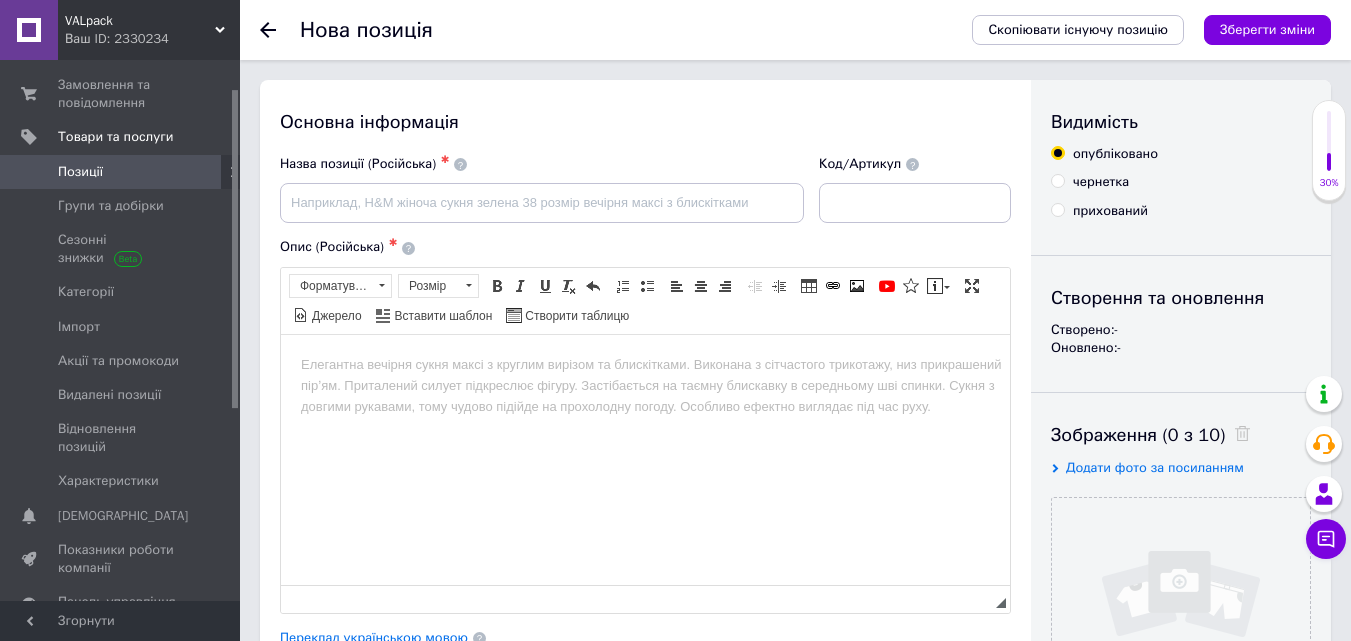 scroll, scrollTop: 0, scrollLeft: 0, axis: both 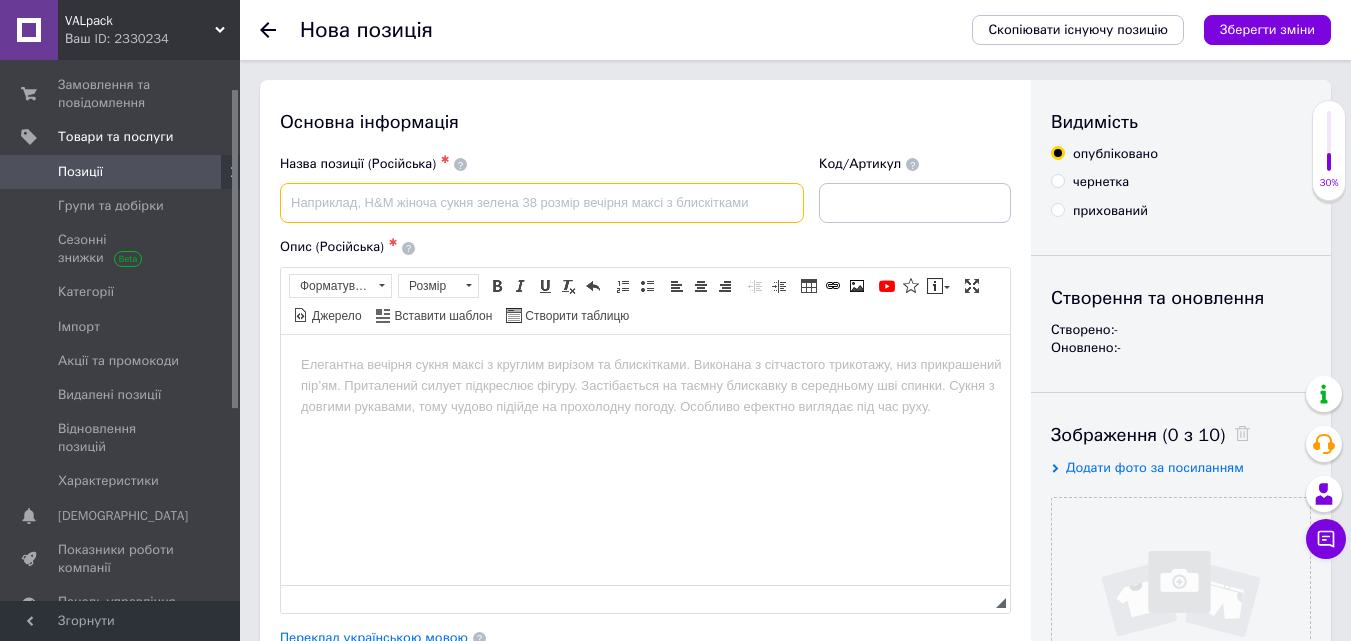 click at bounding box center (542, 203) 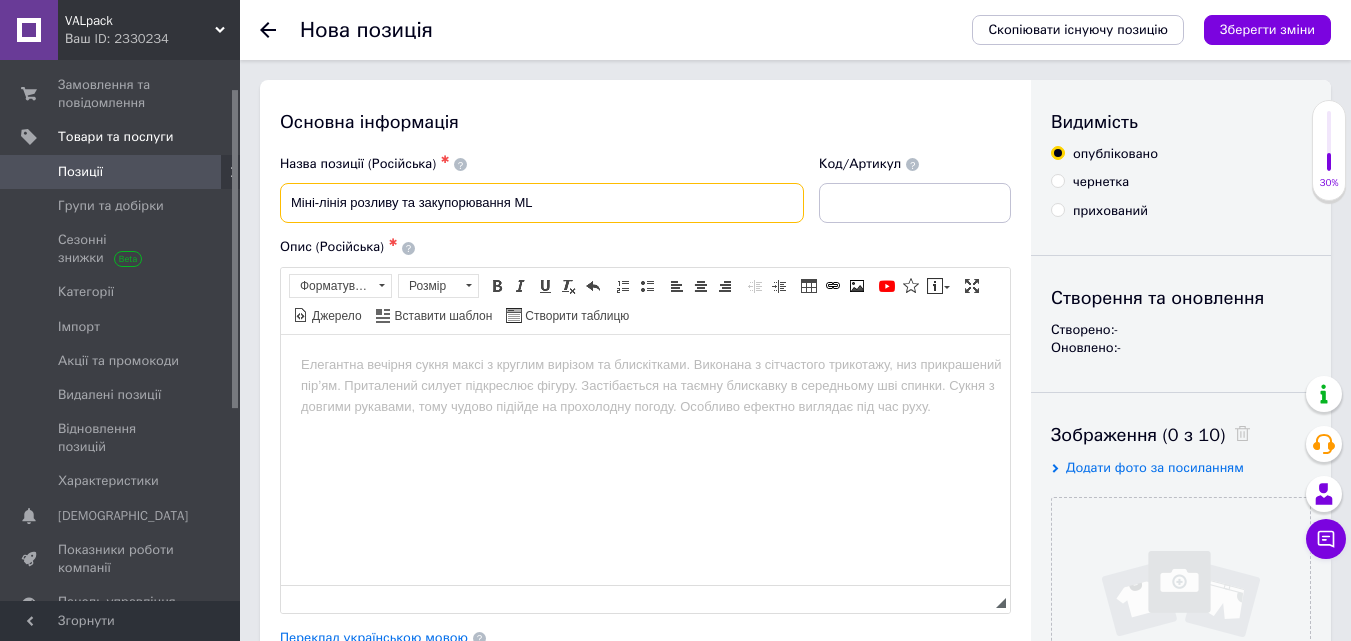 type on "Міні-лінія розливу та закупорювання ML" 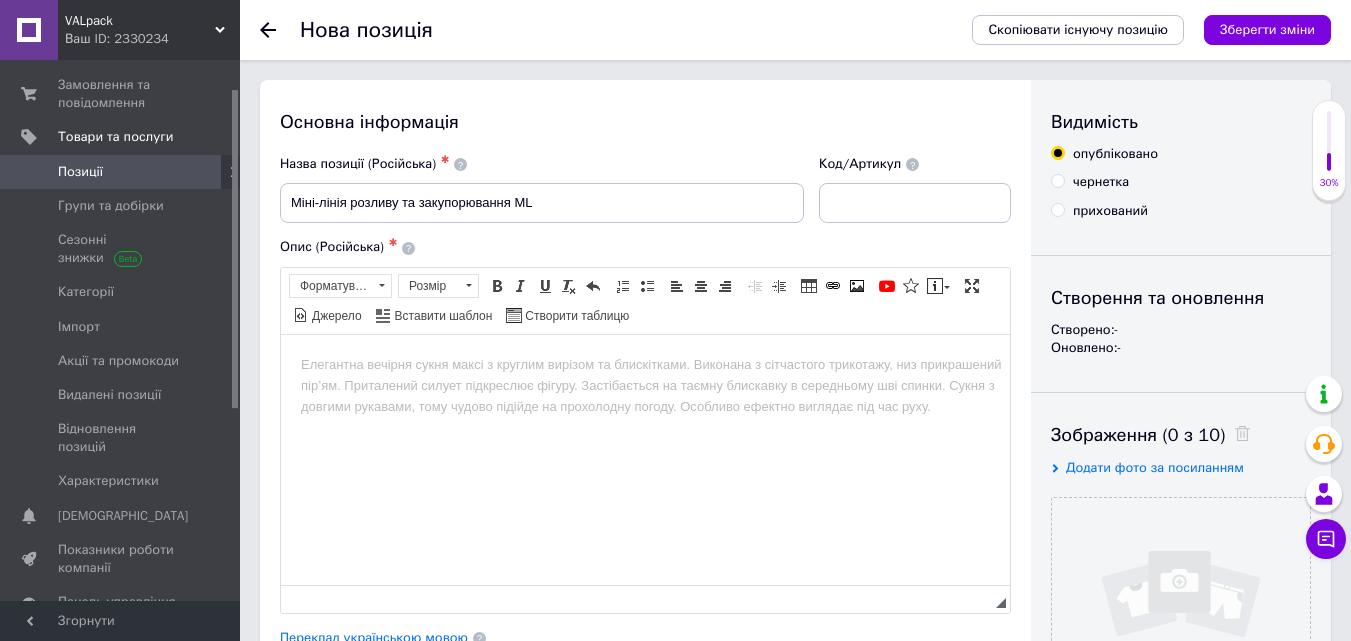 click at bounding box center [645, 364] 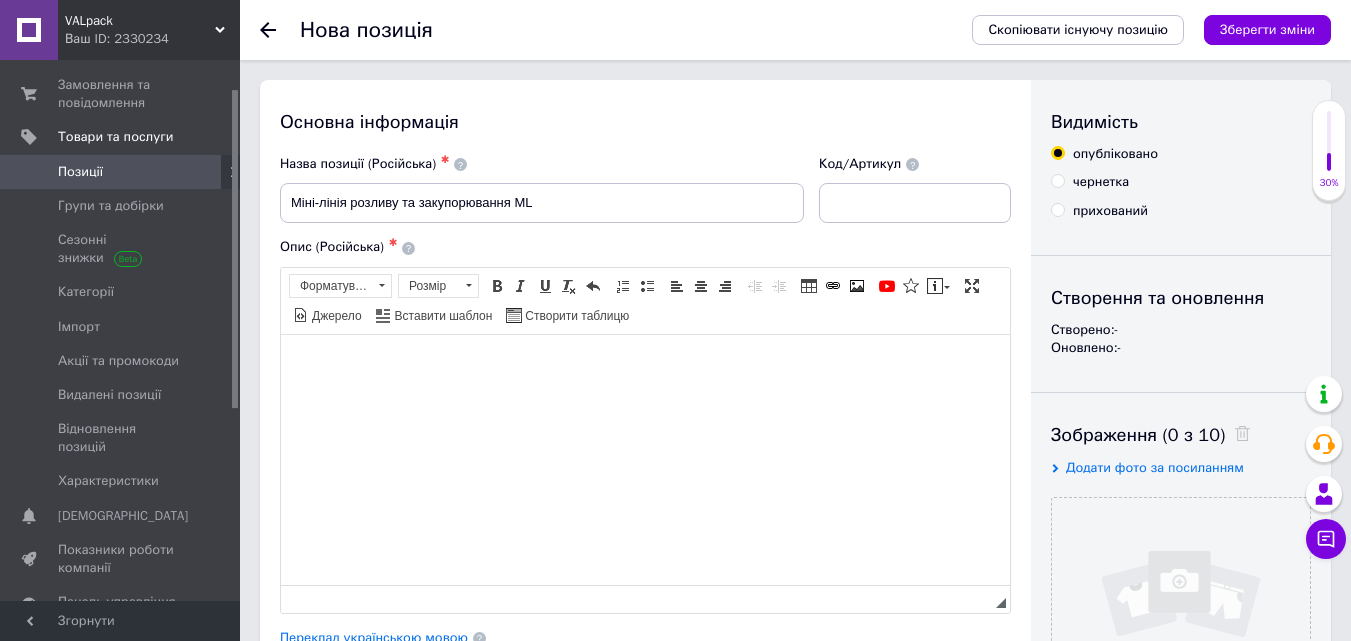 type 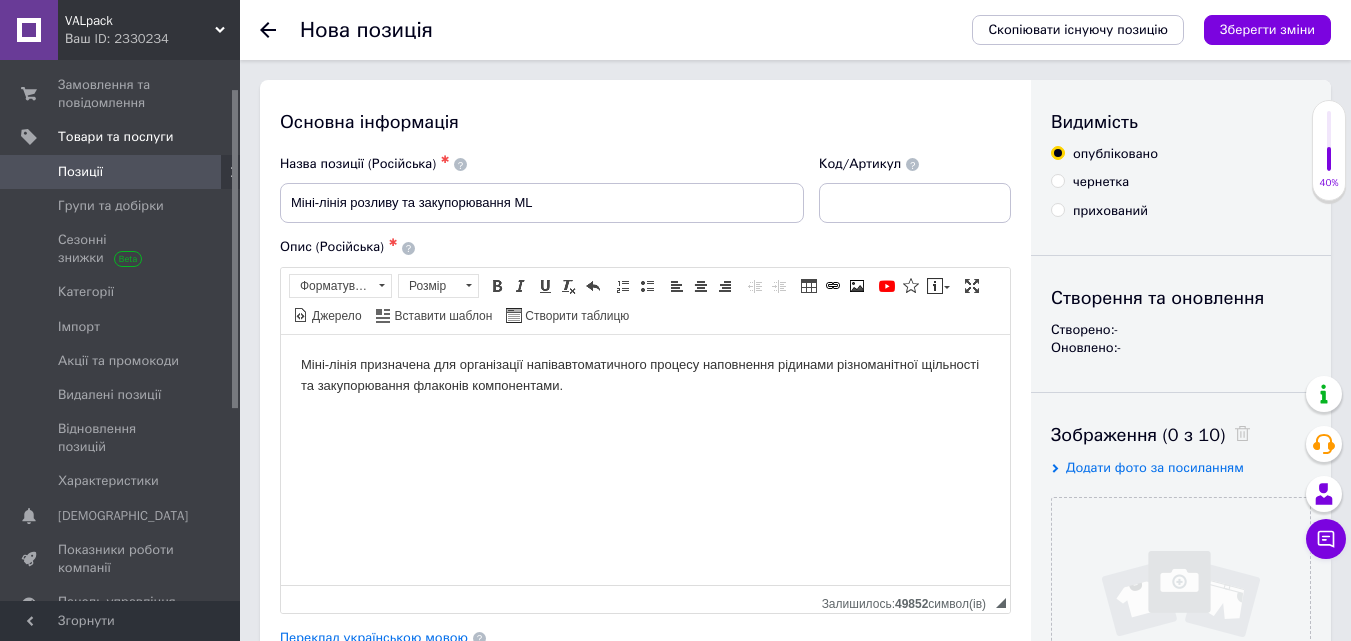 click on "Міні-лінія призначена для організації напівавтоматичного процесу наповнення рідинами різноманітної щільності та закупорювання флаконів компонентами." at bounding box center (645, 375) 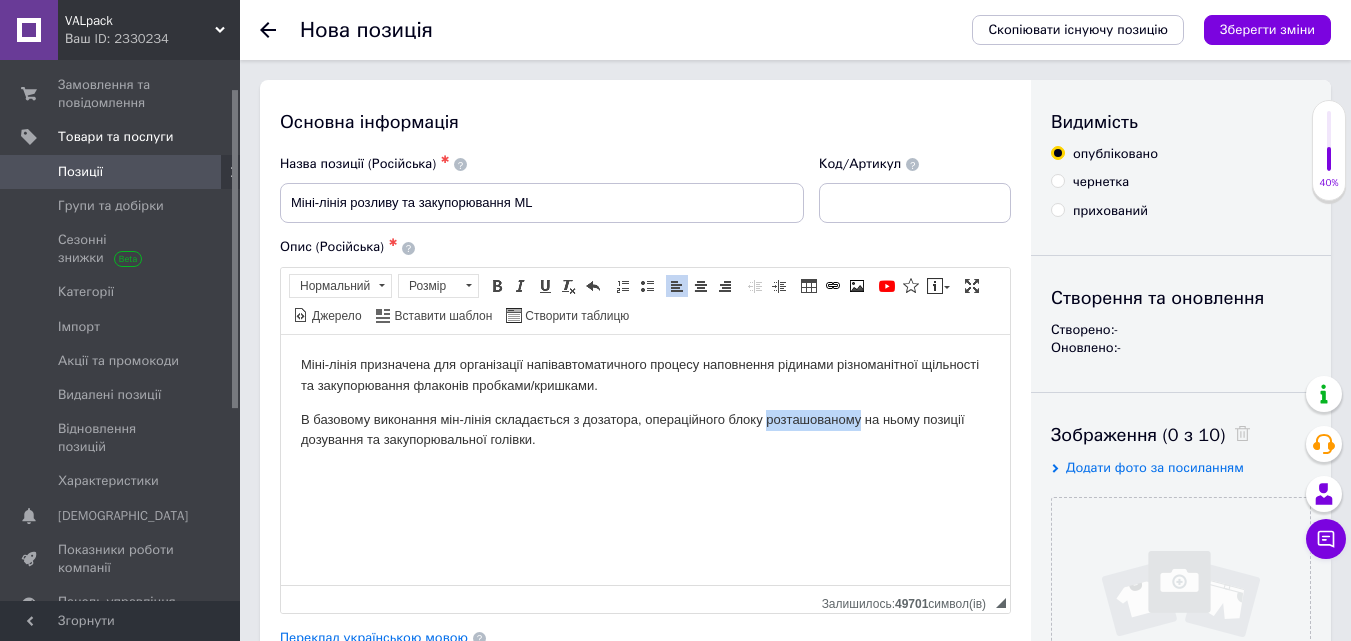 drag, startPoint x: 859, startPoint y: 416, endPoint x: 765, endPoint y: 426, distance: 94.53042 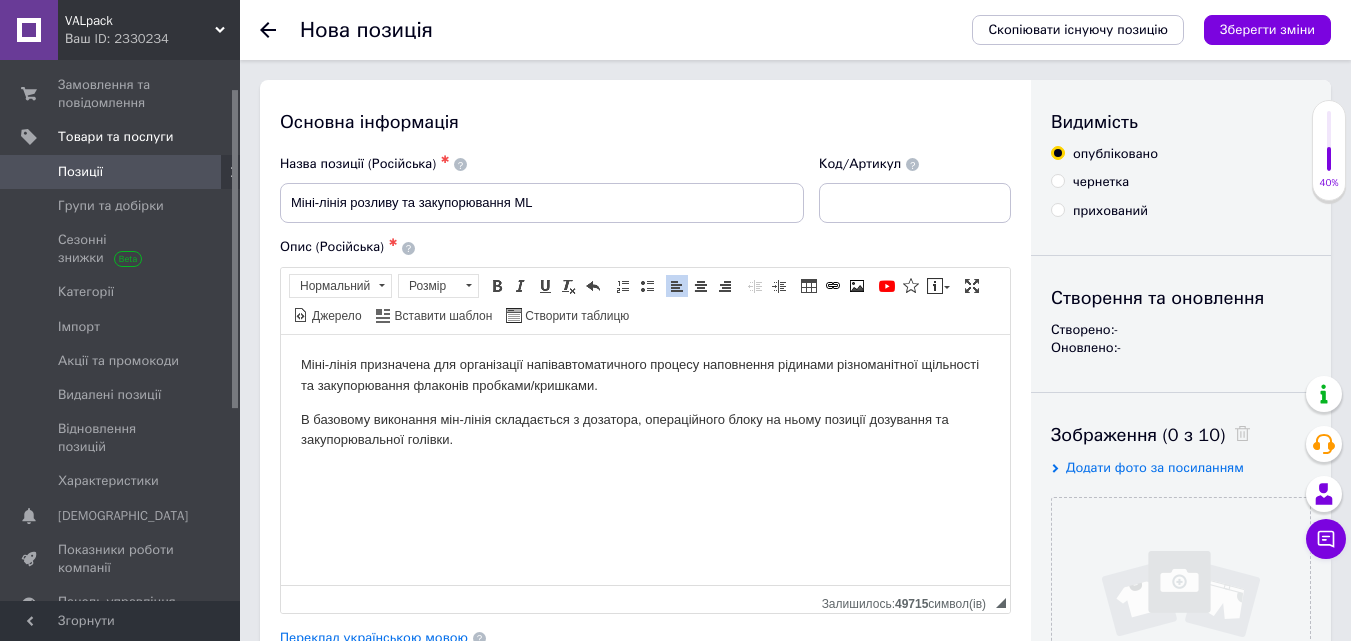 click on "В базовому виконання мін-лінія складається з дозатора, операційного блоку на ньому позиції дозування та закупорювальної голівки." at bounding box center [645, 430] 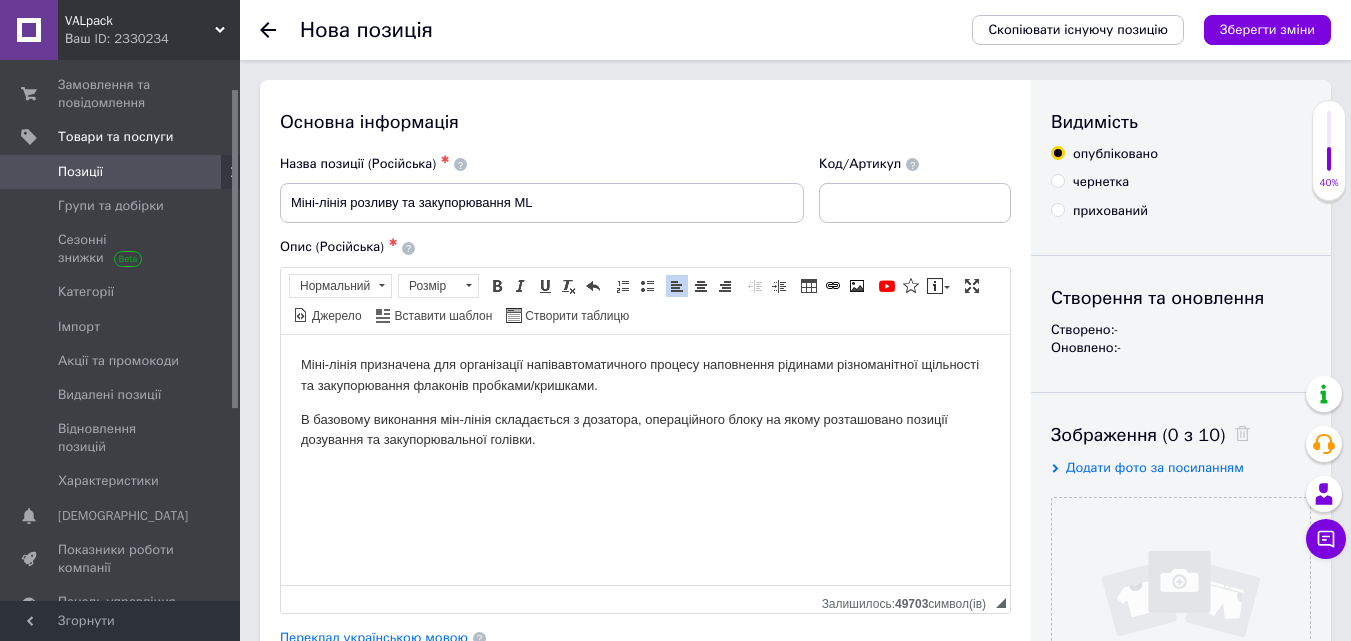 click on "В базовому виконання мін-лінія складається з дозатора, операційного блоку на якому розташовано позиції дозування та закупорювальної голівки." at bounding box center (645, 430) 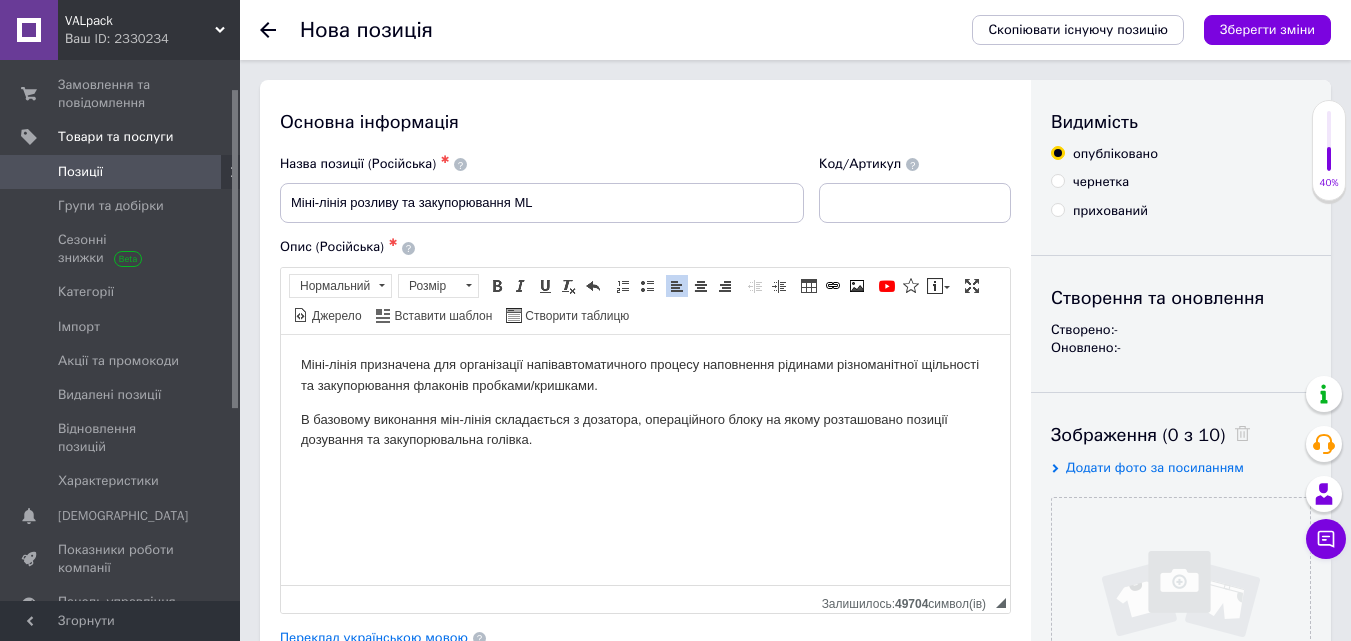 click on "В базовому виконання мін-лінія складається з дозатора, операційного блоку на якому розташовано позиції дозування та закупорювальна голівка." at bounding box center (645, 430) 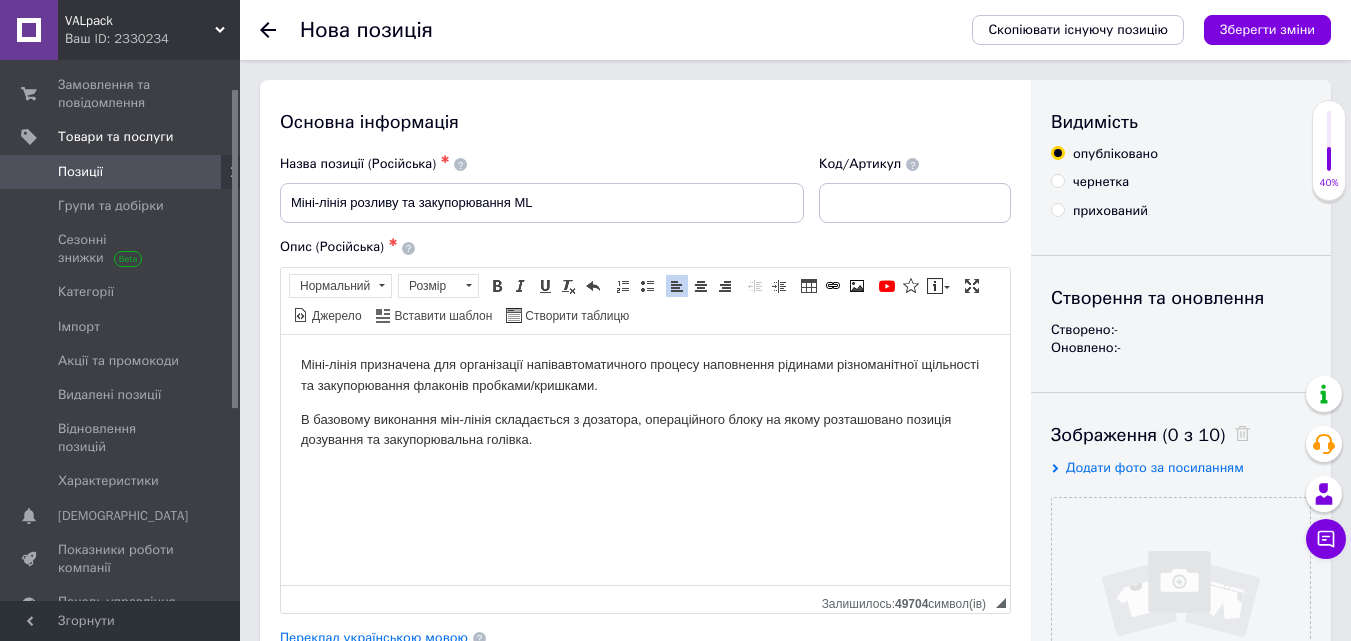 drag, startPoint x: 535, startPoint y: 438, endPoint x: 763, endPoint y: 423, distance: 228.49289 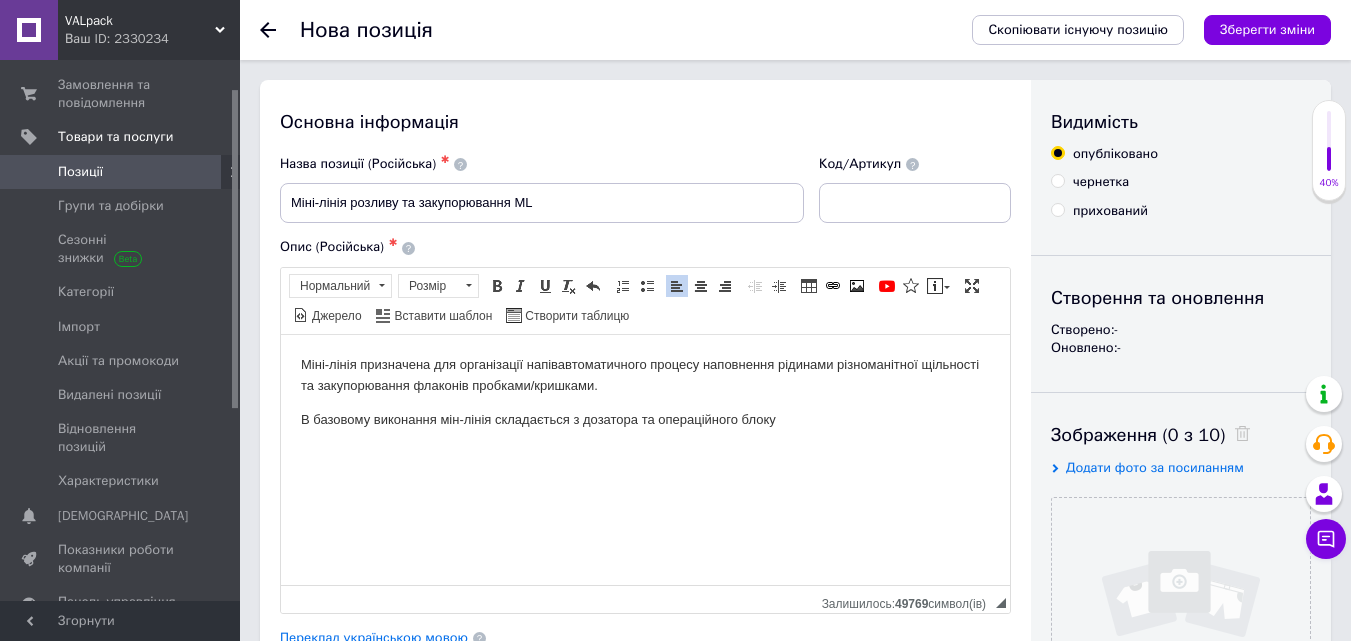 click on "В базовому виконання мін-лінія складається з дозатора та операційного блоку" at bounding box center [645, 419] 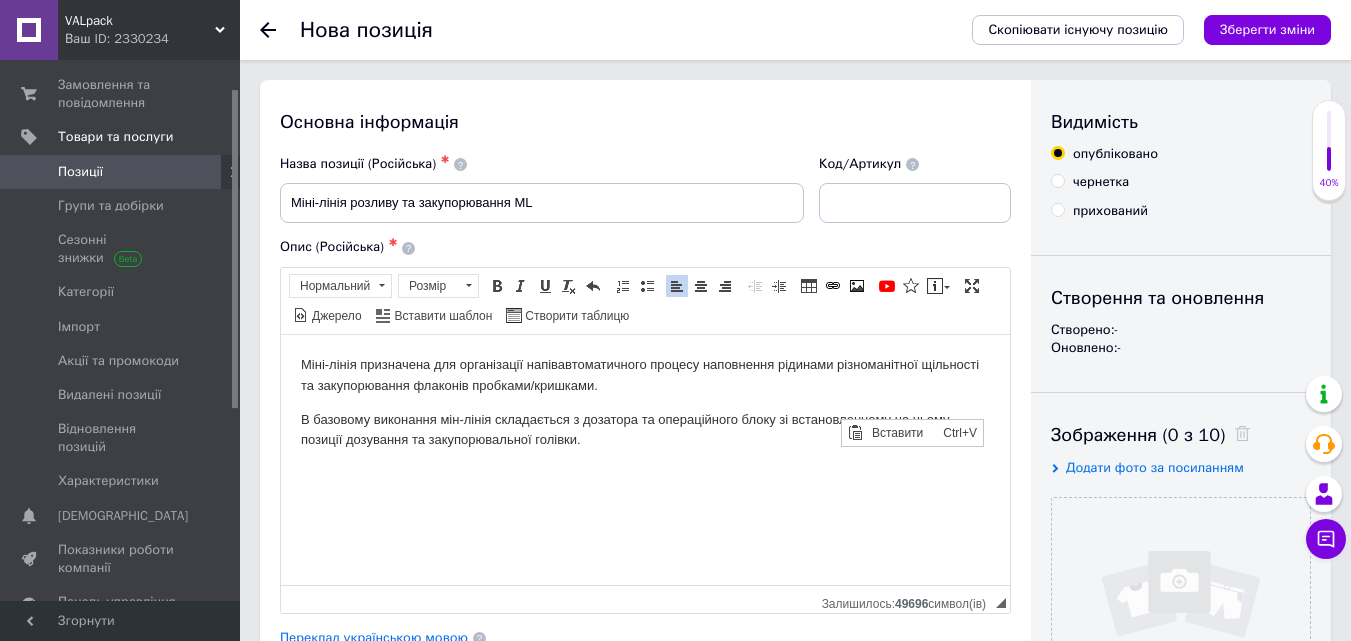 scroll, scrollTop: 0, scrollLeft: 0, axis: both 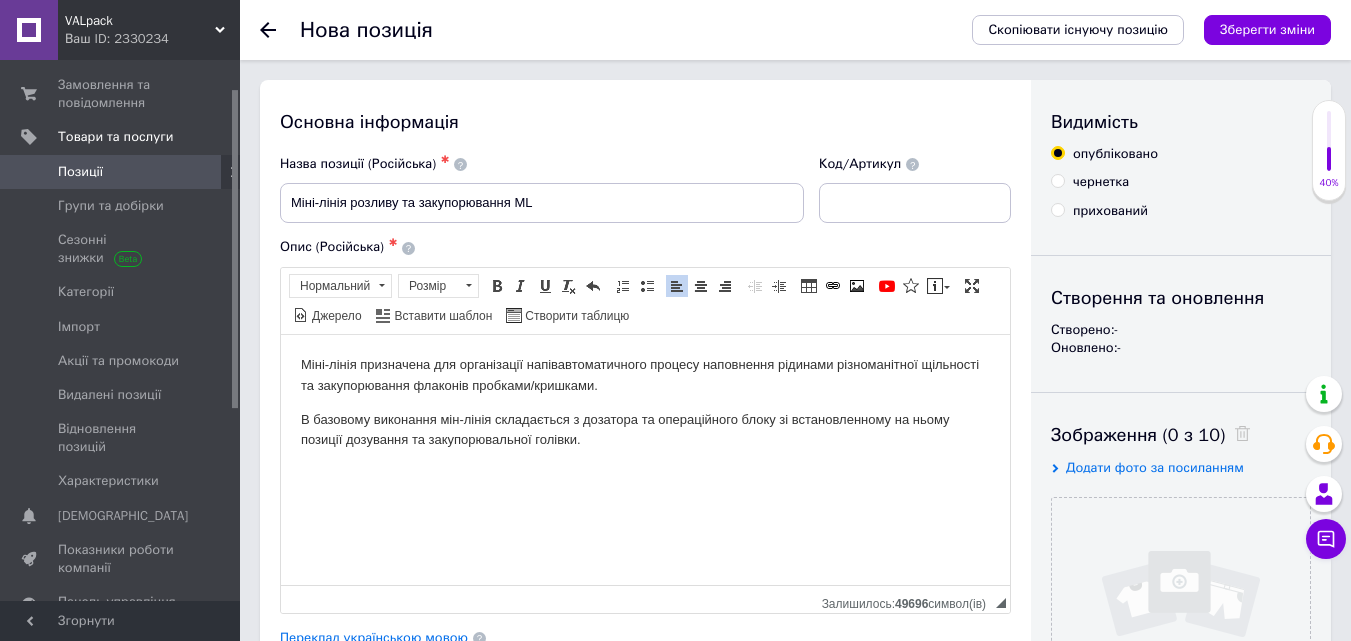 click on "В базовому виконання мін-лінія складається з дозатора та операційного блоку зі встановленному на ньому позиції дозування та закупорювальної голівки." at bounding box center [645, 430] 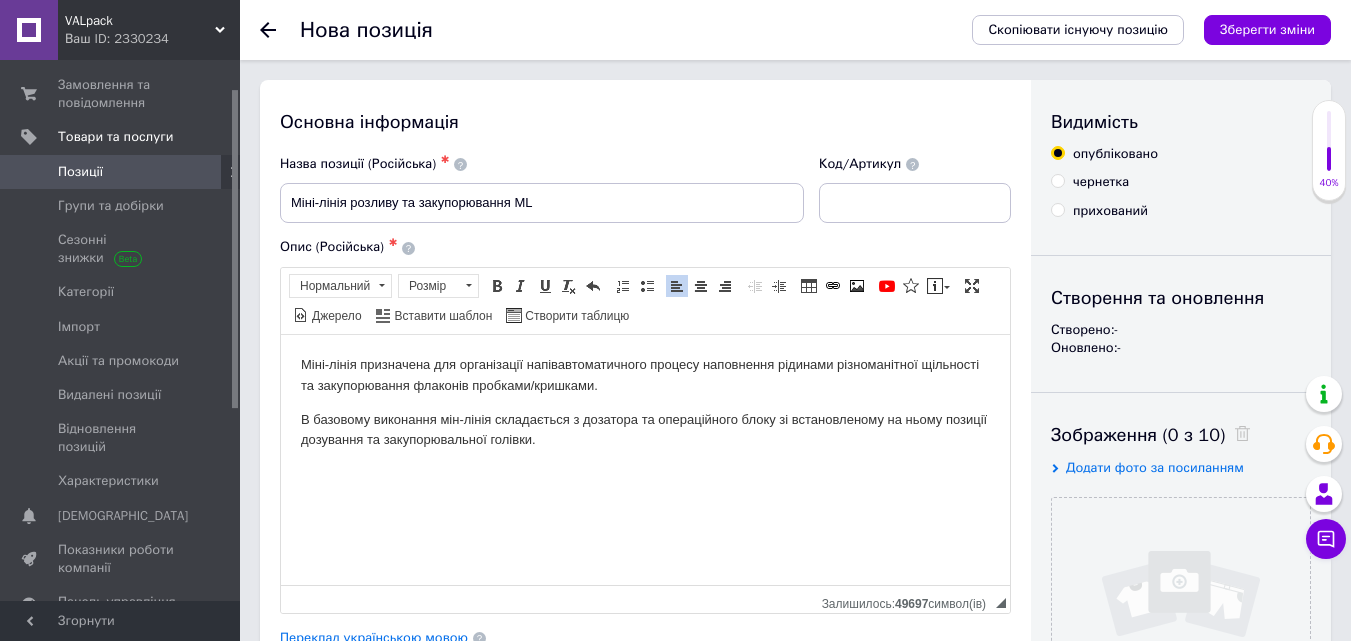 click on "Міні-лінія призначена для організації напівавтоматичного процесу наповнення рідинами різноманітної щільності та закупорювання флаконів пробками/кришками. В базовому виконання мін-лінія складається з дозатора та операційного блоку зі встановленому на ньому позиції дозування та закупорювальної голівки." at bounding box center (645, 402) 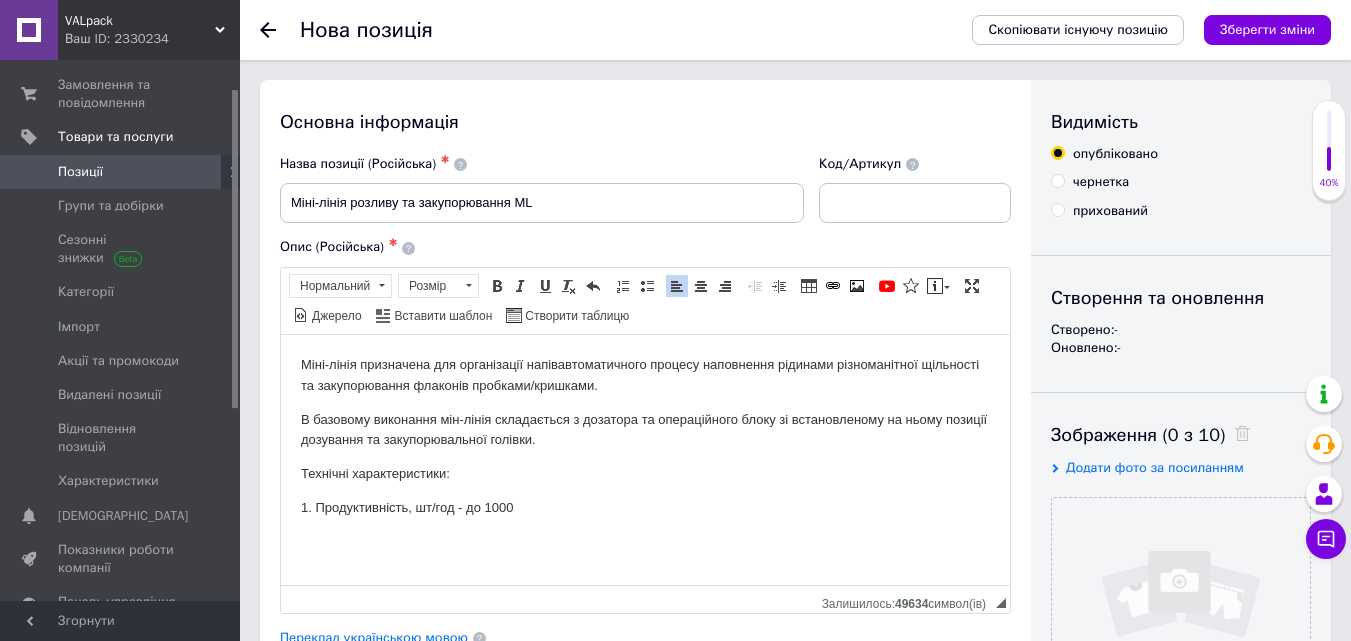 click on "1. Продуктивність, шт/год - до 1000" at bounding box center [645, 507] 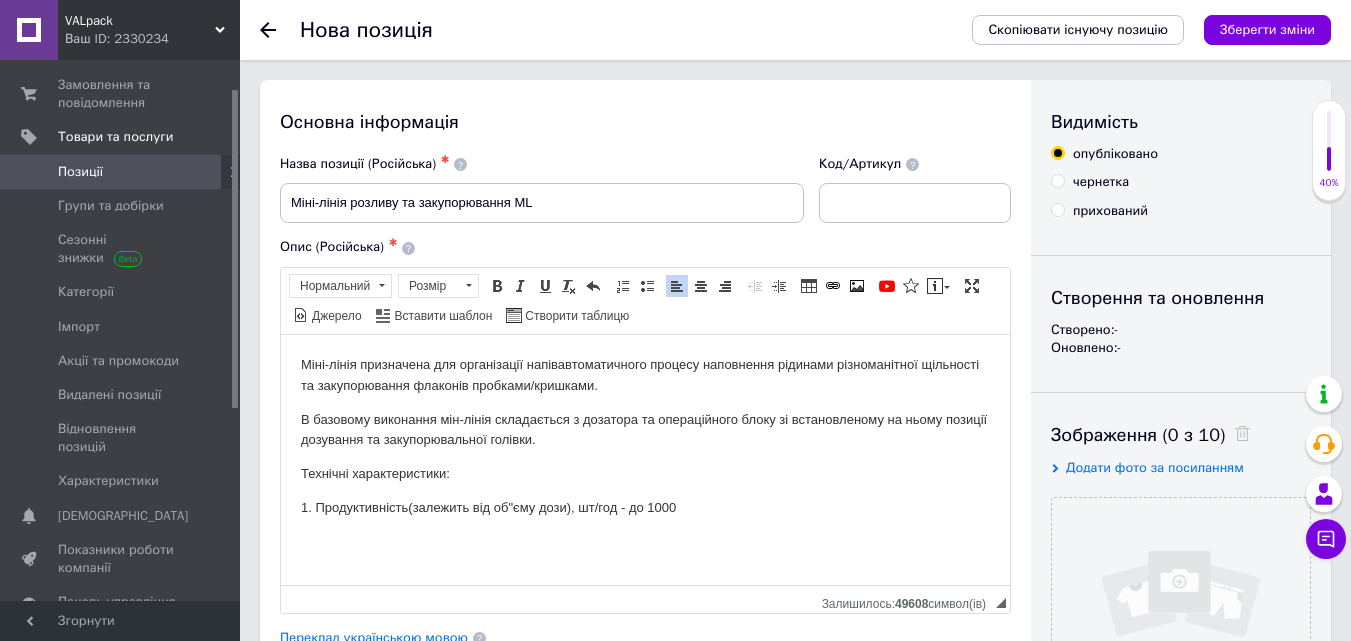 click on "1. Продуктивність(залежить від об"єму дози), шт/год - до 1000" at bounding box center [645, 507] 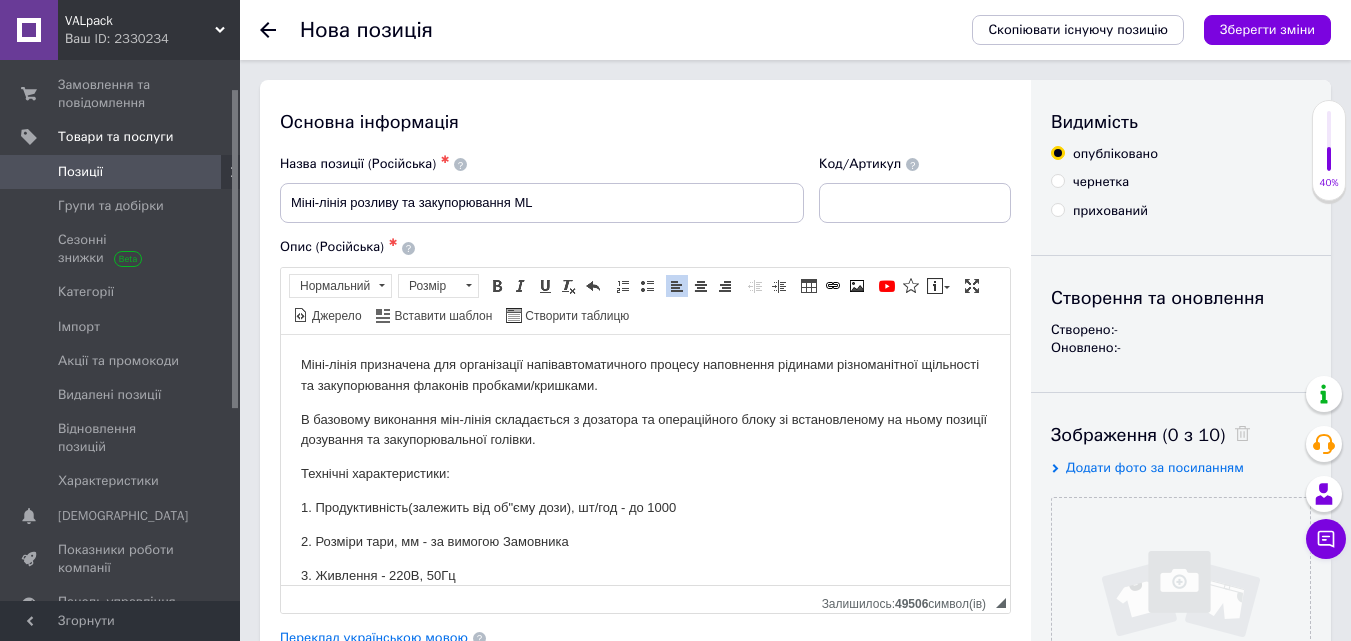 scroll, scrollTop: 55, scrollLeft: 0, axis: vertical 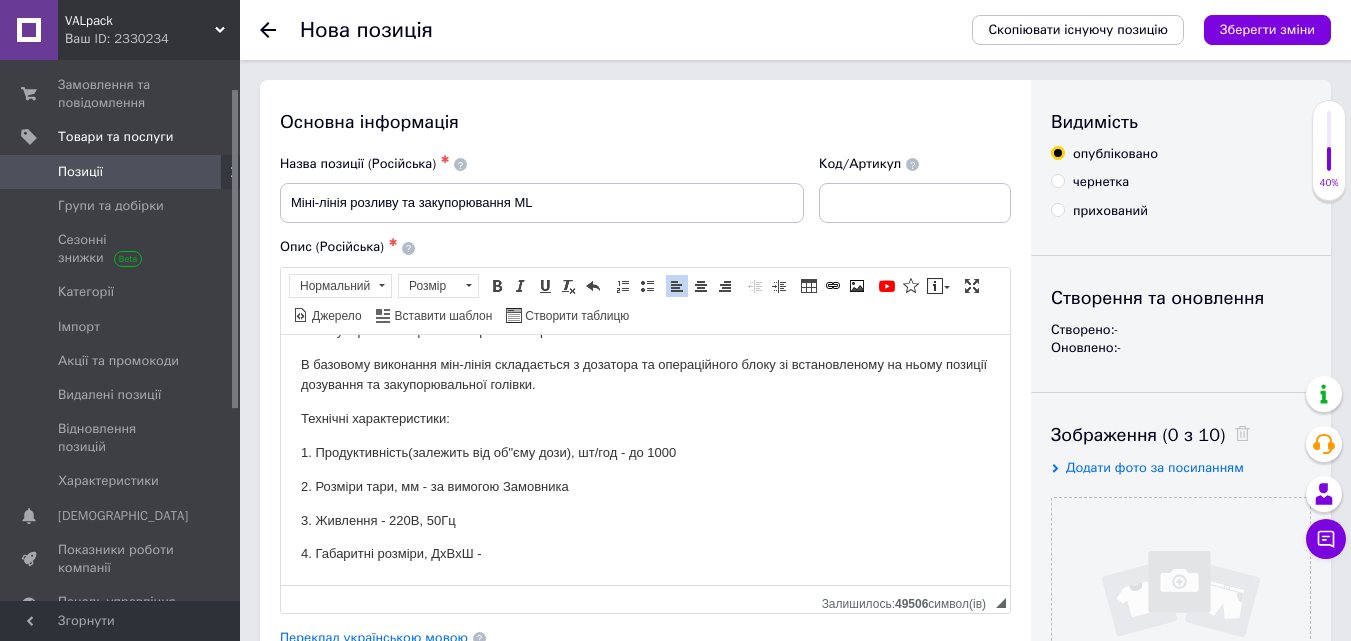 click on "3. Живлення - 220В, 50Гц" at bounding box center [645, 520] 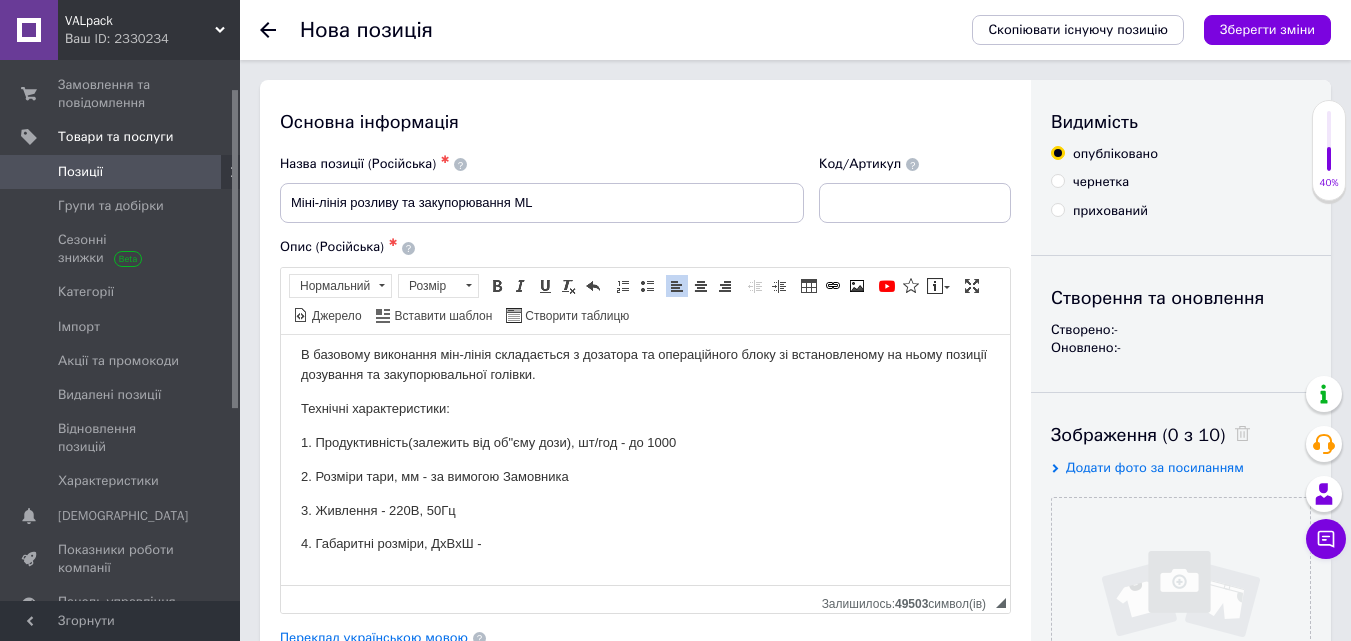 scroll, scrollTop: 66, scrollLeft: 0, axis: vertical 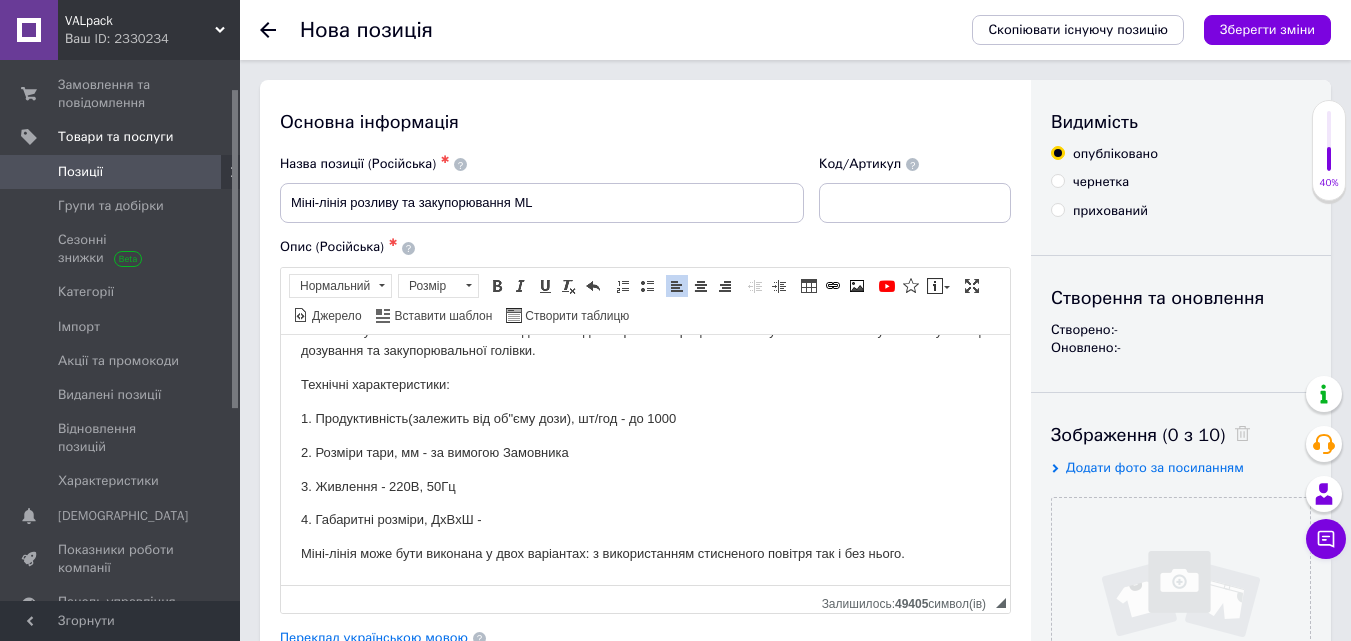 click on "4. Габаритні розміри, ДхВхШ -" at bounding box center (645, 519) 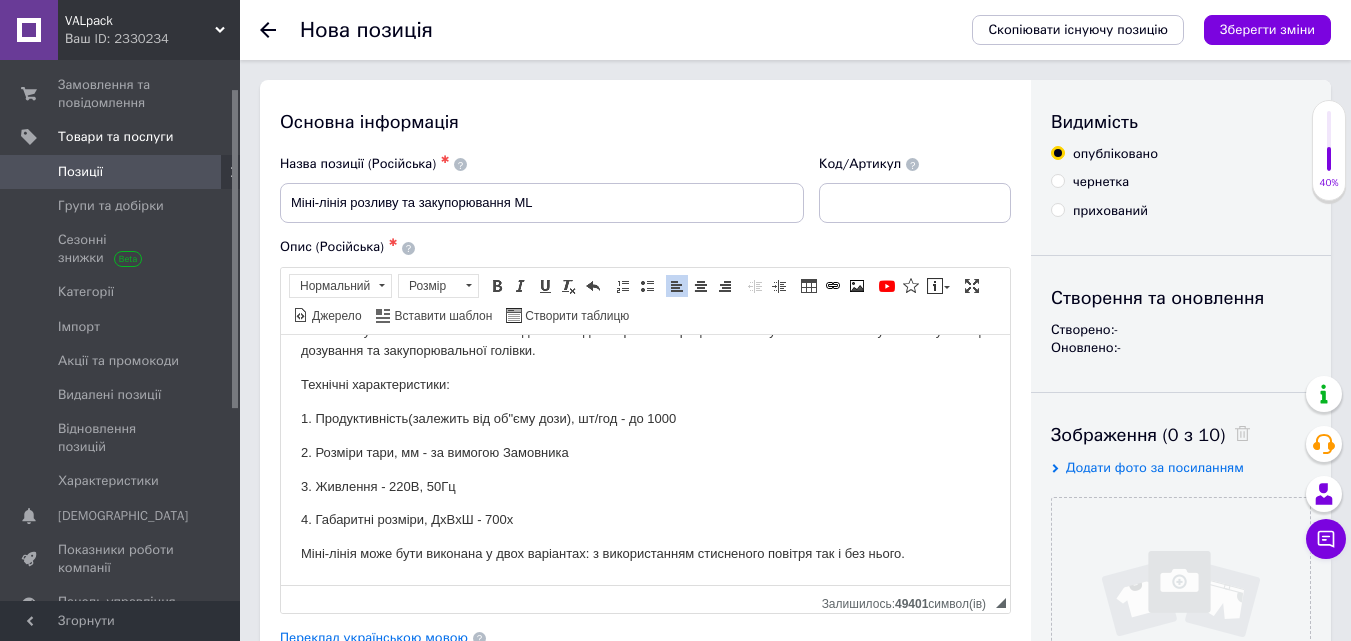 click on "4. Габаритні розміри, ДхВхШ - 700х" at bounding box center [645, 519] 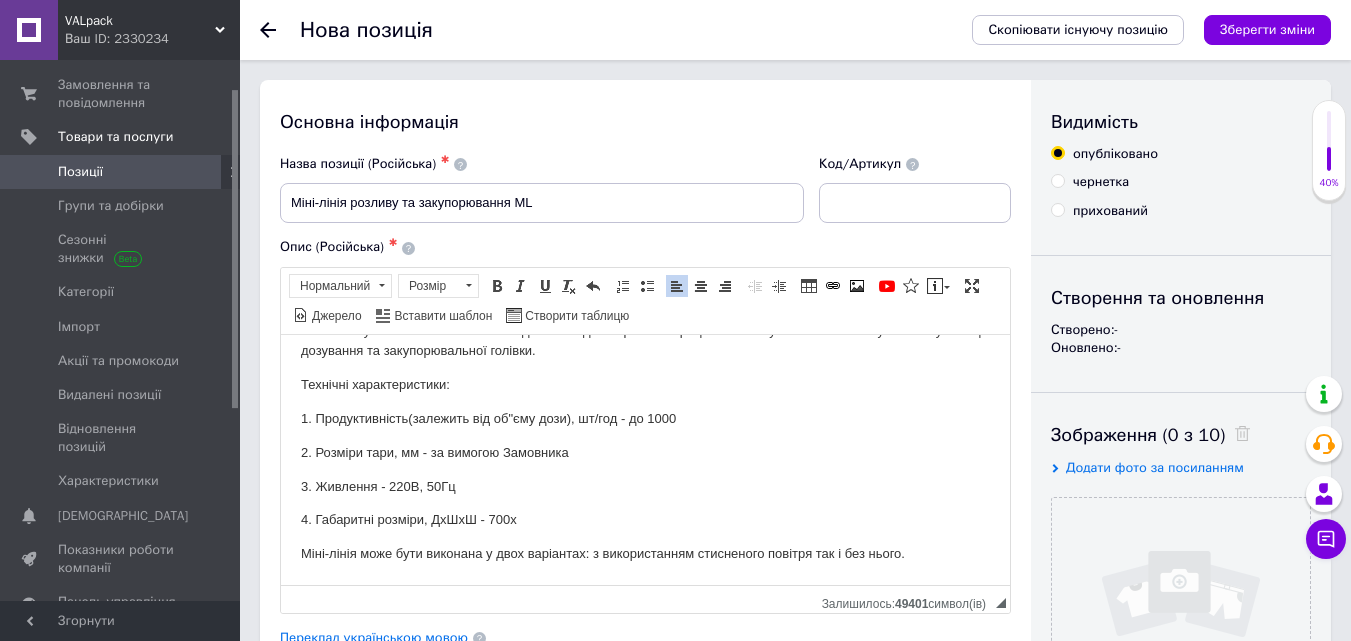 click on "4. Габаритні розміри, ДхШхШ - 700х" at bounding box center [645, 519] 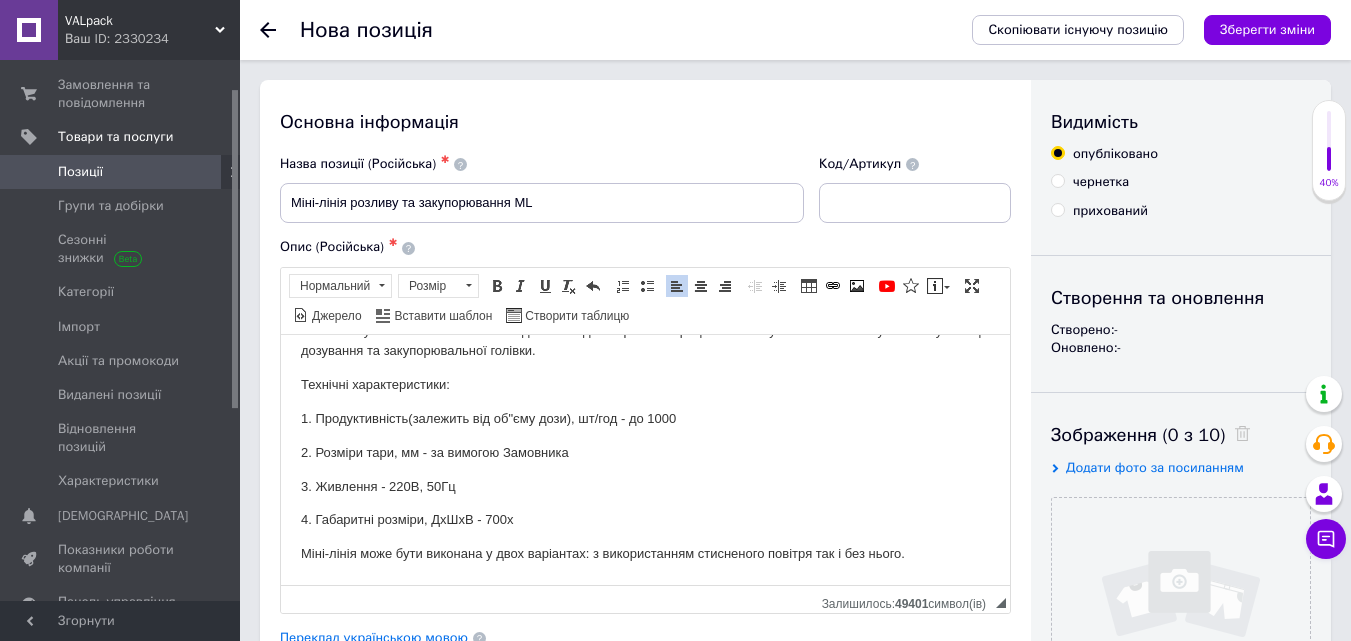 click on "4. Габаритні розміри, ДхШхВ - 700х" at bounding box center [645, 519] 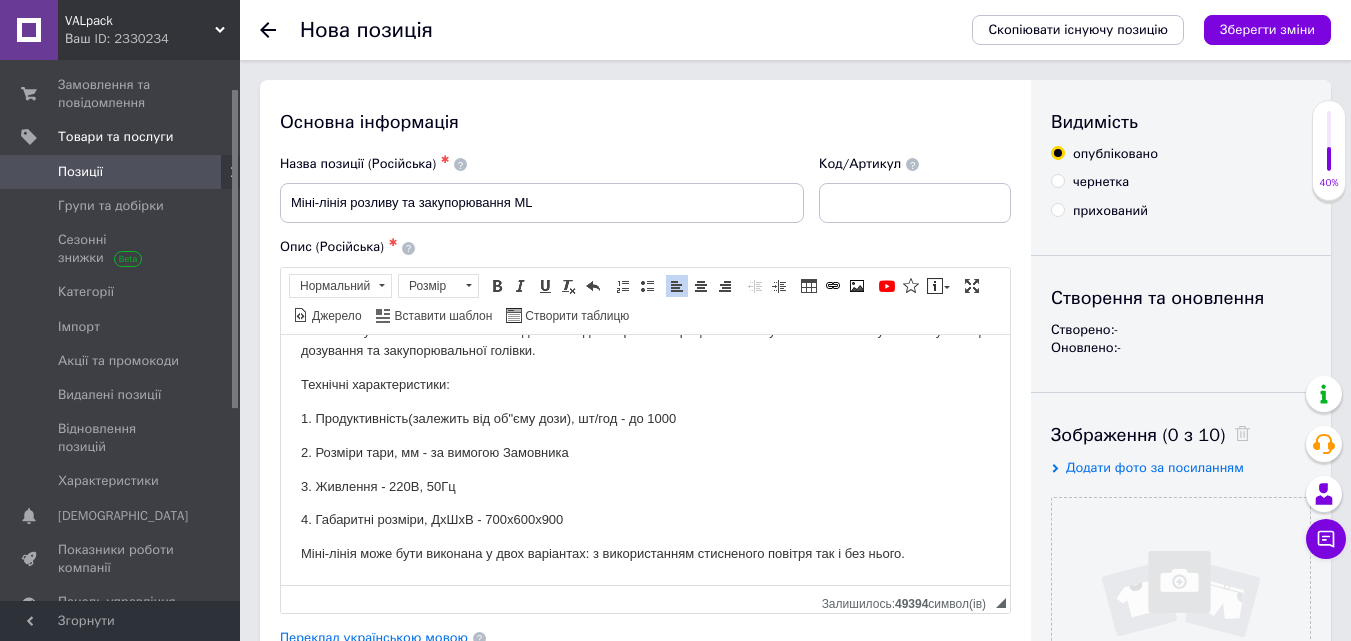 click on "3. Живлення - 220В, 50Гц" at bounding box center (645, 486) 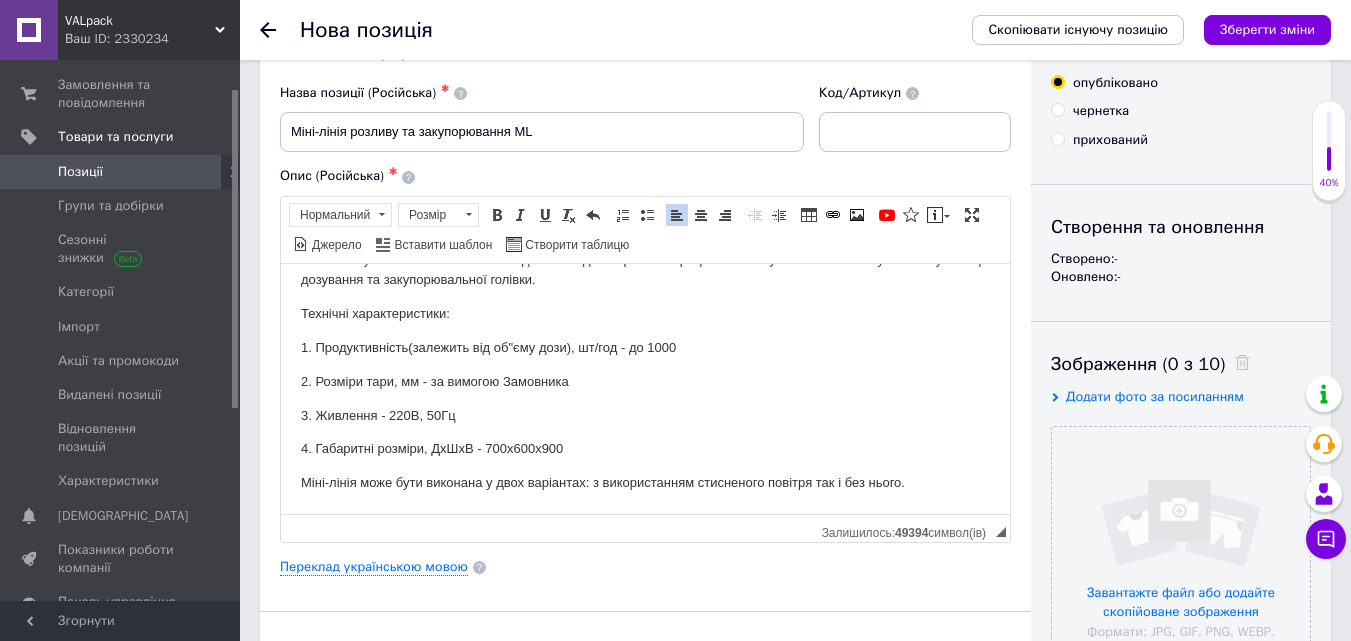 scroll, scrollTop: 200, scrollLeft: 0, axis: vertical 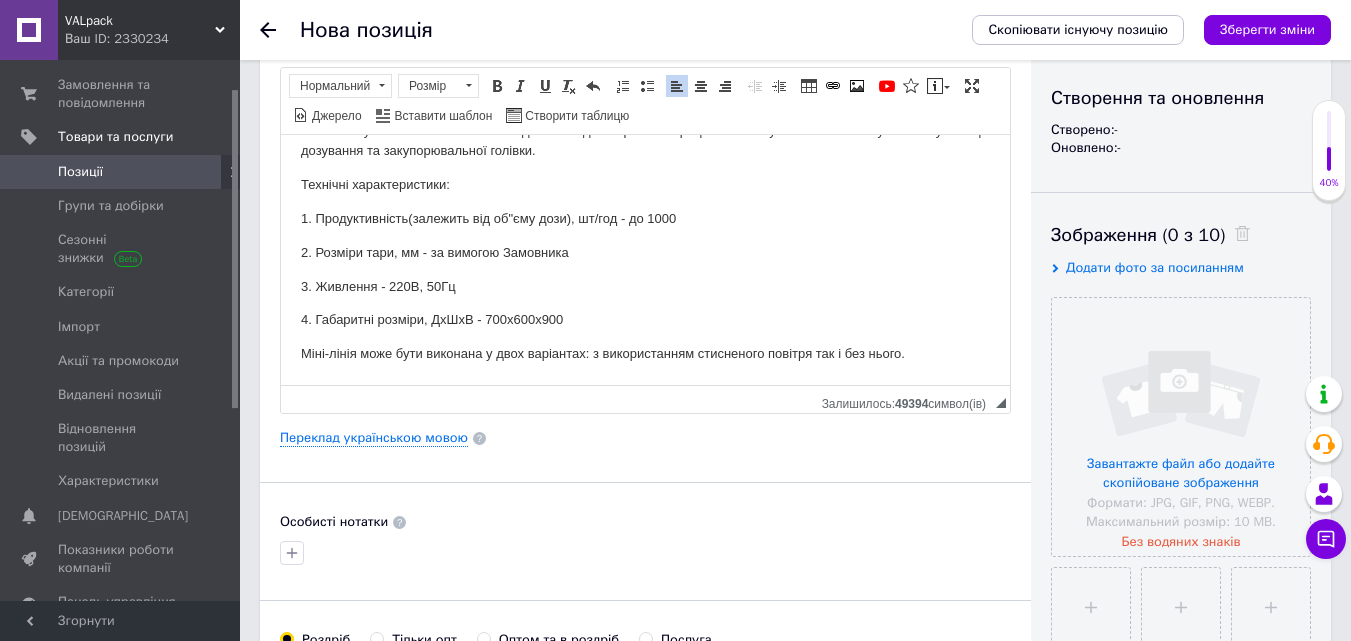 click on "4. Габаритні розміри, ДхШхВ - 700х600х900" at bounding box center (645, 319) 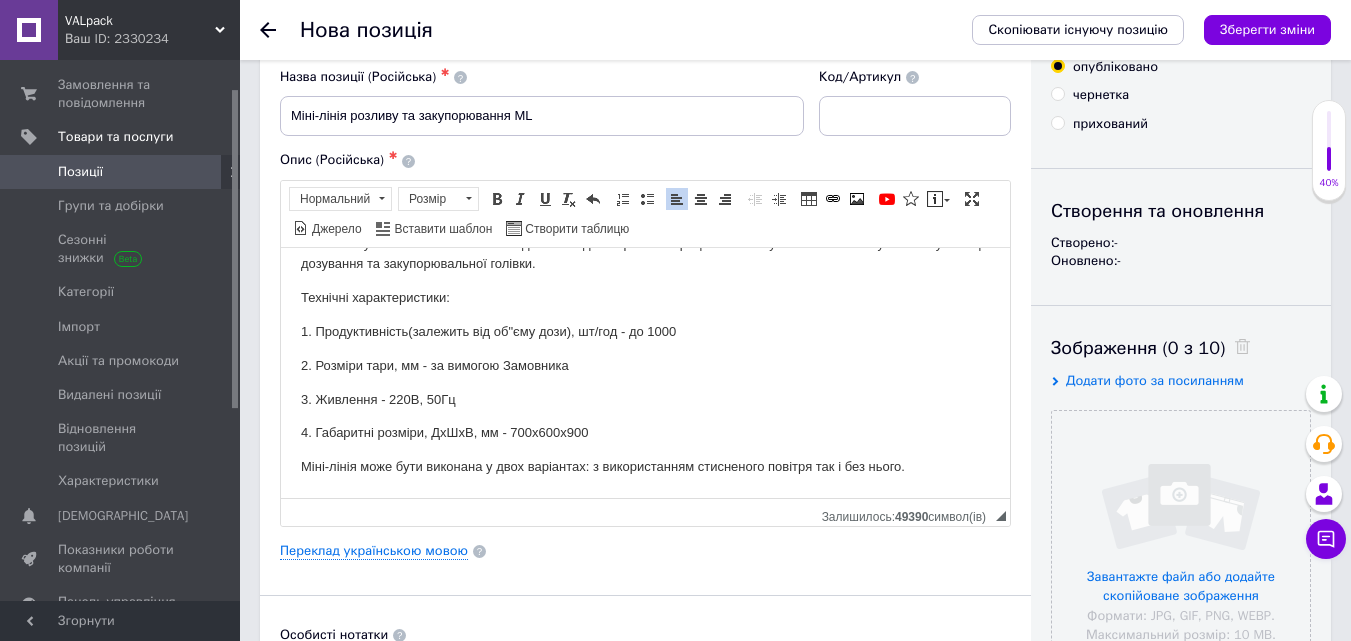 scroll, scrollTop: 200, scrollLeft: 0, axis: vertical 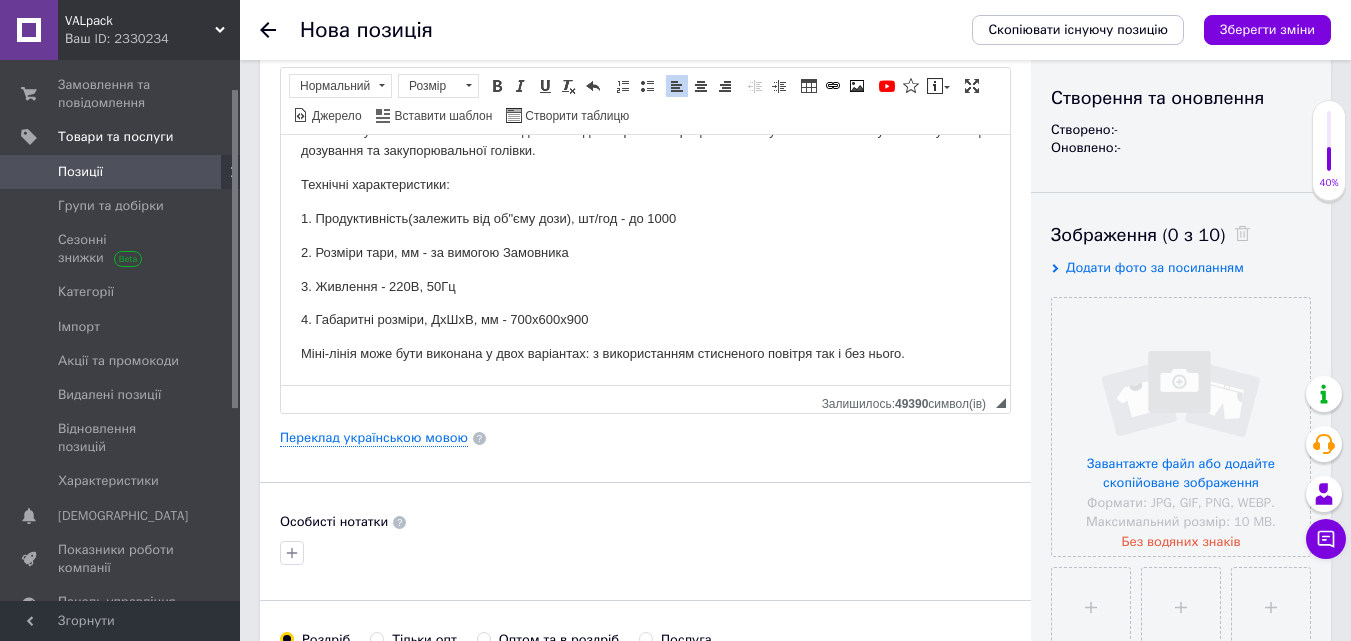 click on "Додати фото за посиланням" at bounding box center (1155, 267) 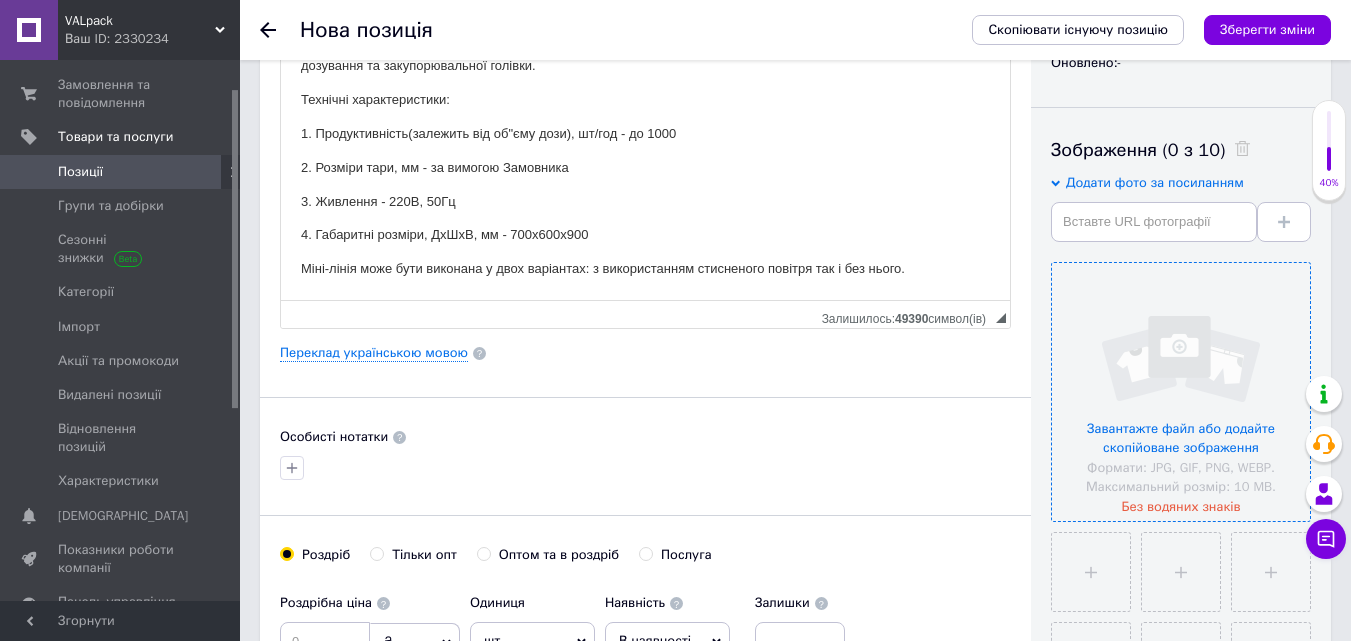 scroll, scrollTop: 400, scrollLeft: 0, axis: vertical 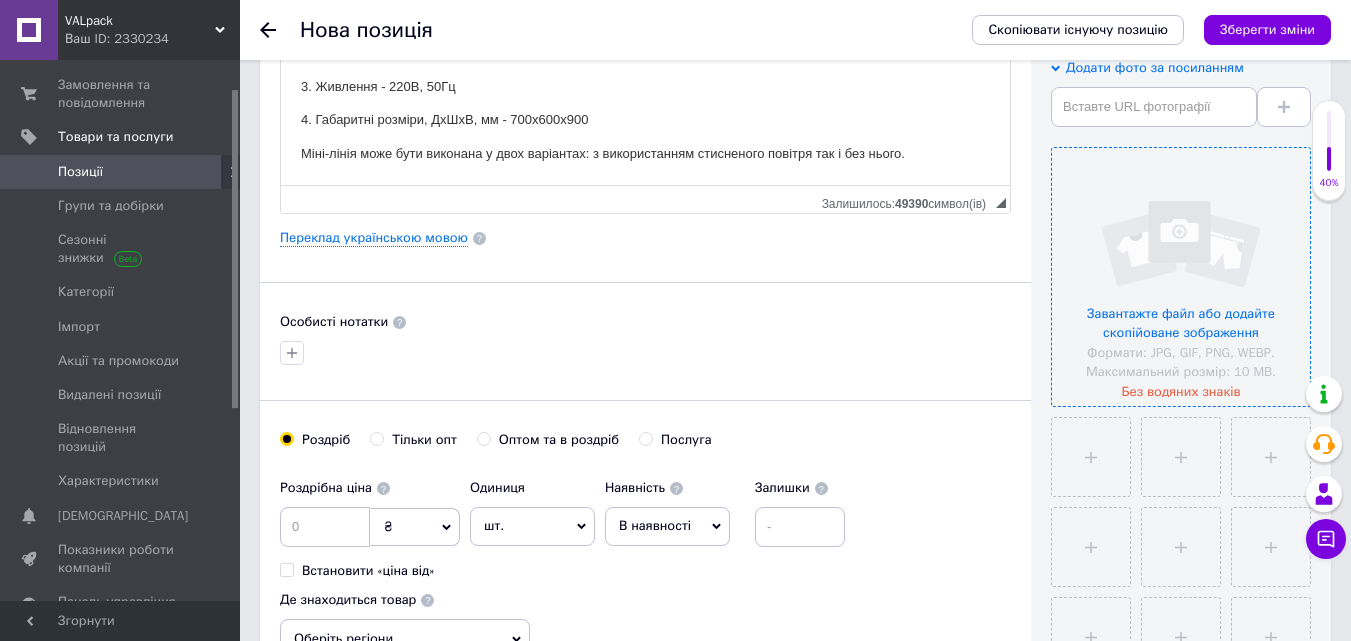 click at bounding box center [1181, 277] 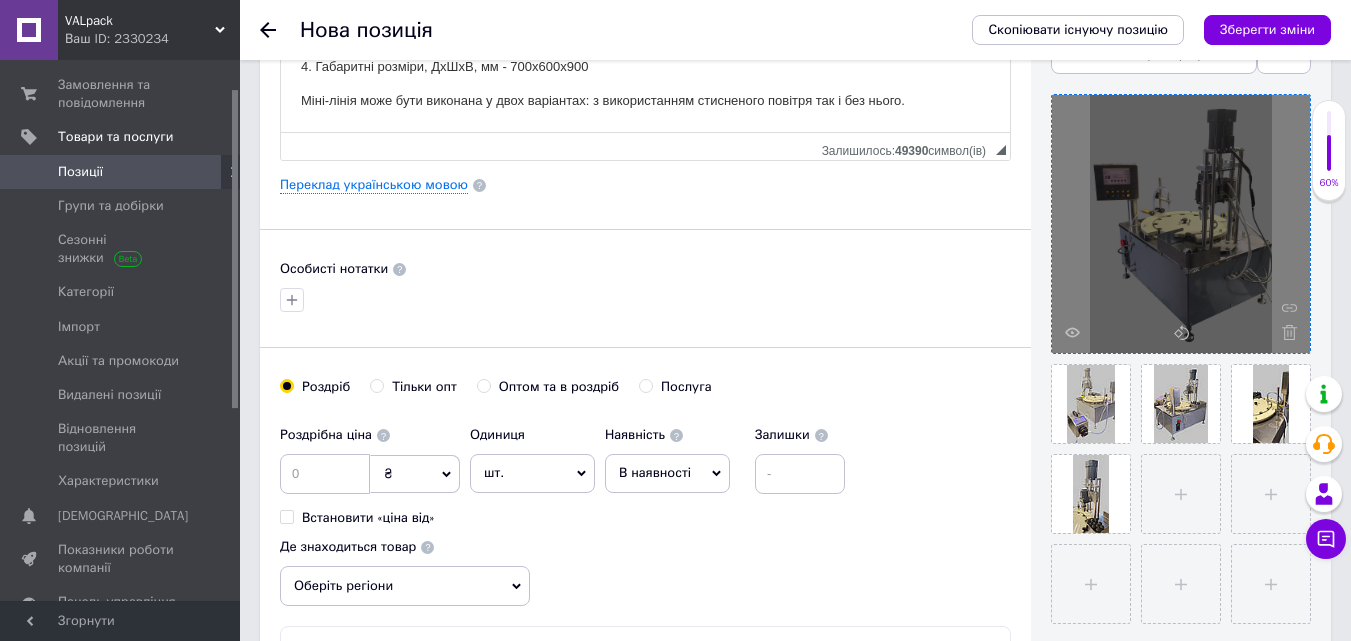 scroll, scrollTop: 500, scrollLeft: 0, axis: vertical 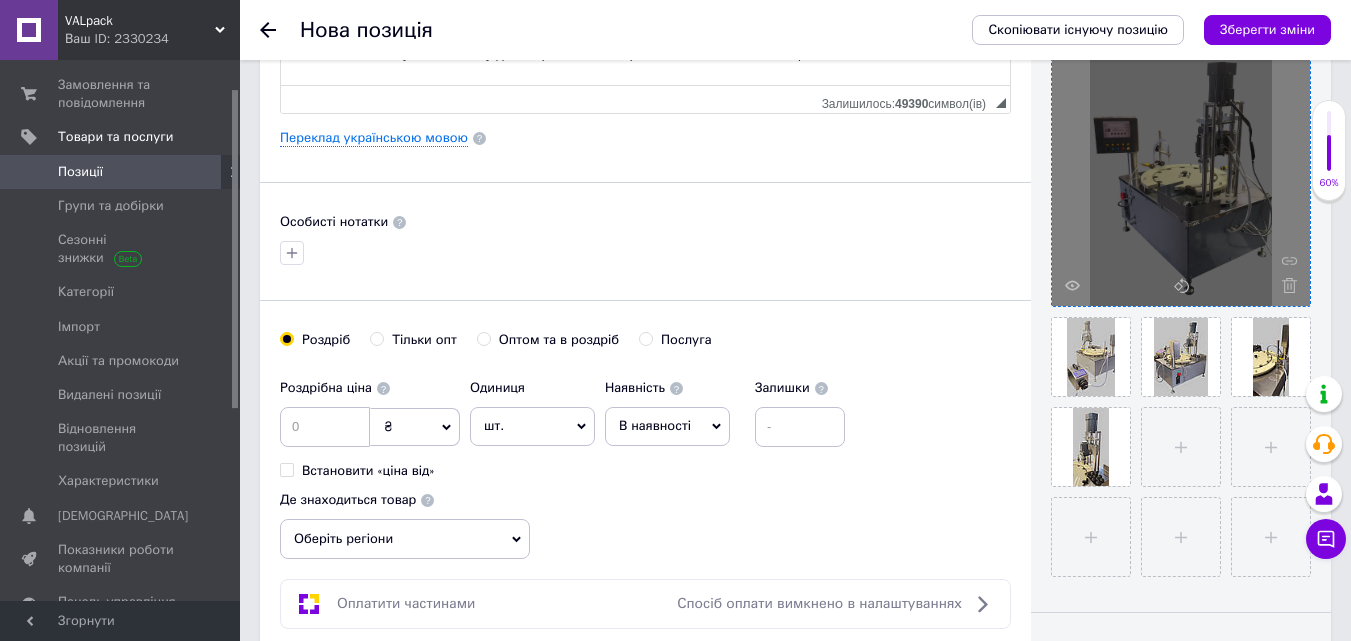 click 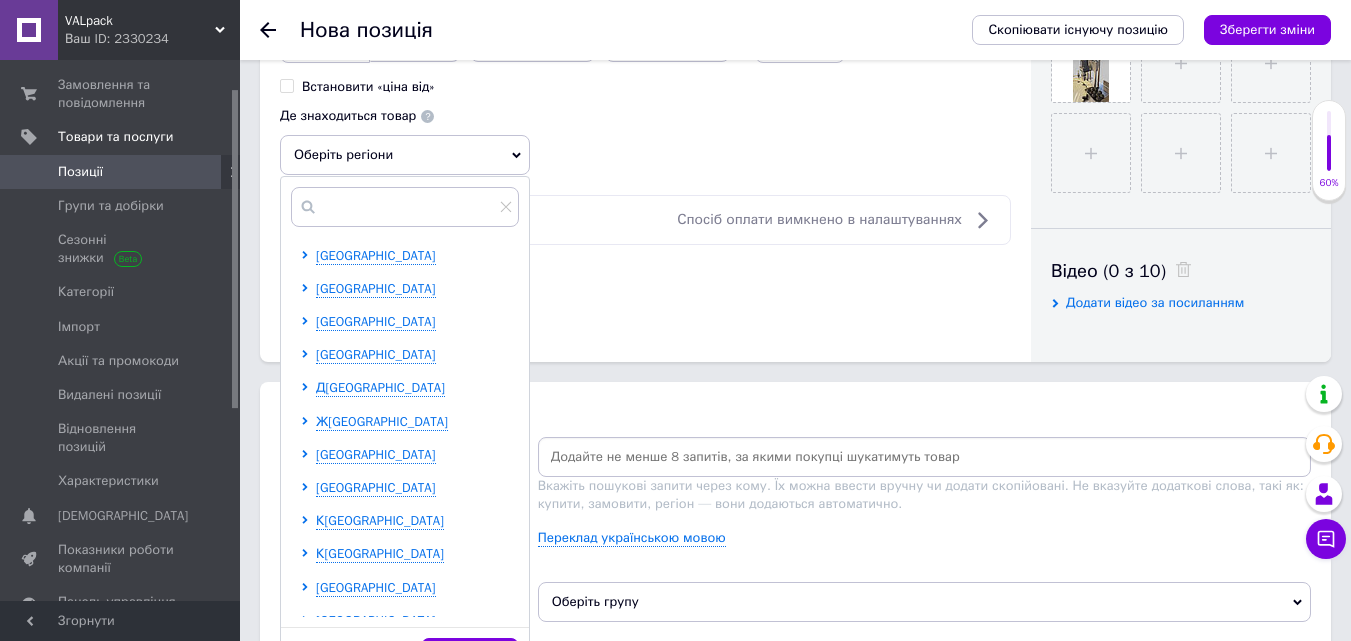scroll, scrollTop: 900, scrollLeft: 0, axis: vertical 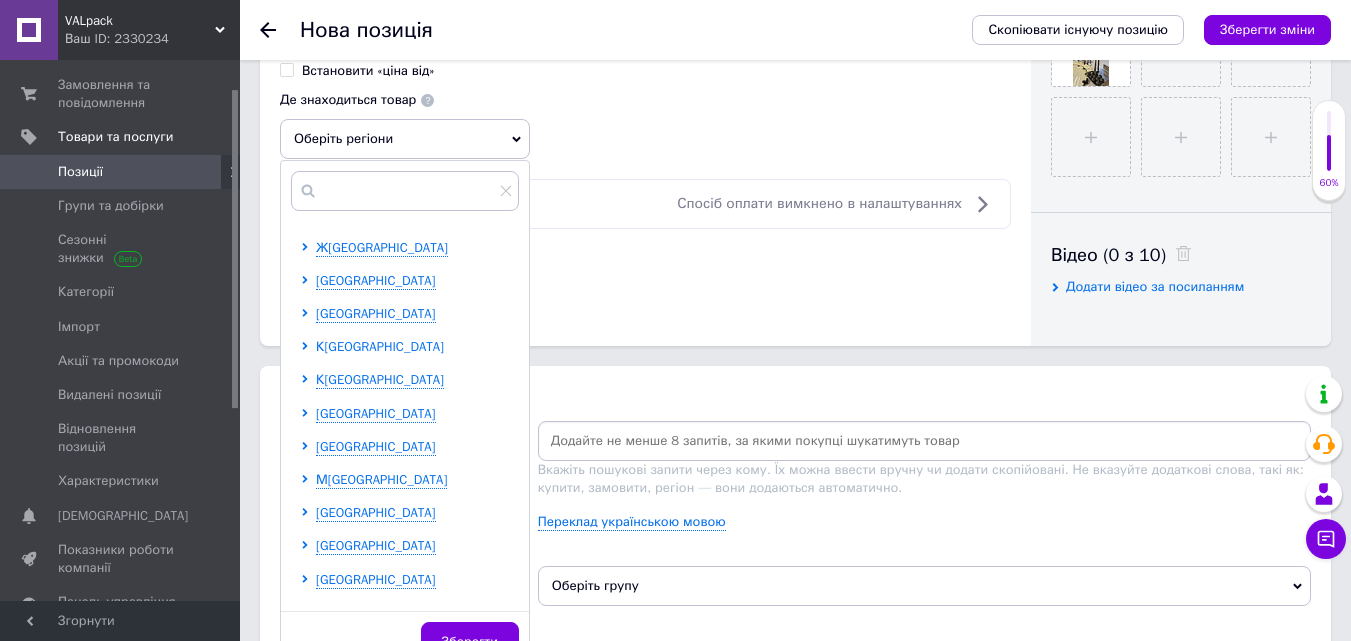 click on "К[GEOGRAPHIC_DATA]" at bounding box center (380, 346) 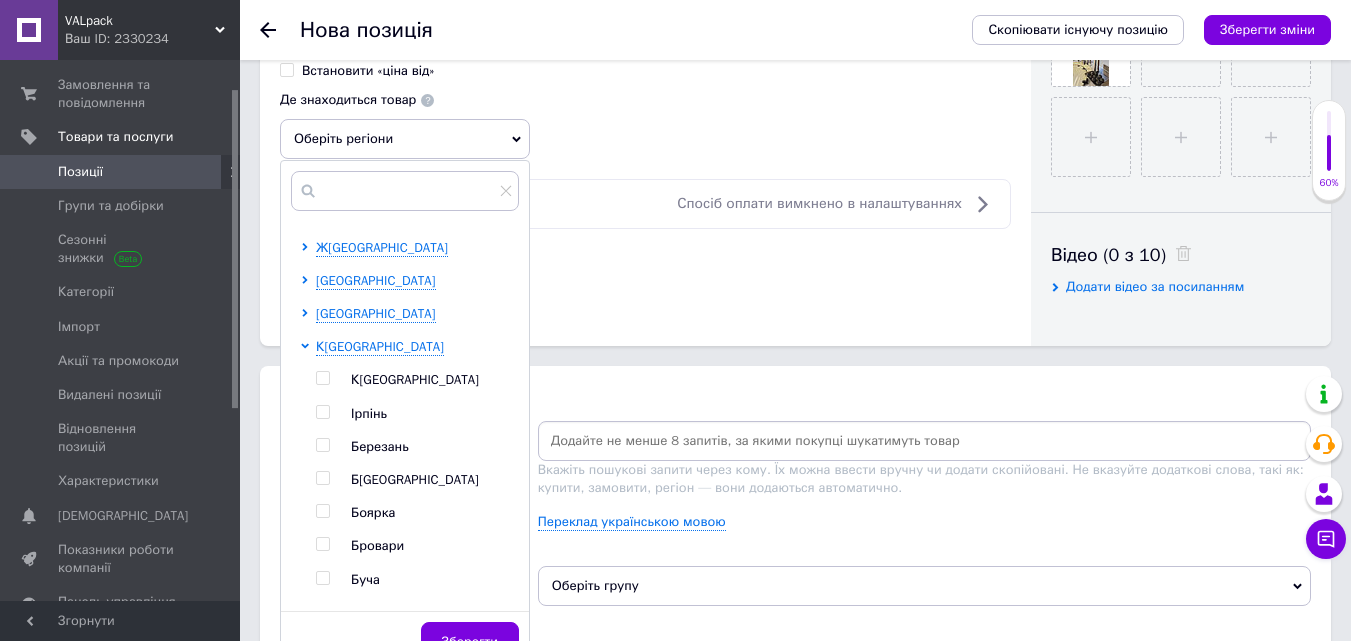 click at bounding box center (322, 378) 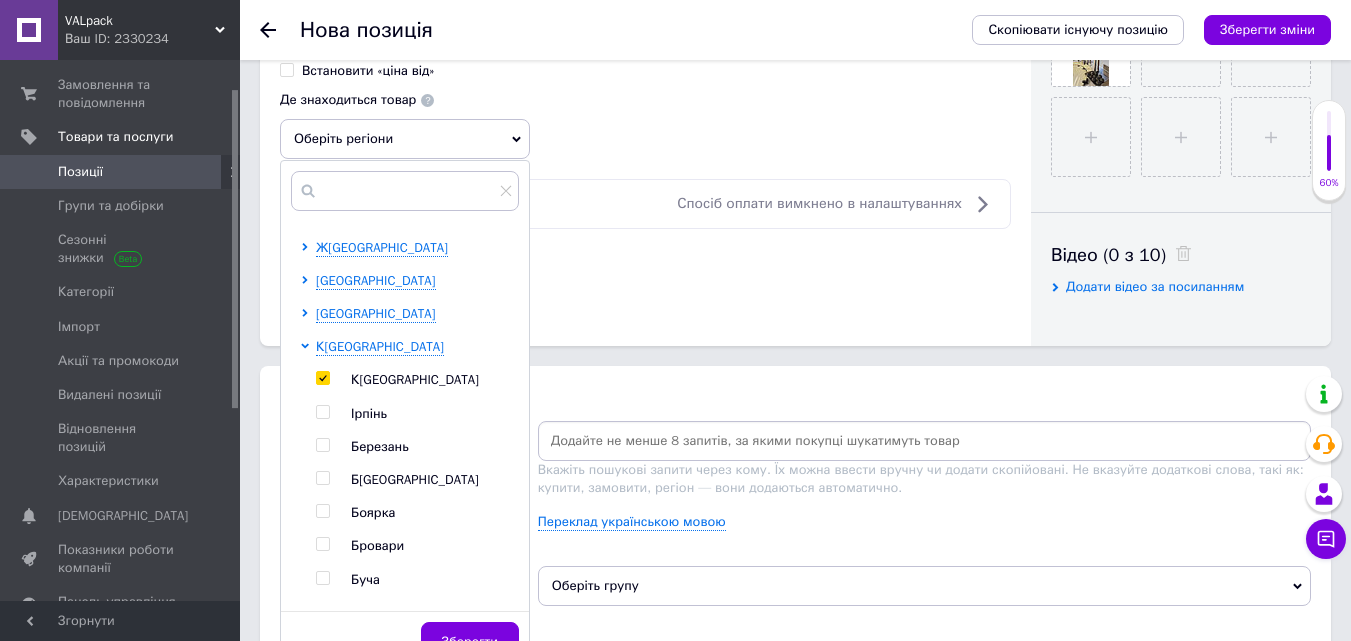 checkbox on "true" 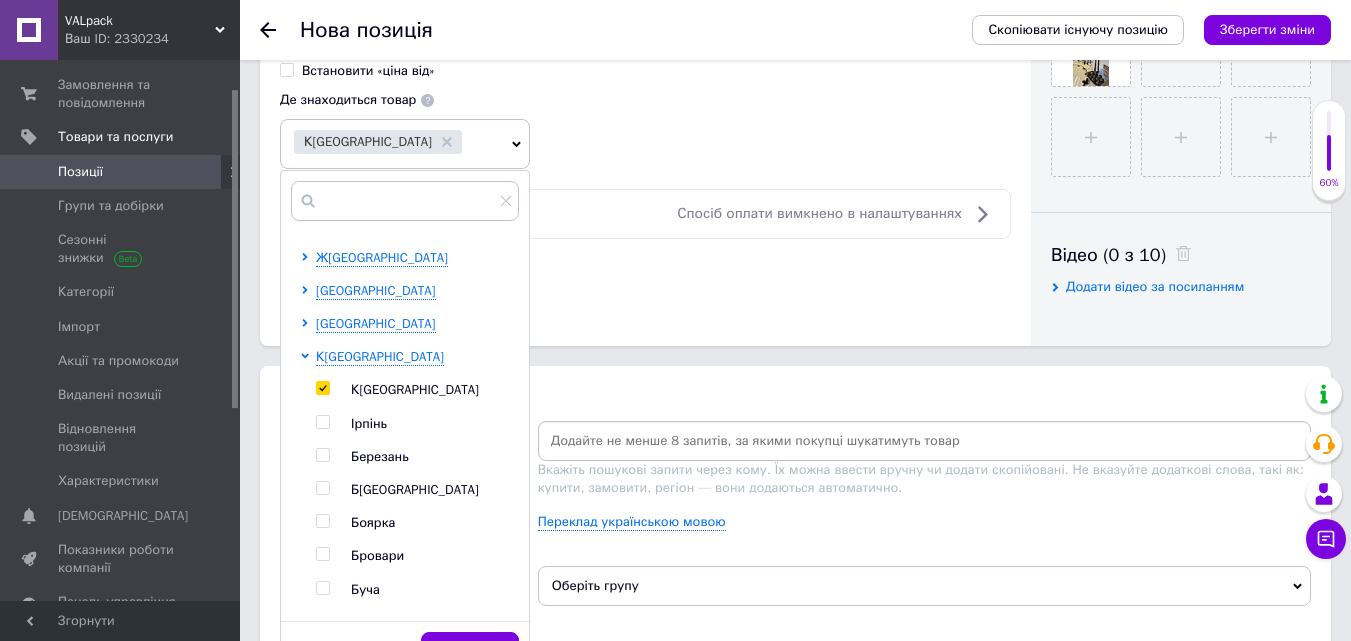 click on "Основна інформація Назва позиції (Російська) ✱ Міні-лінія розливу та закупорювання ML Код/Артикул Опис (Російська) ✱ Міні-лінія призначена для організації напівавтоматичного процесу наповнення рідинами різноманітної щільності та закупорювання флаконів пробками/кришками.
В базовому виконання мін-лінія складається з дозатора та операційного блоку зі встановленому на ньому позиції дозування та закупорювальної голівки.
Технічні характеристики:
1. Продуктивність(залежить від об"єму дози), шт/год - до 1000
2. Розміри тари, мм - за вимогою Замовника" at bounding box center [645, -237] 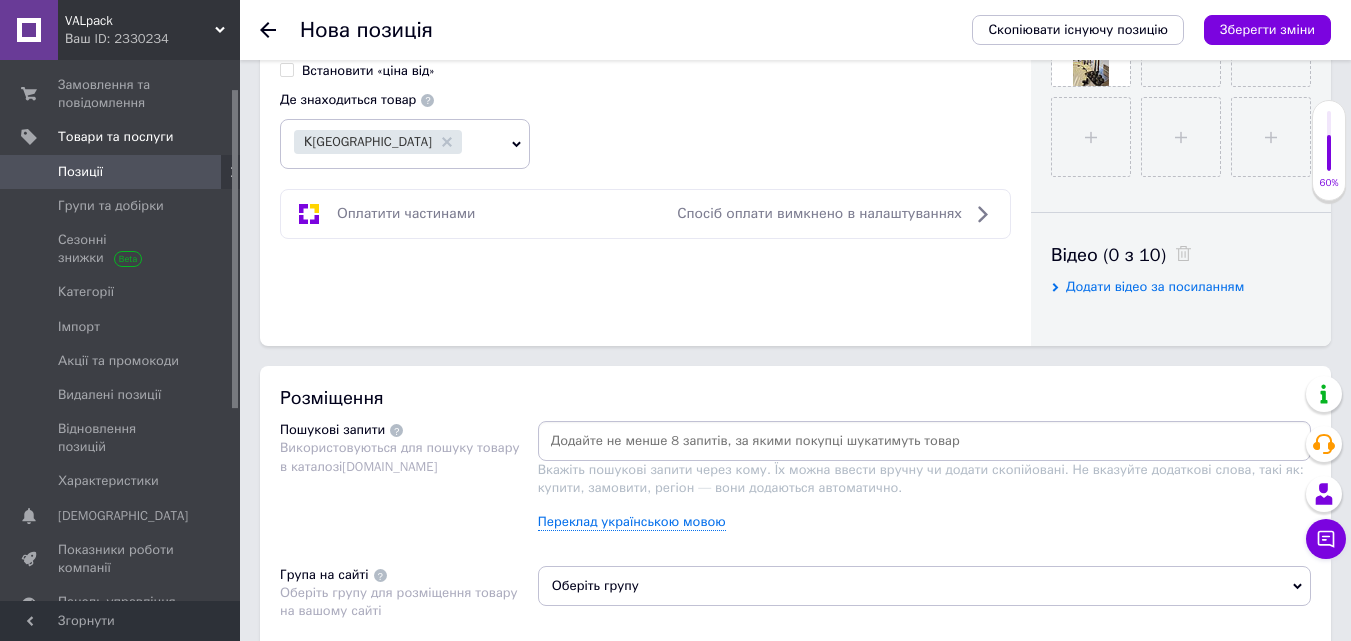 click 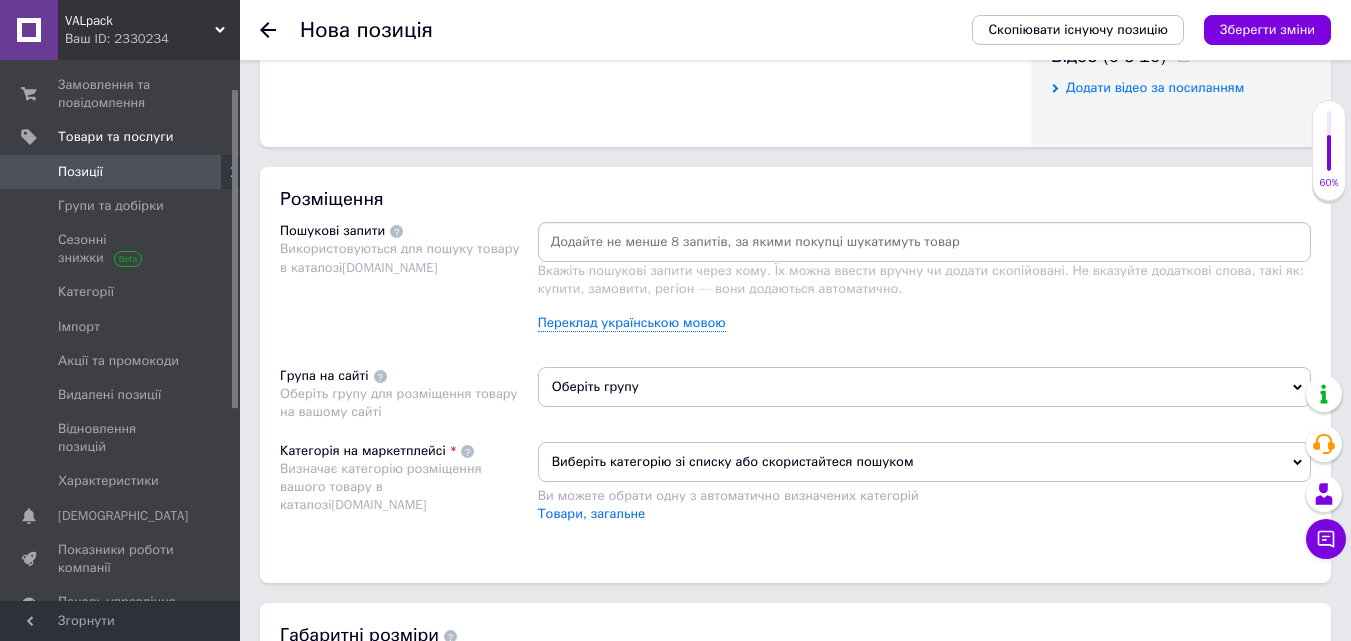 scroll, scrollTop: 1100, scrollLeft: 0, axis: vertical 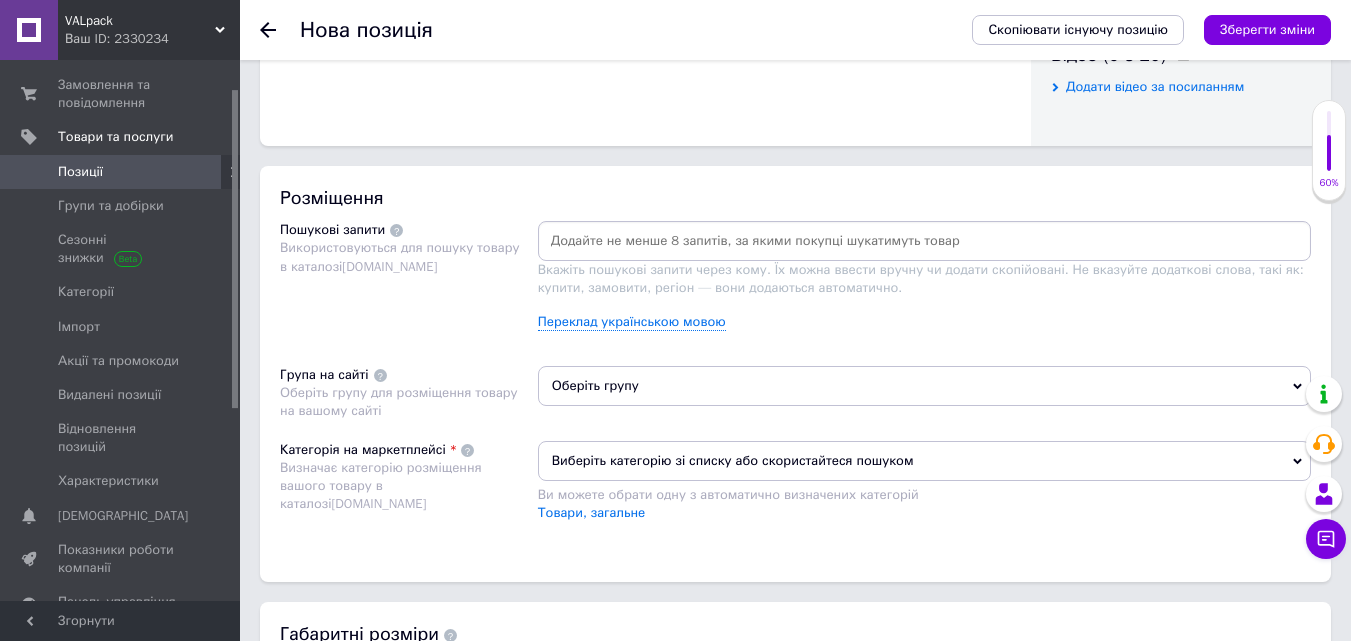 click at bounding box center (924, 241) 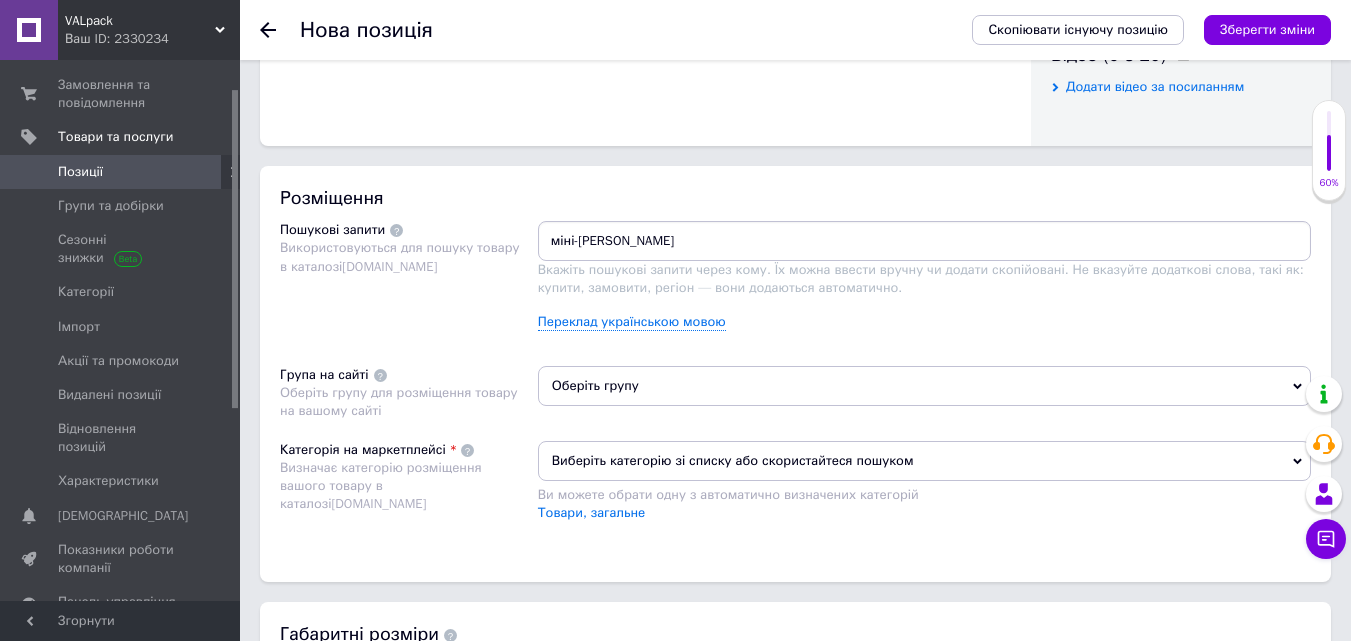 type on "міні-лінія" 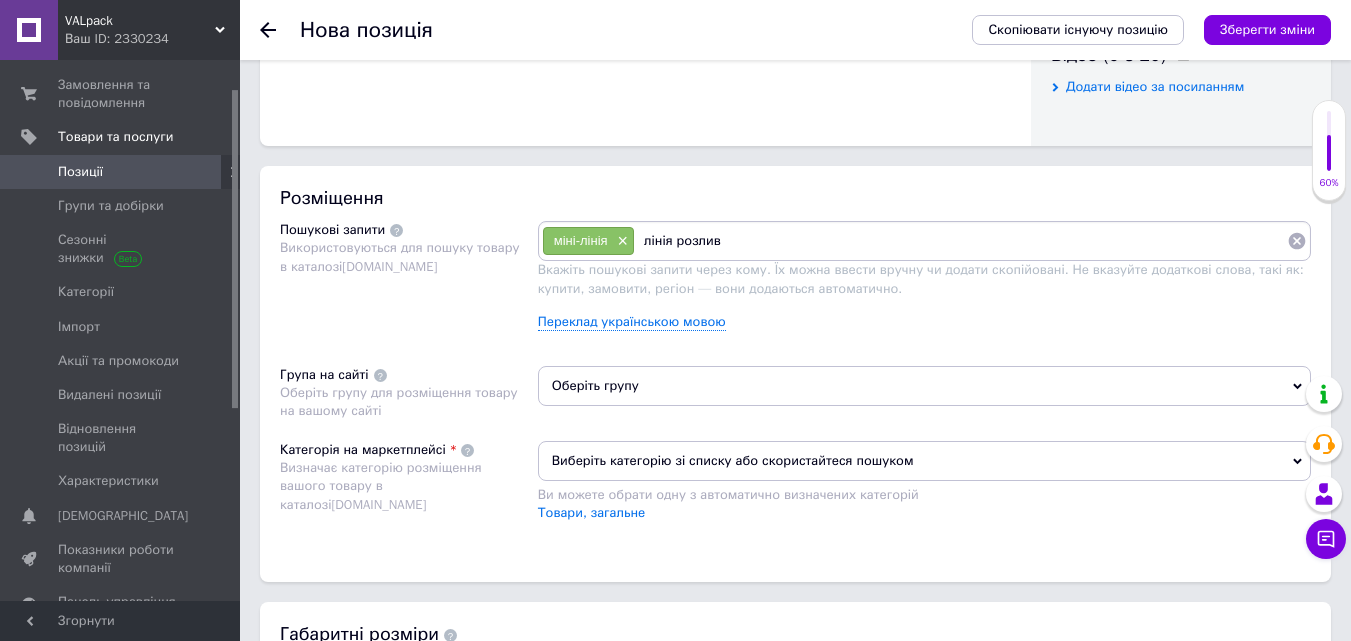 type on "лінія розливу" 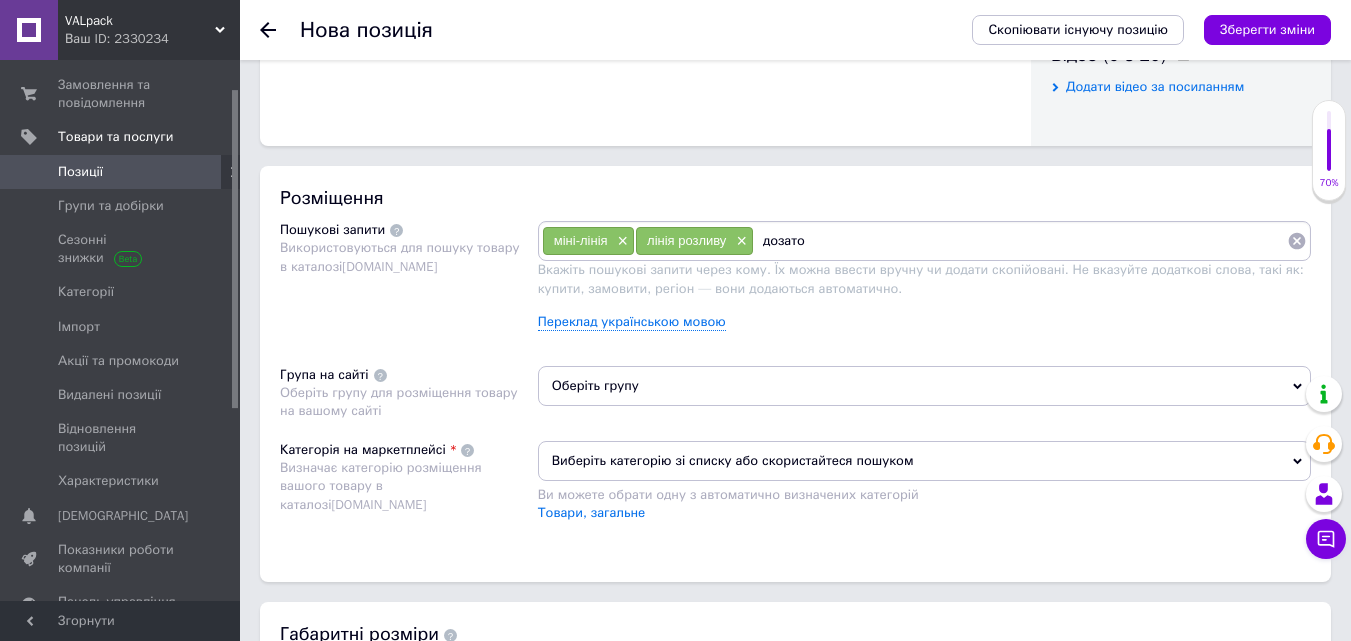type on "дозатор" 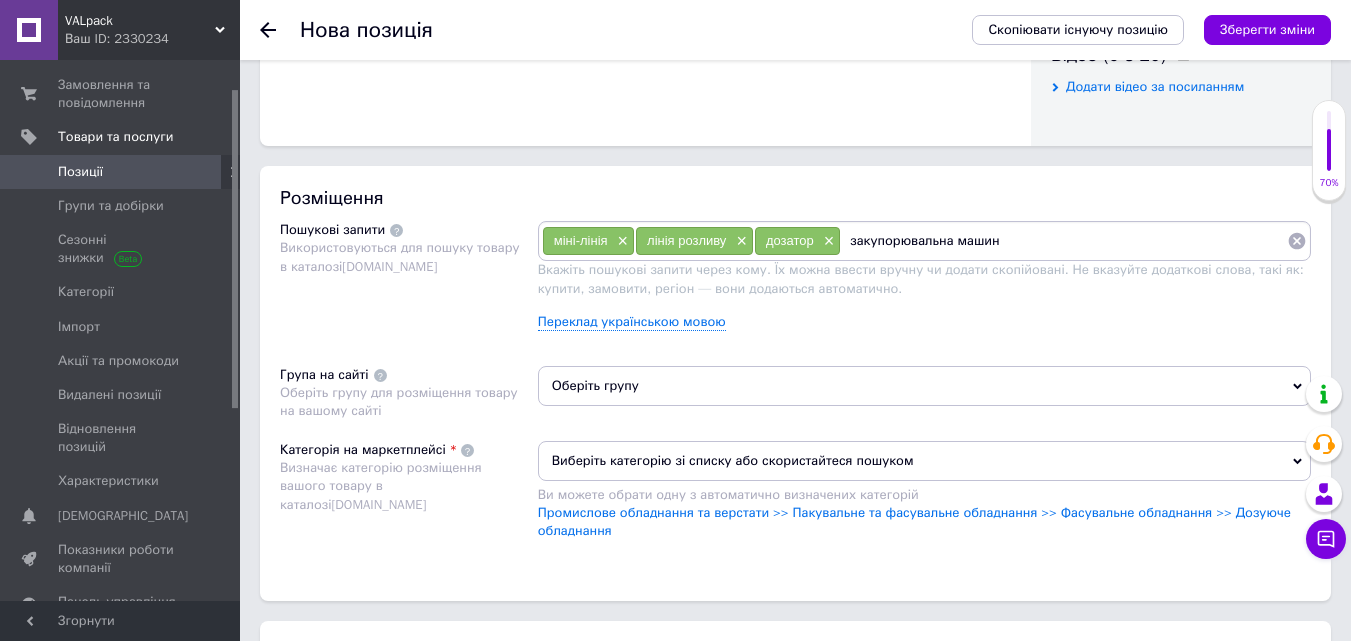 type on "закупорювальна машина" 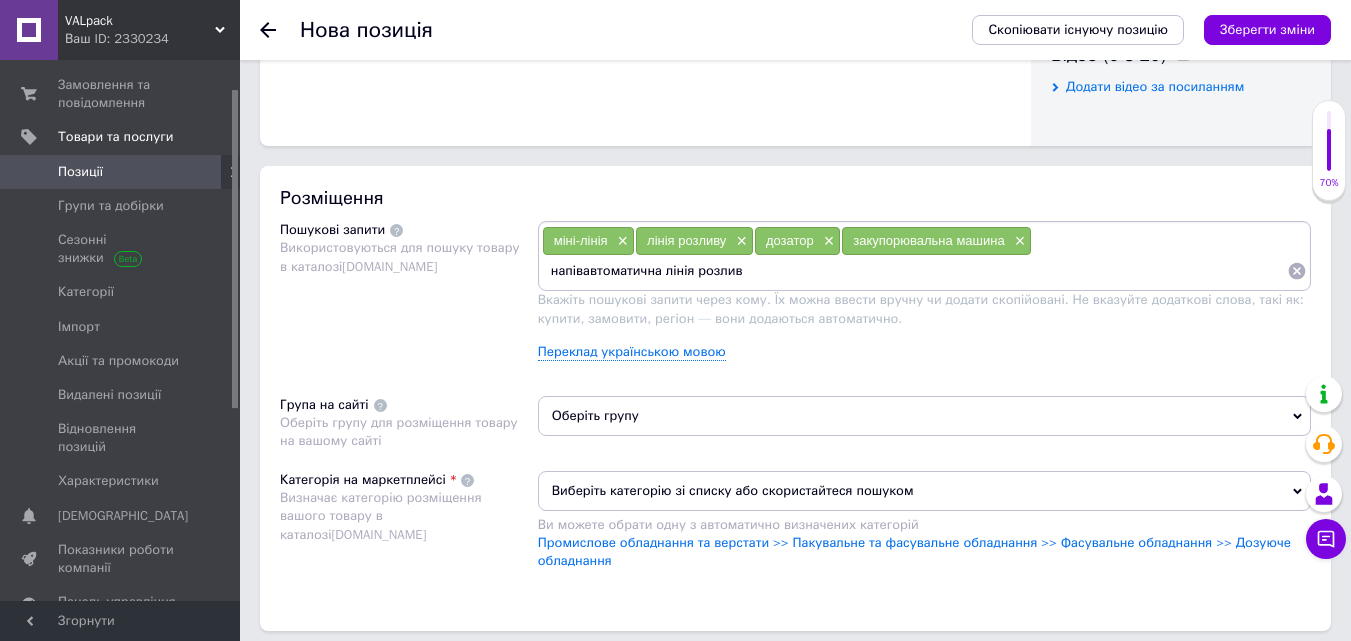 type on "напівавтоматична лінія розливу" 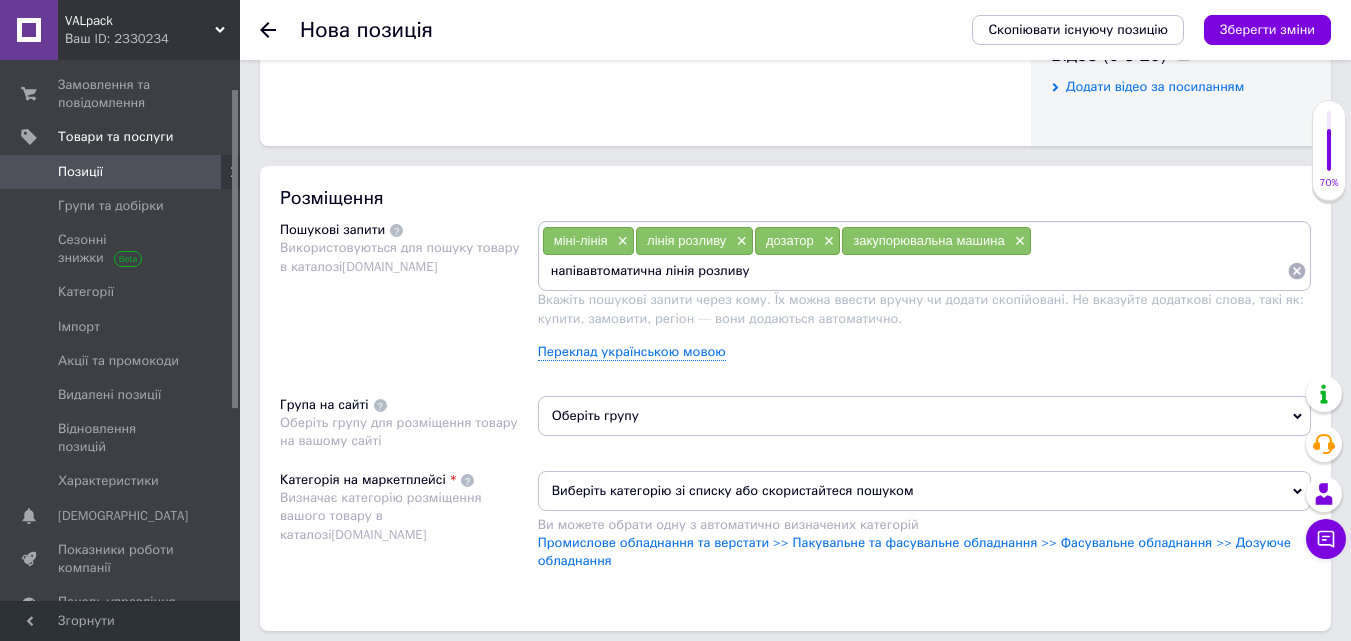 type 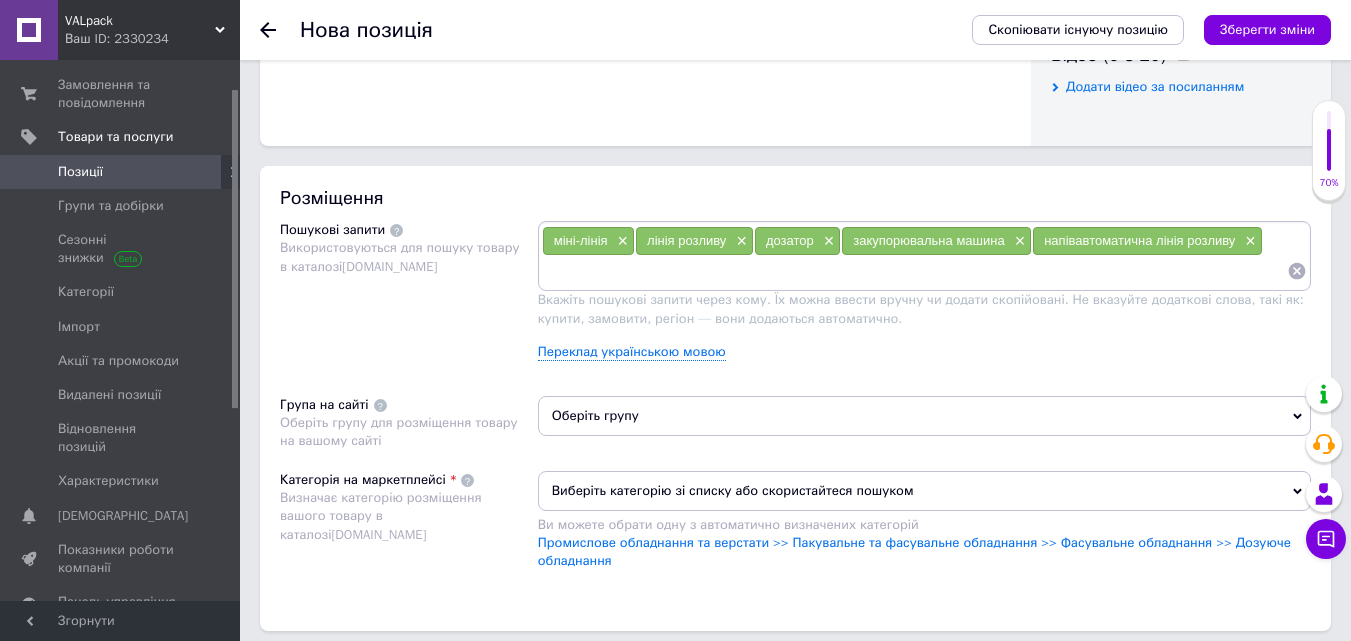 click on "Оберіть групу" at bounding box center [924, 416] 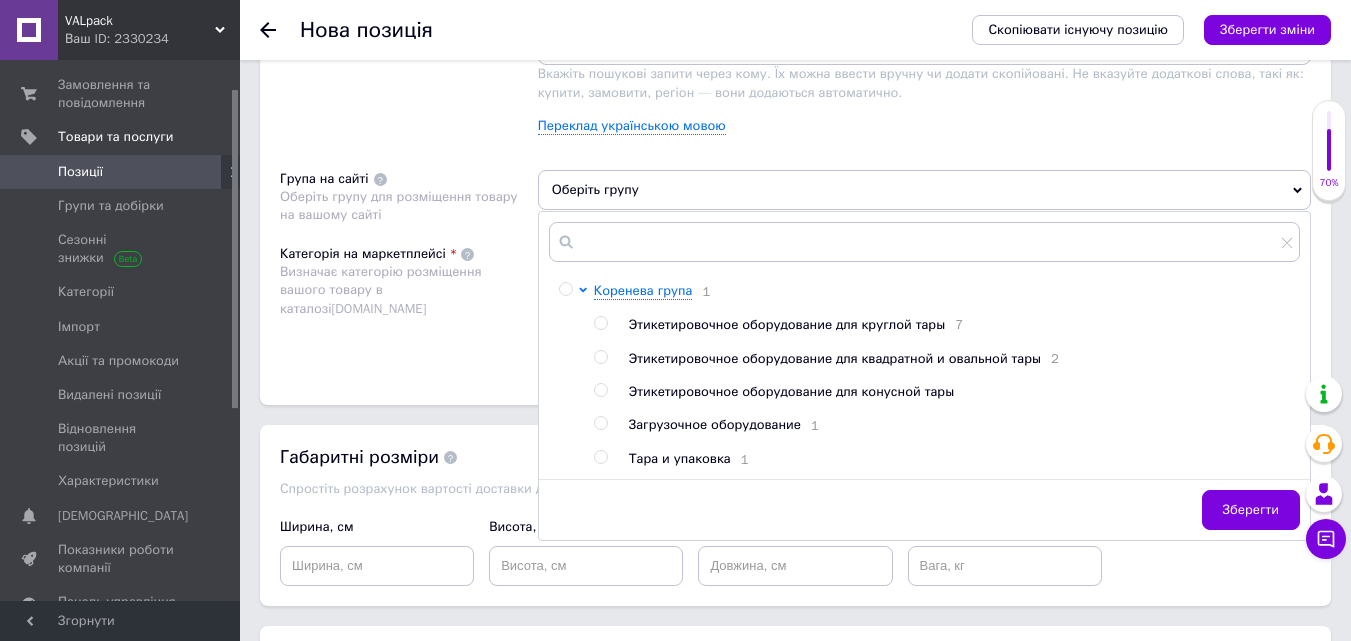scroll, scrollTop: 1300, scrollLeft: 0, axis: vertical 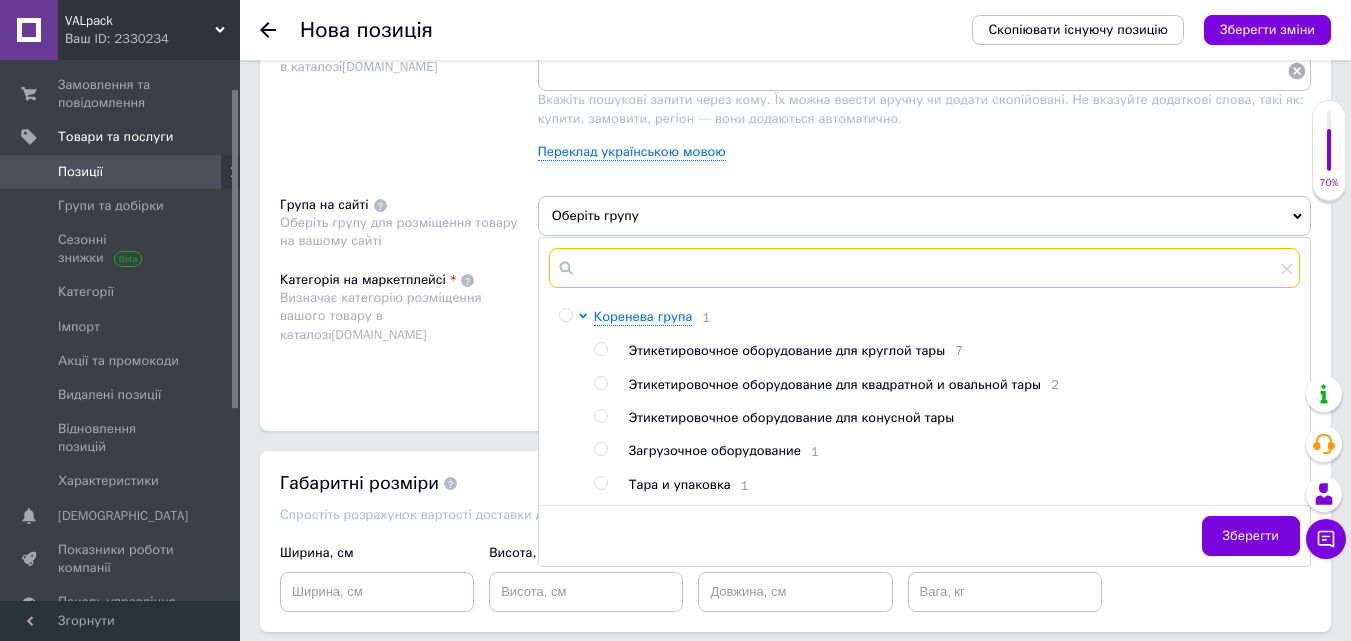click at bounding box center (924, 268) 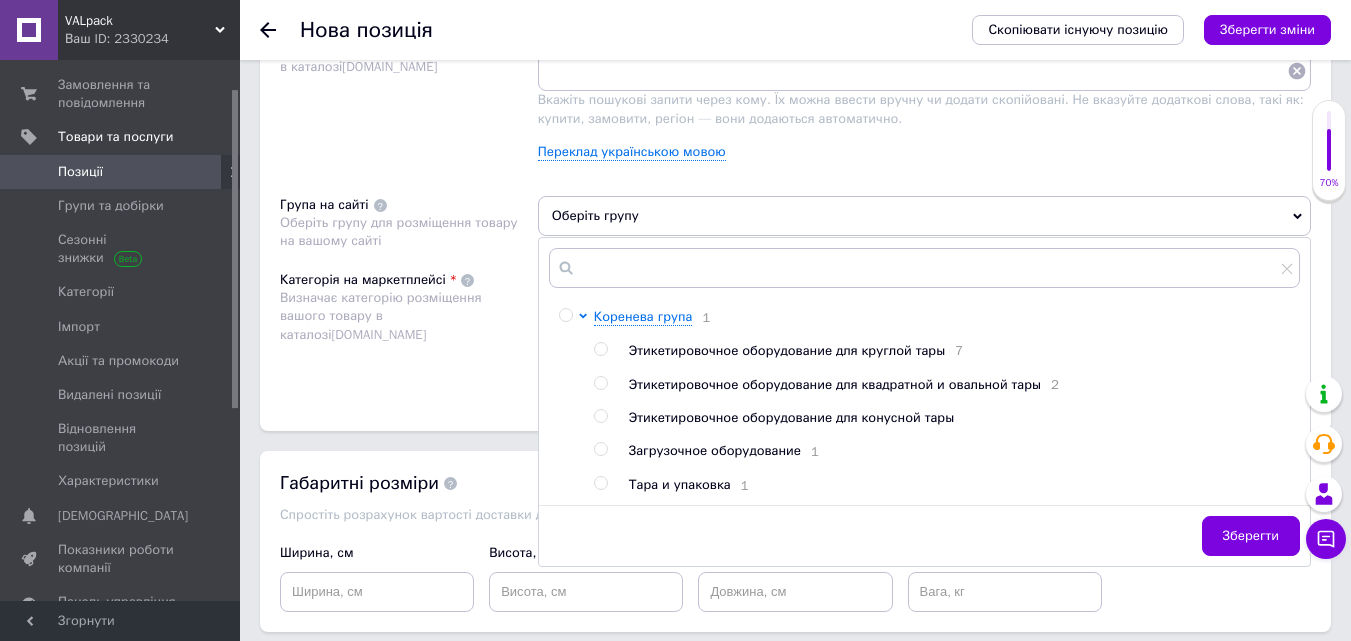 click at bounding box center [600, 483] 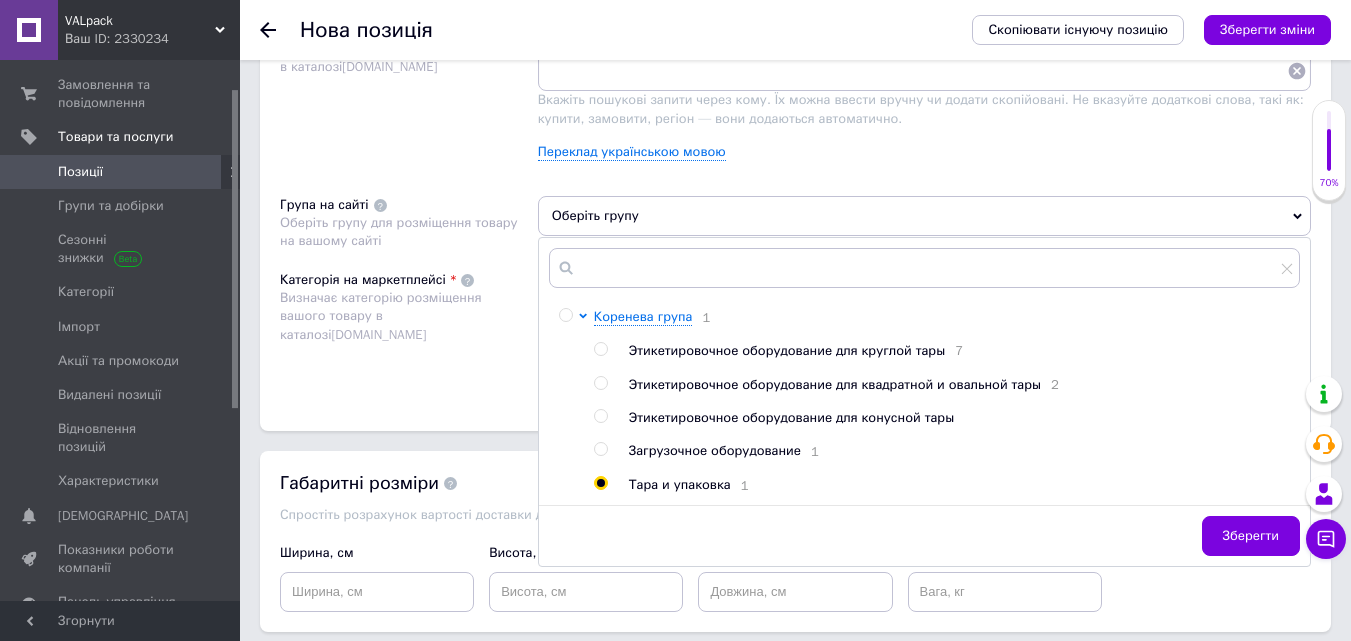 radio on "true" 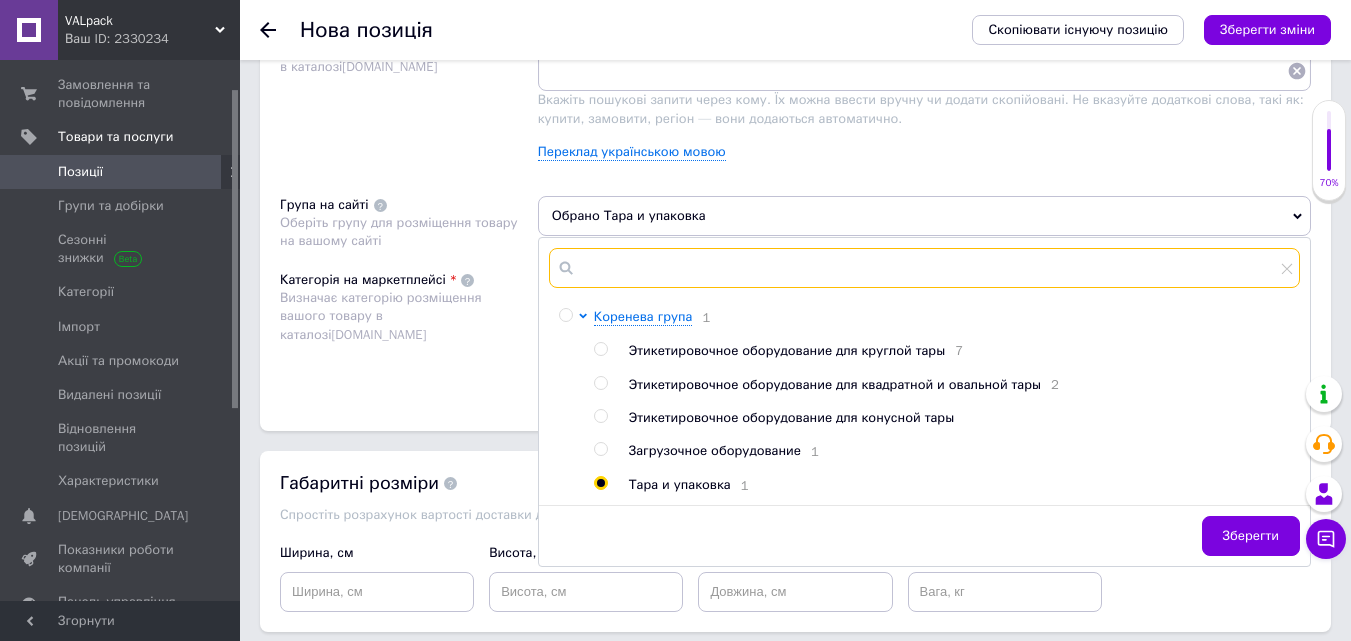 click at bounding box center [924, 268] 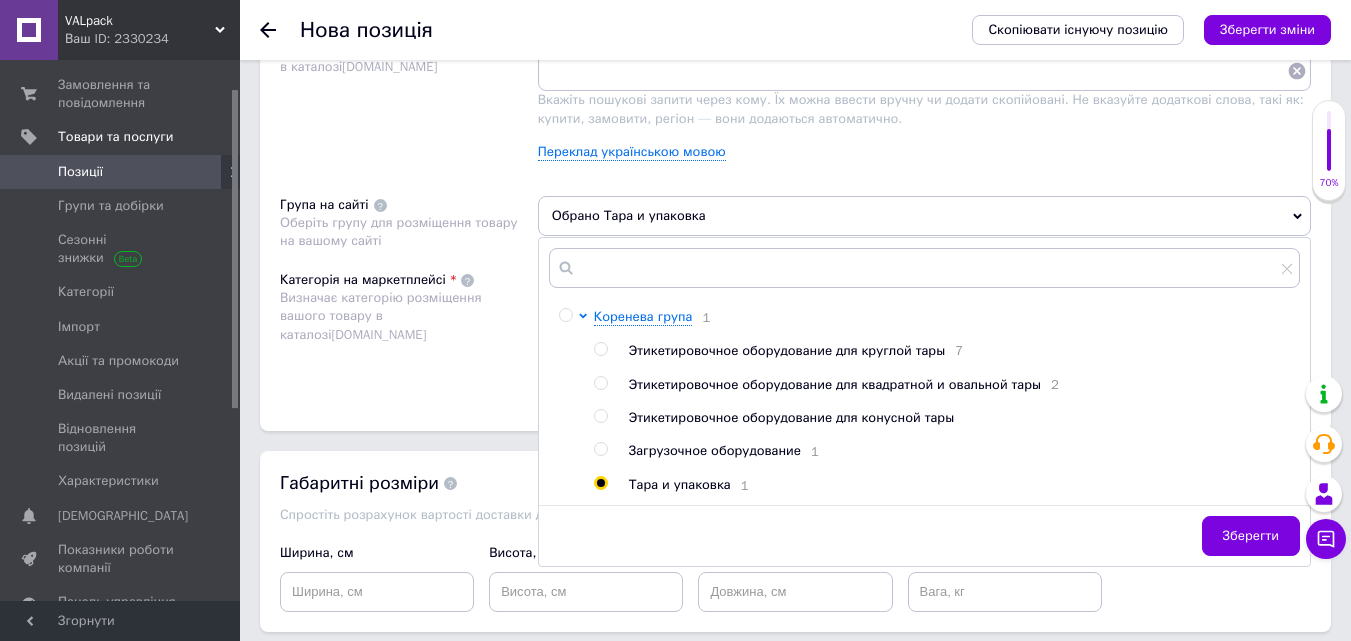 click on "Категорія на маркетплейсі Визначає категорію розміщення вашого товару в каталозі  [DOMAIN_NAME]" at bounding box center [409, 331] 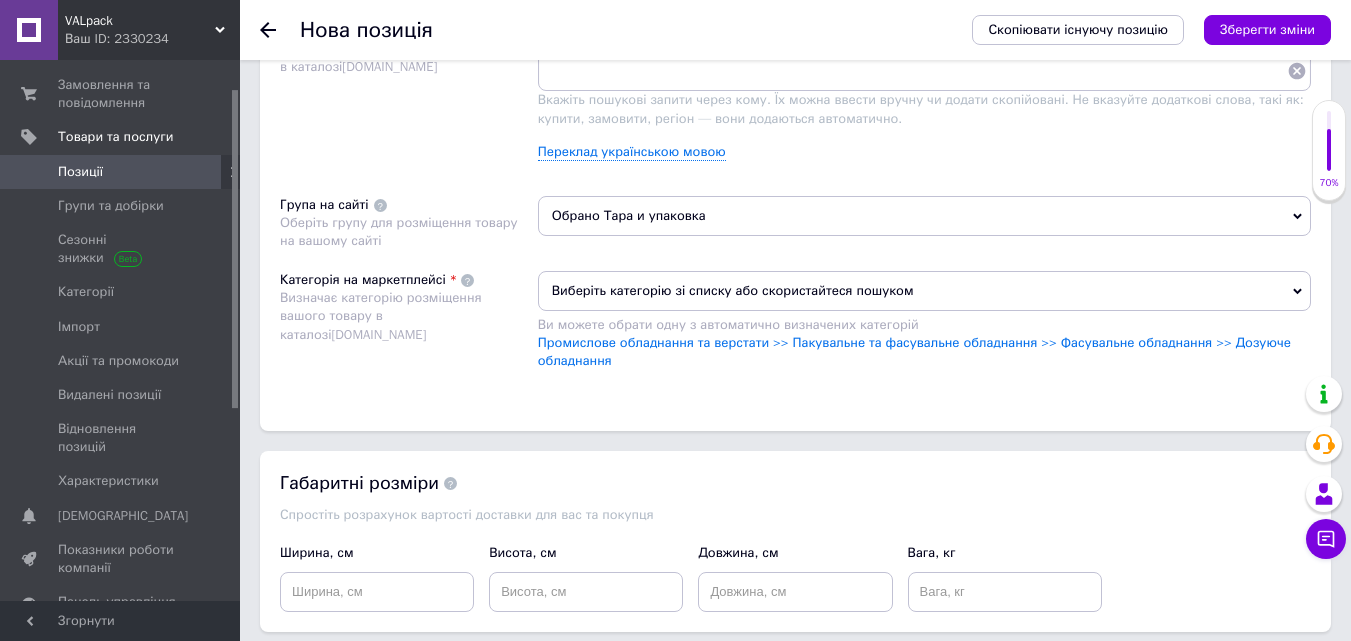 click on "Виберіть категорію зі списку або скористайтеся пошуком" at bounding box center [924, 291] 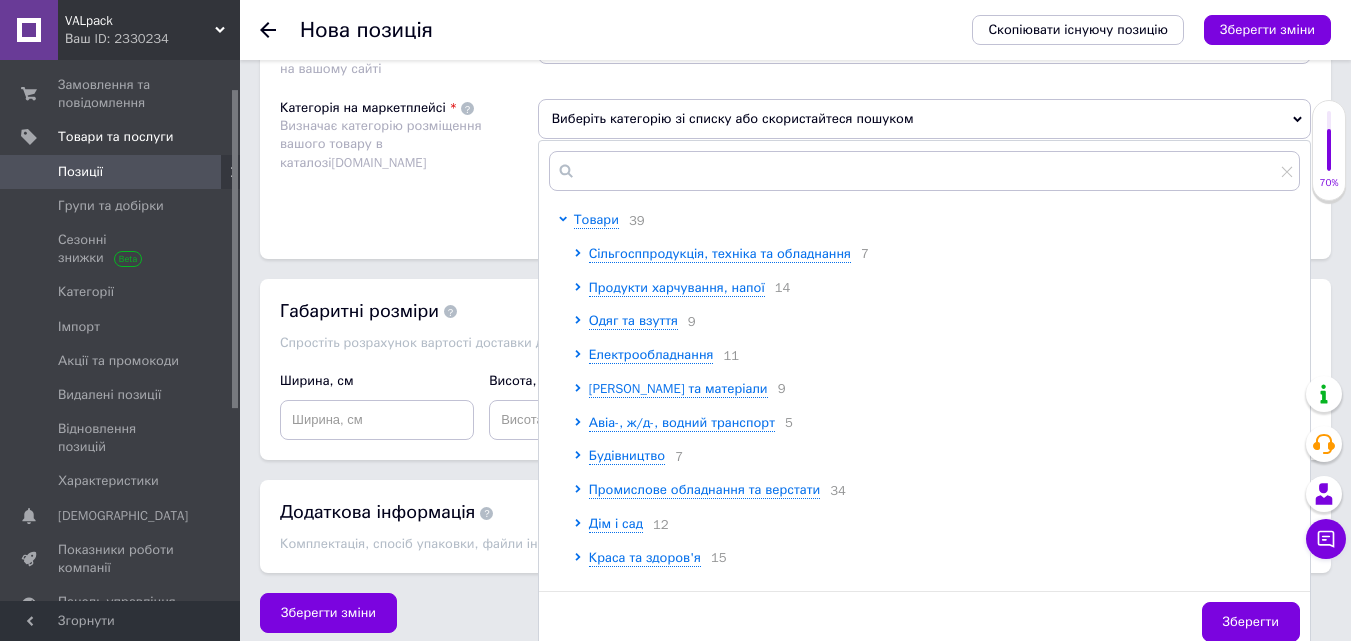 scroll, scrollTop: 1484, scrollLeft: 0, axis: vertical 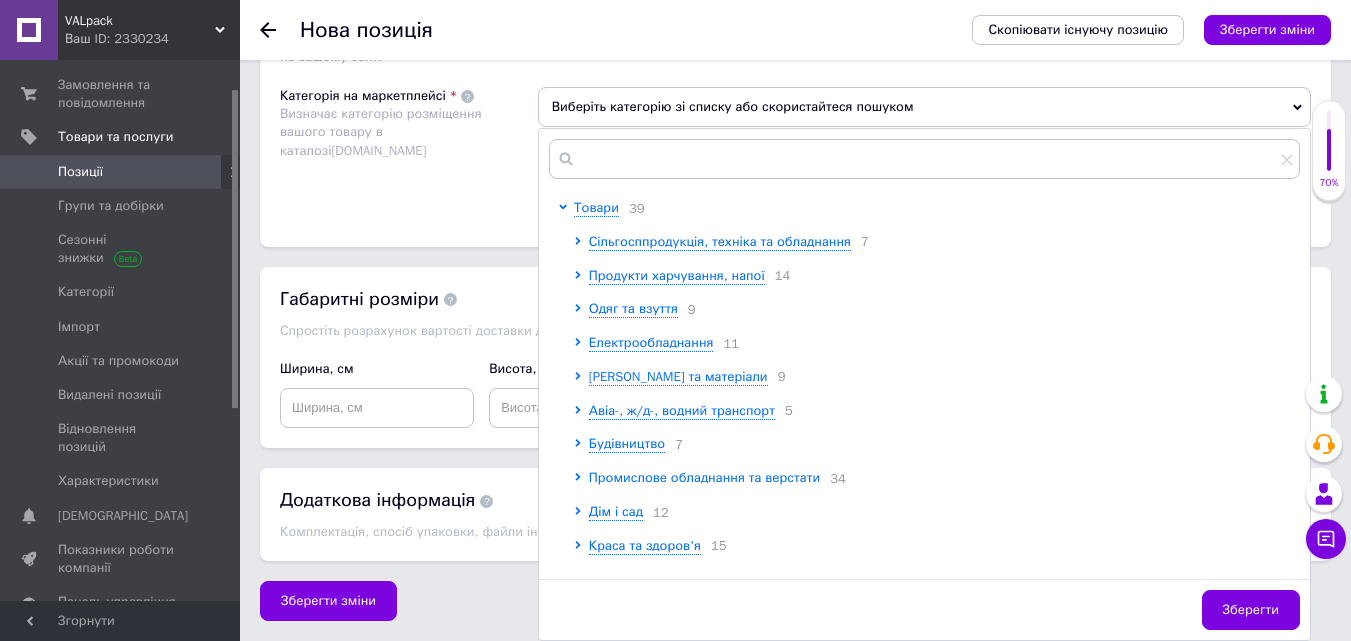 click 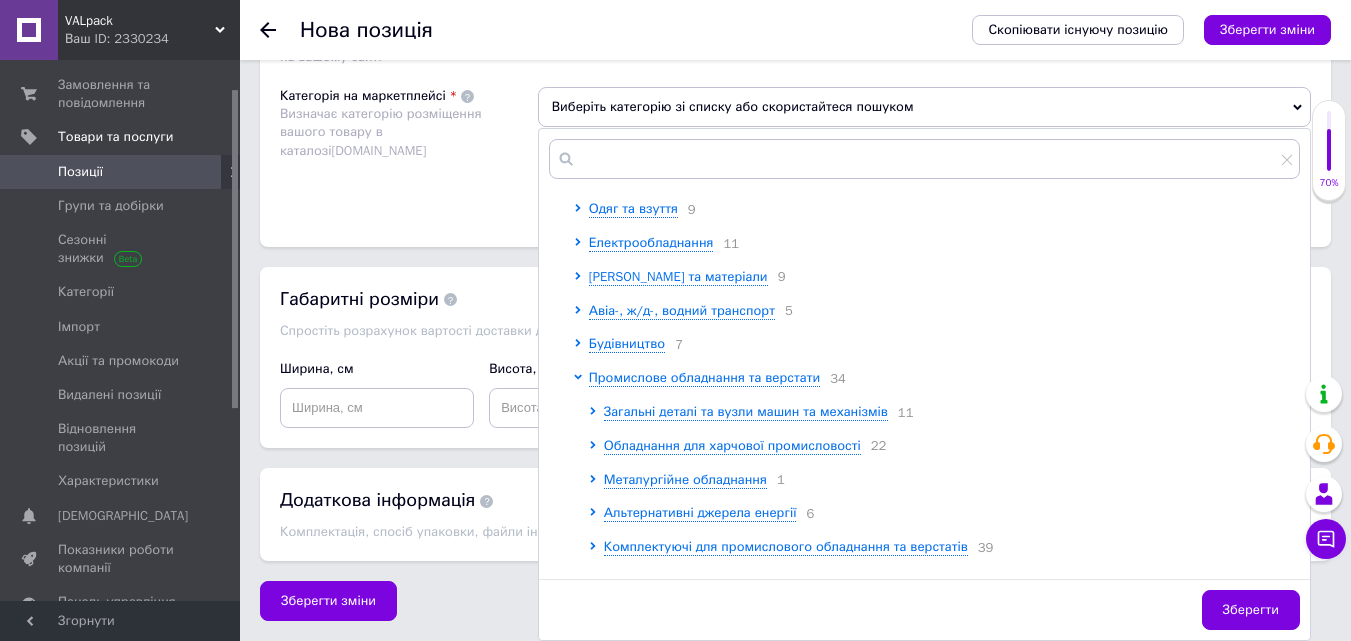scroll, scrollTop: 200, scrollLeft: 0, axis: vertical 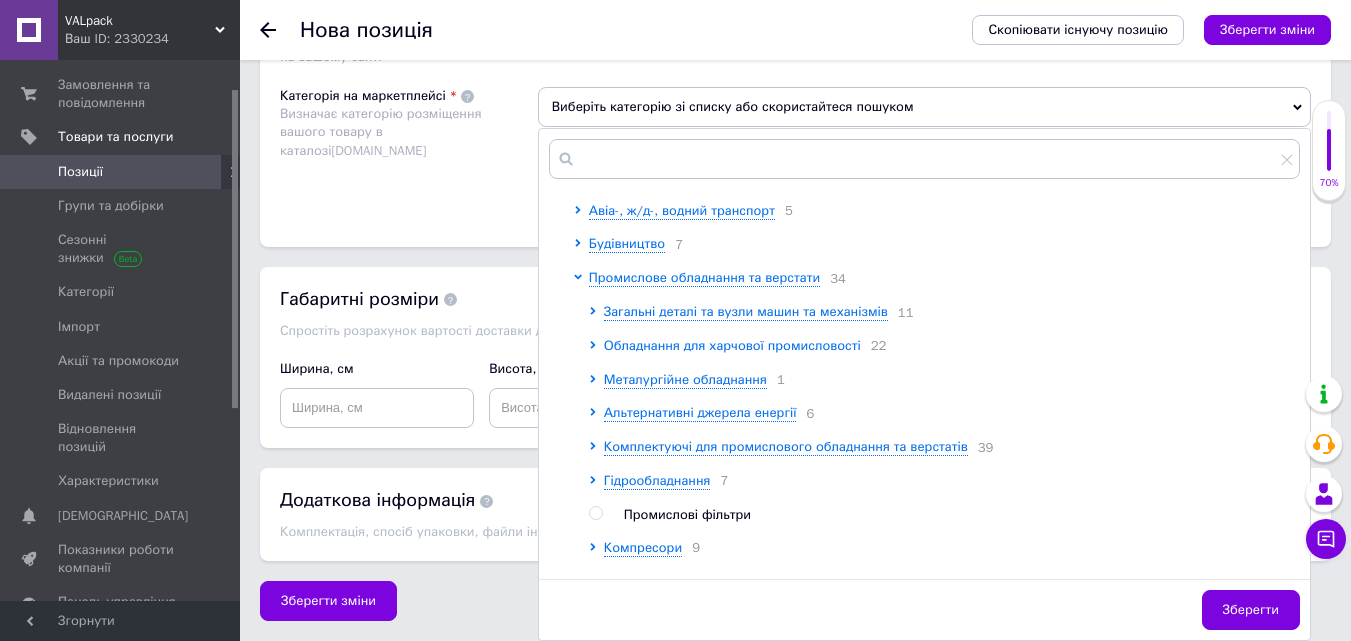 click 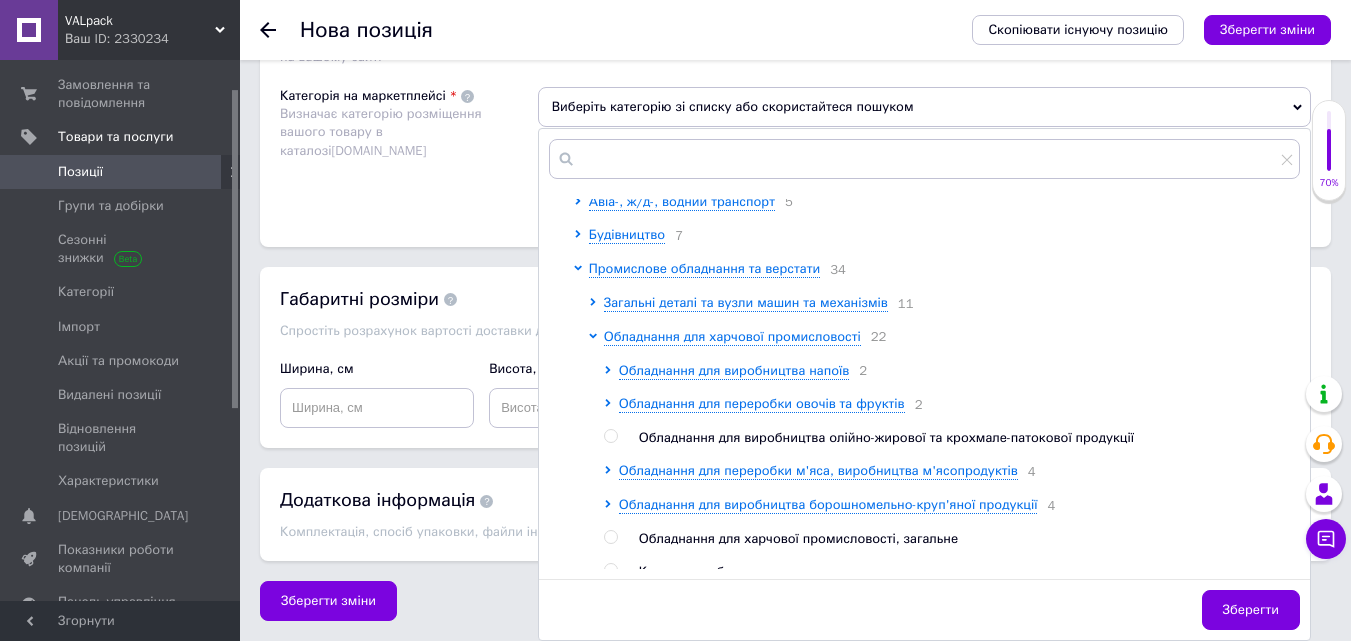 scroll, scrollTop: 300, scrollLeft: 0, axis: vertical 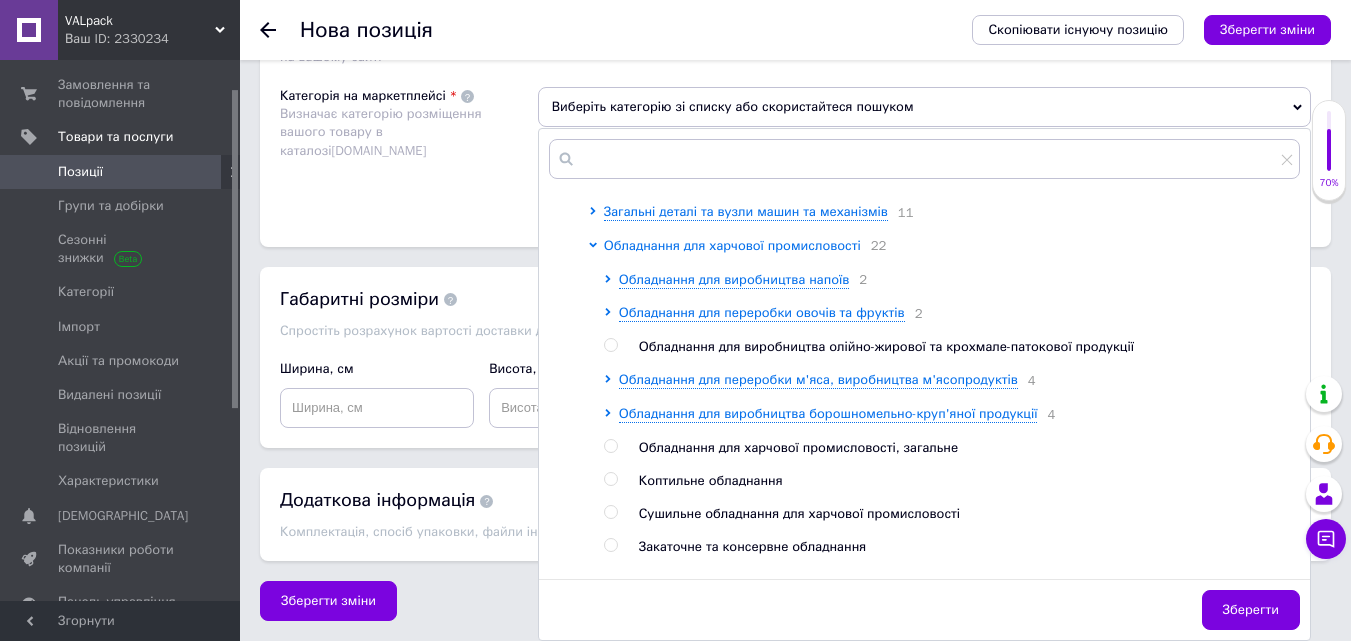 click 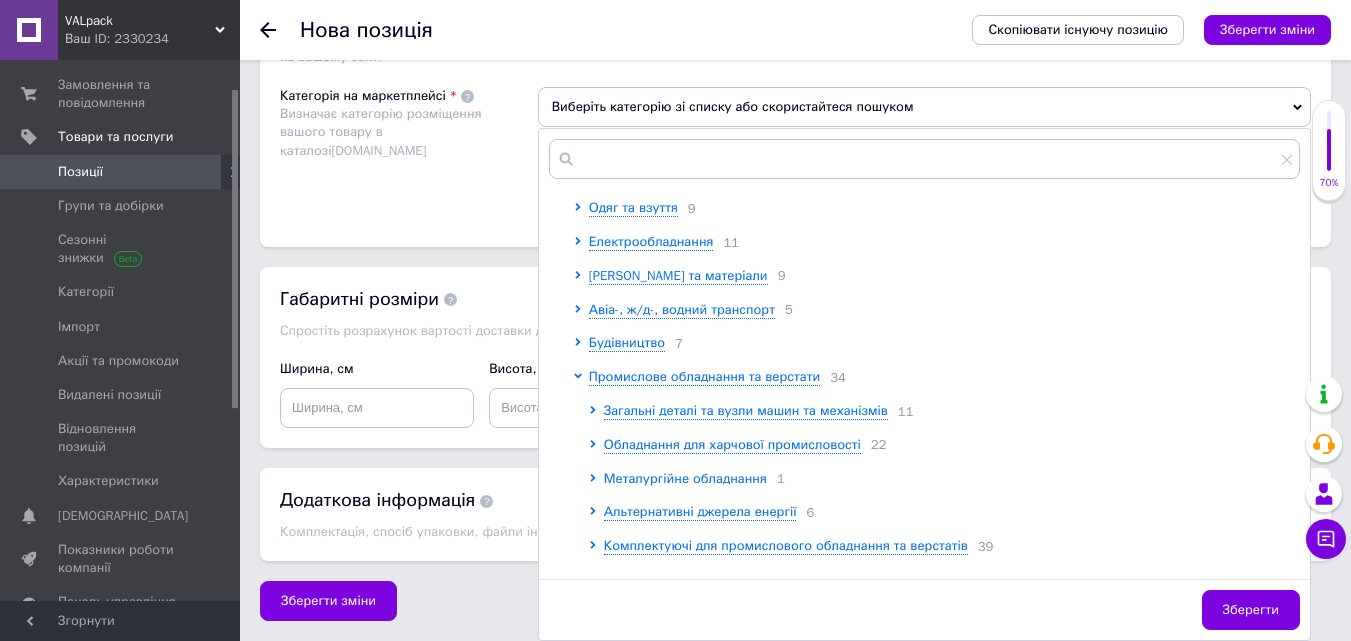 scroll, scrollTop: 100, scrollLeft: 0, axis: vertical 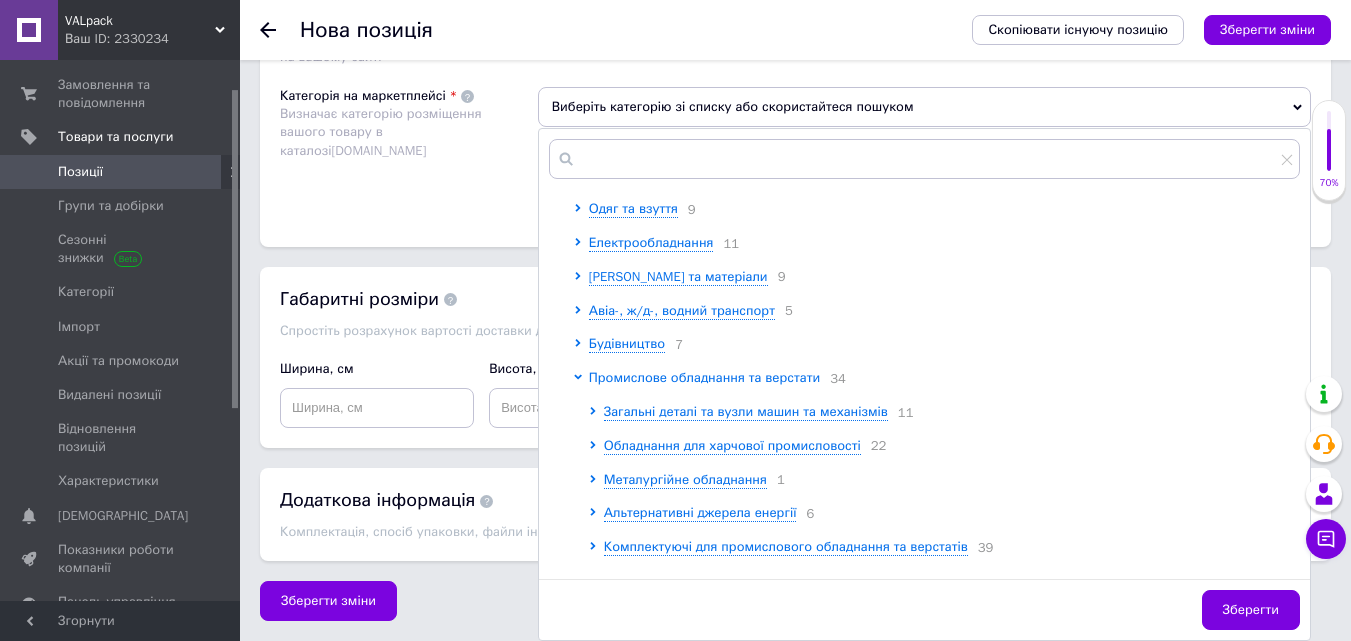 click 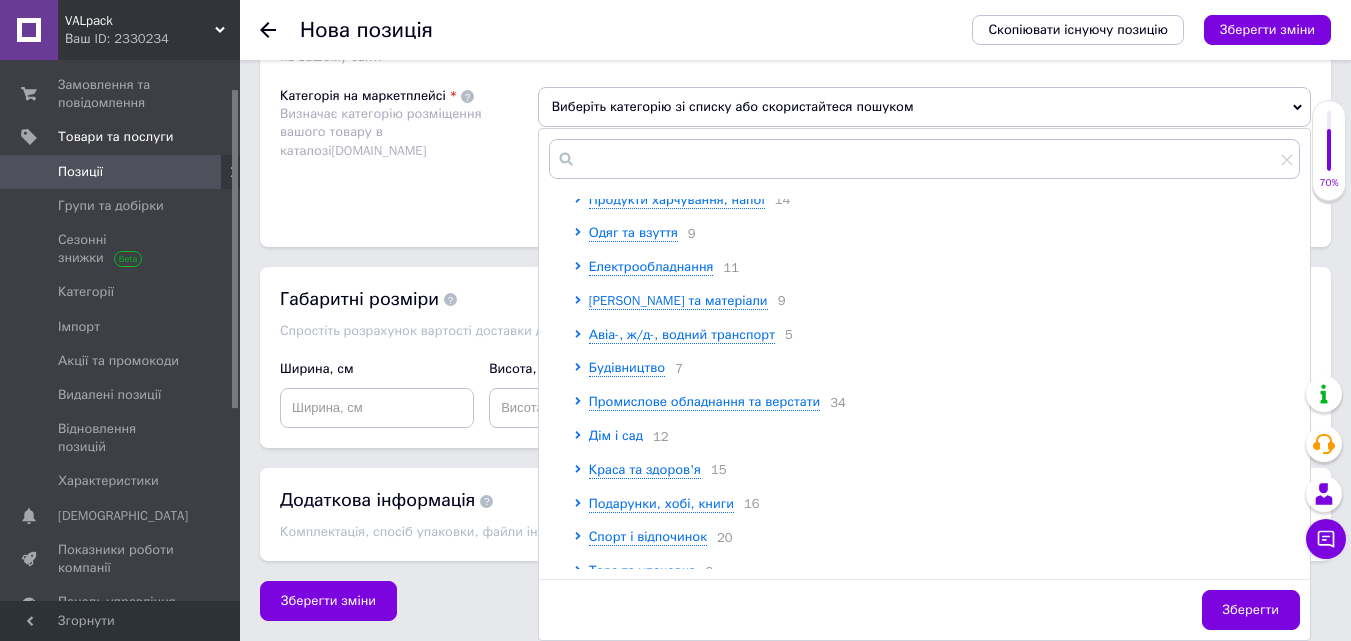 scroll, scrollTop: 0, scrollLeft: 0, axis: both 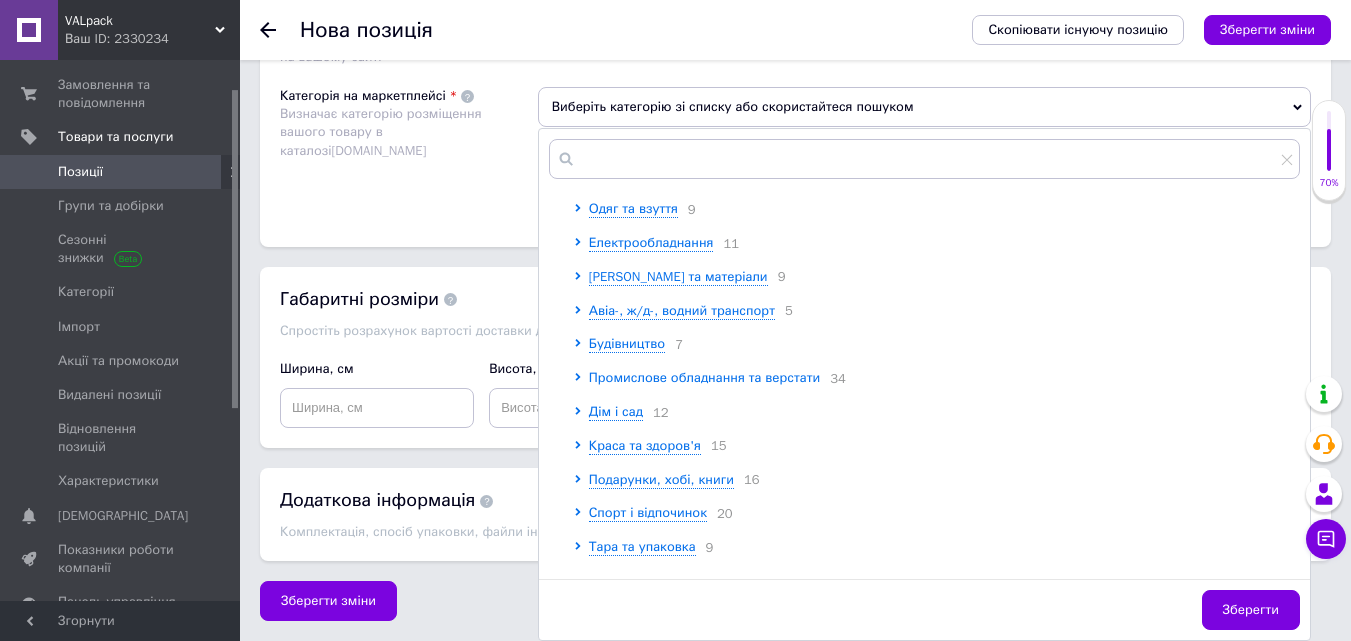 click 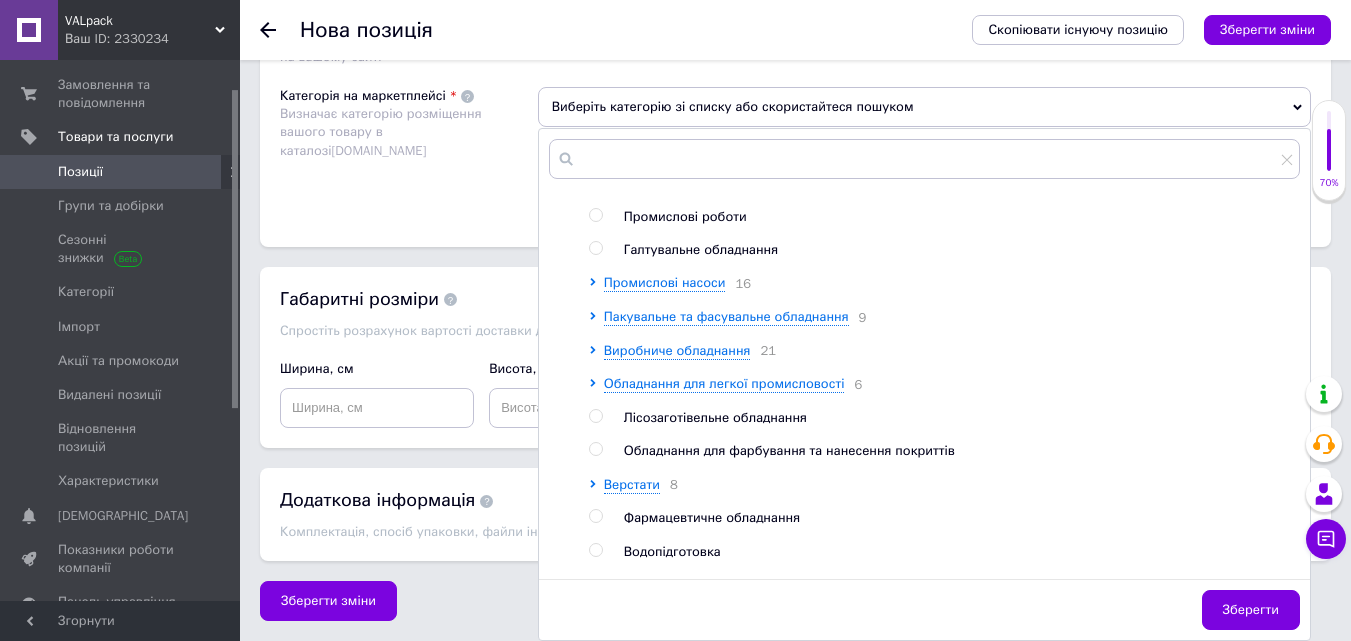 scroll, scrollTop: 1044, scrollLeft: 0, axis: vertical 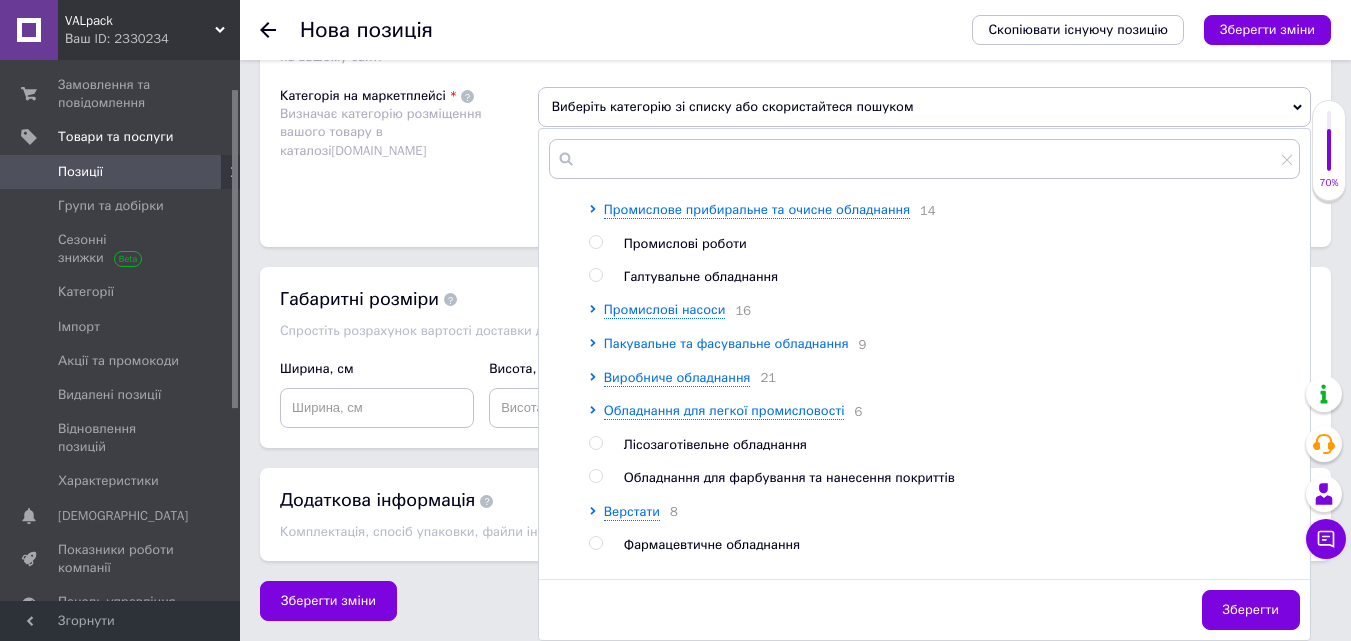 click 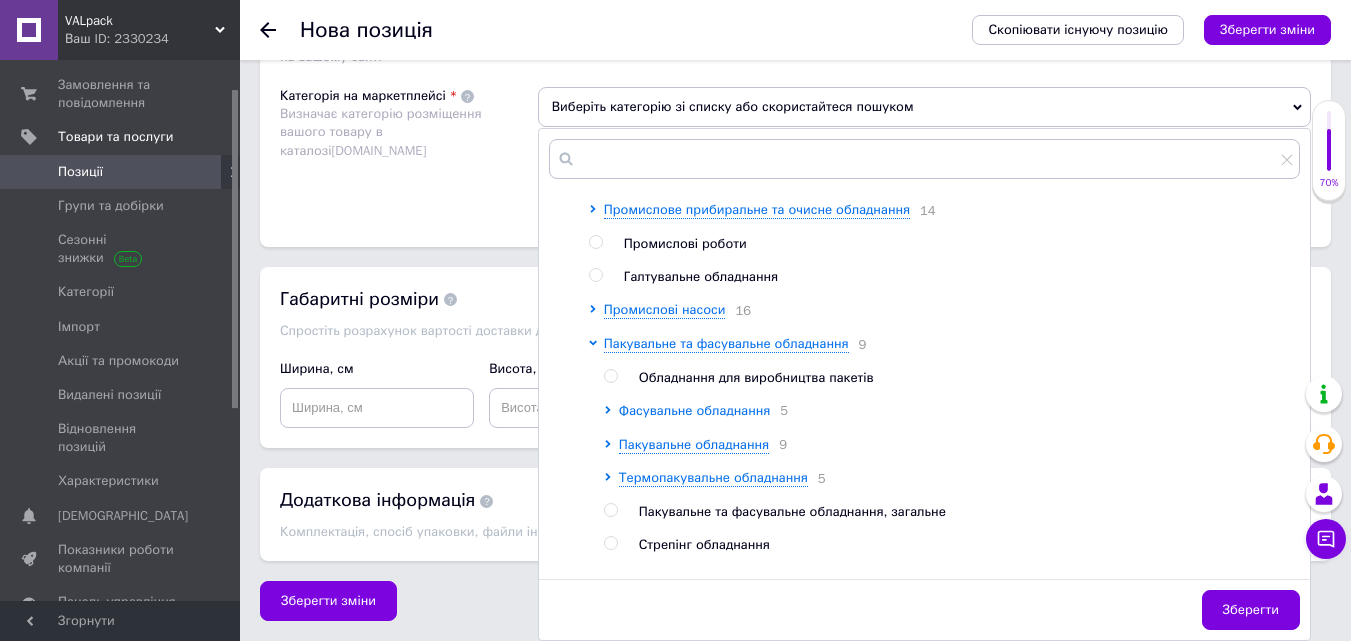 click 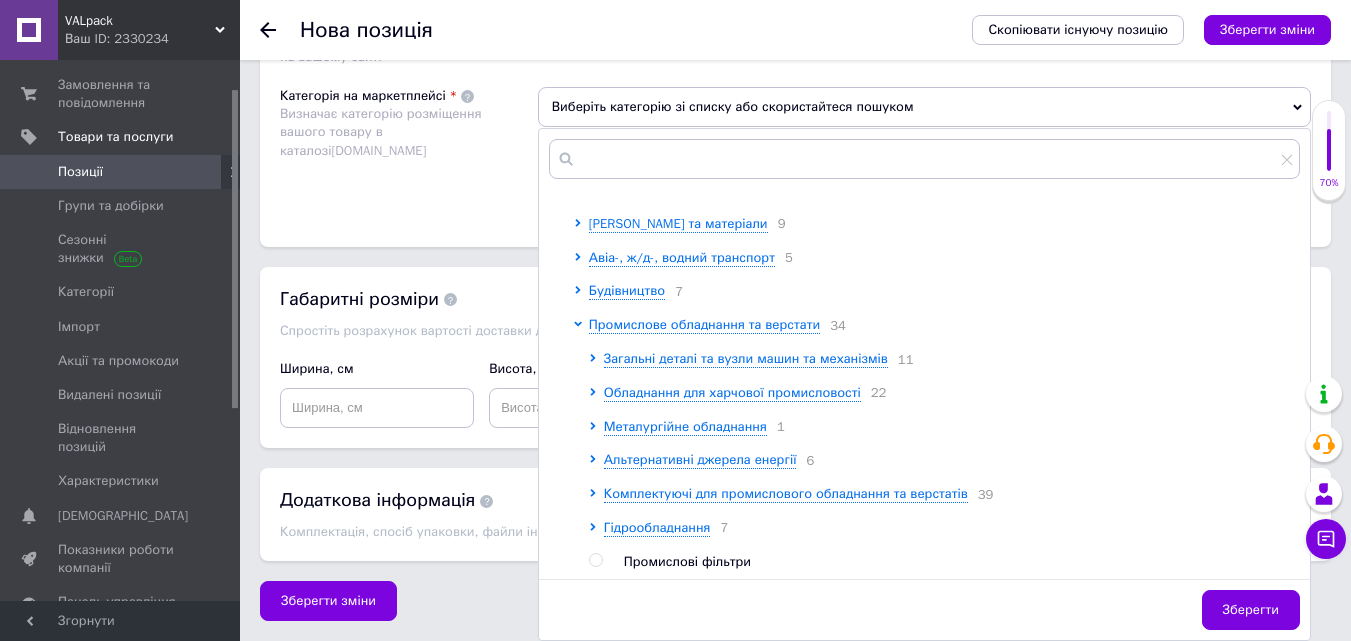 scroll, scrollTop: 200, scrollLeft: 0, axis: vertical 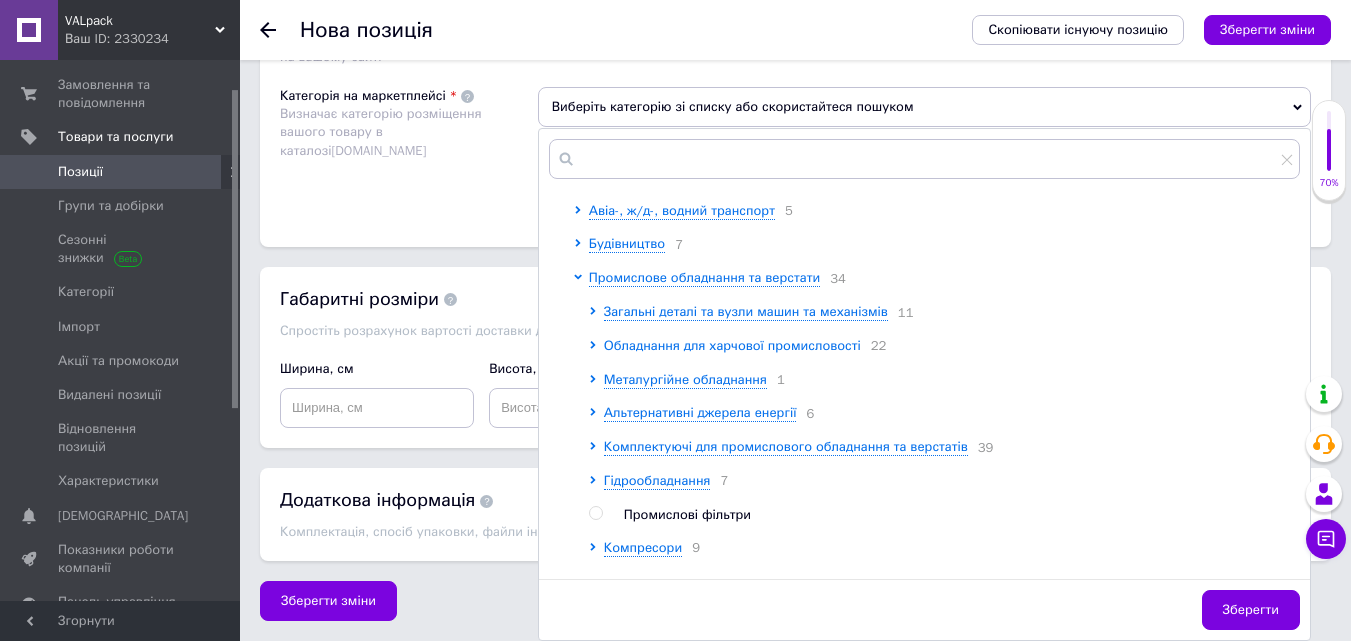 click 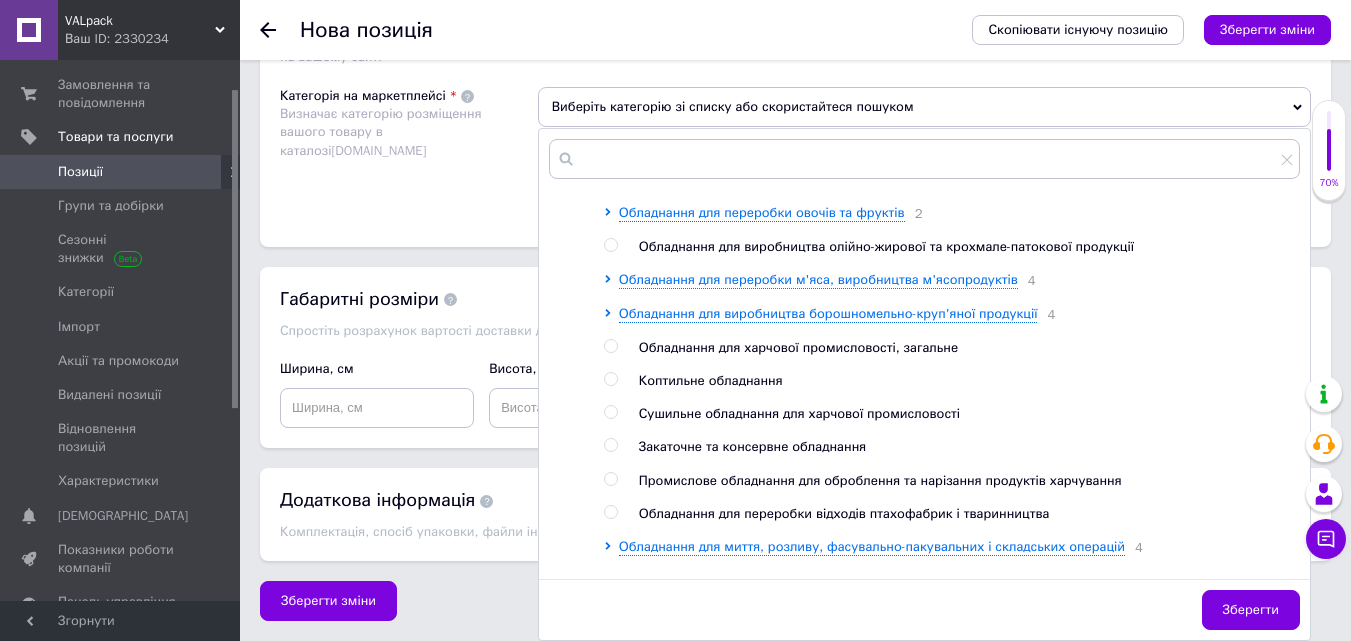 scroll, scrollTop: 500, scrollLeft: 0, axis: vertical 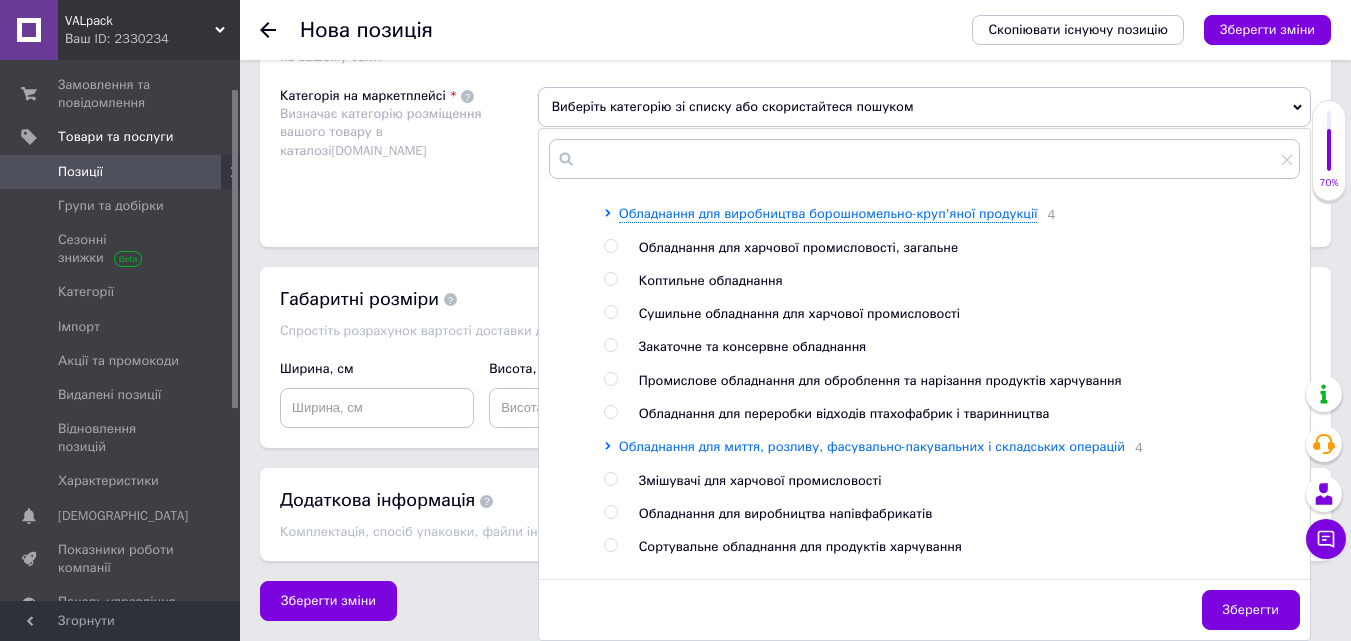 click on "Обладнання для миття, розливу, фасувально-пакувальних і складських операцій" at bounding box center [872, 446] 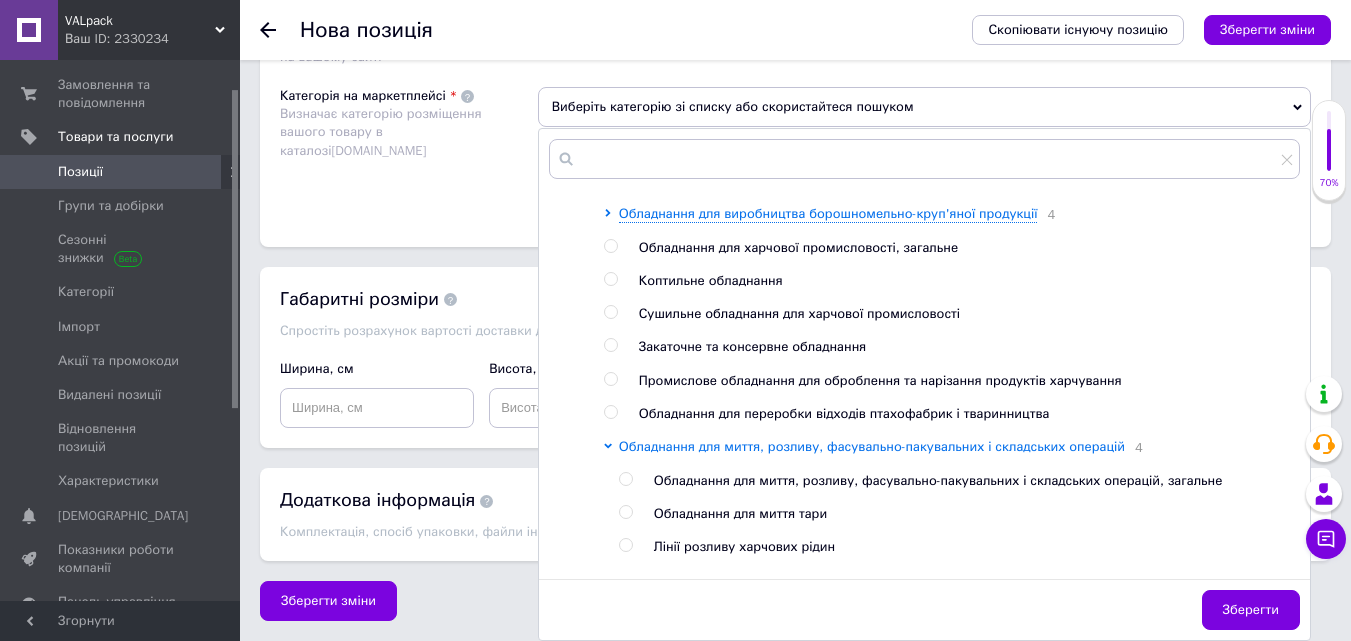 scroll, scrollTop: 600, scrollLeft: 0, axis: vertical 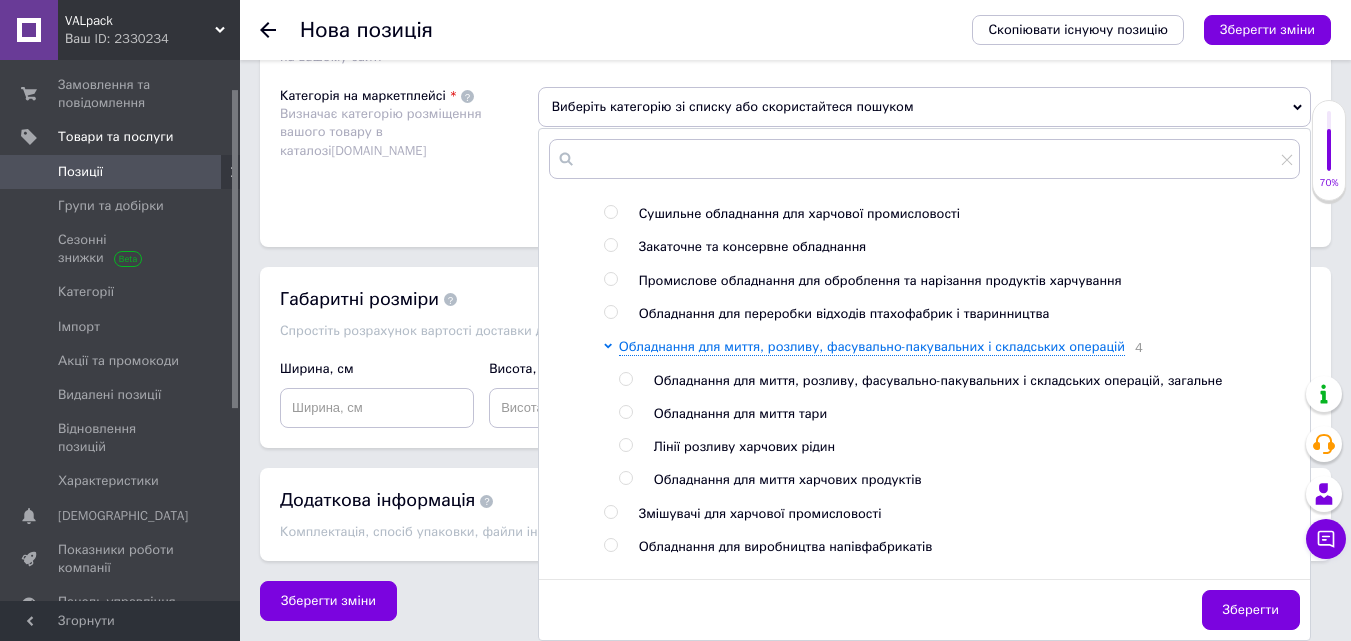 click at bounding box center (626, 445) 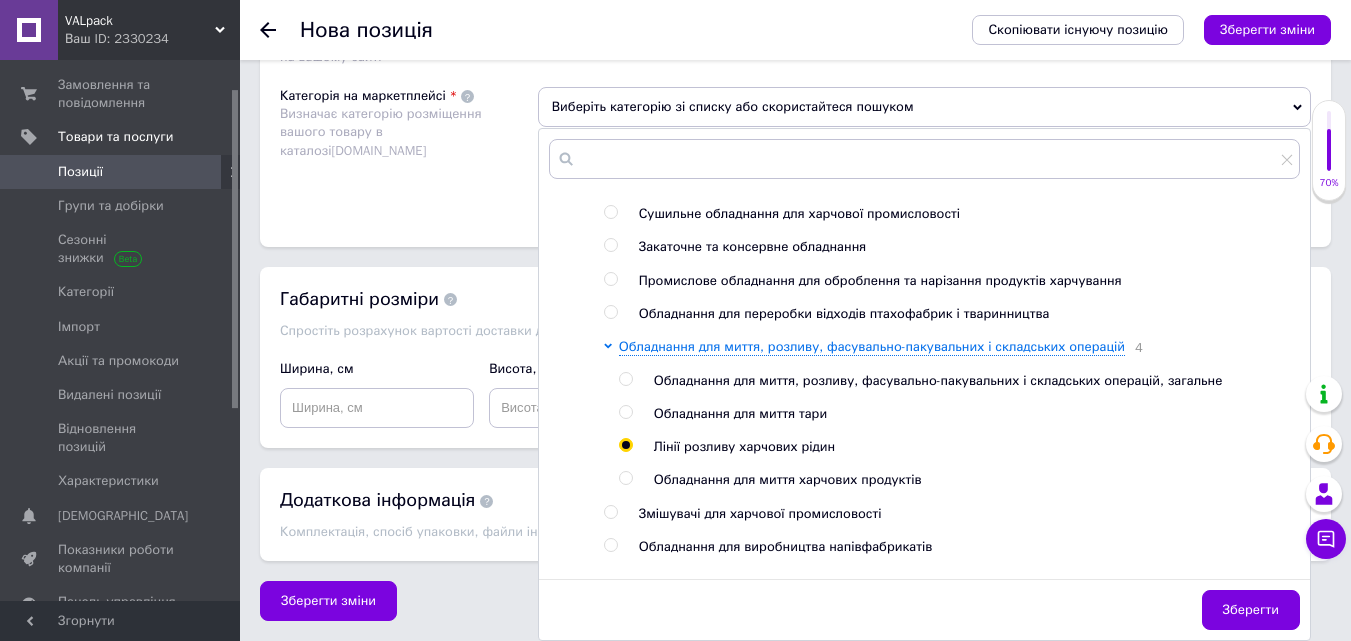 radio on "true" 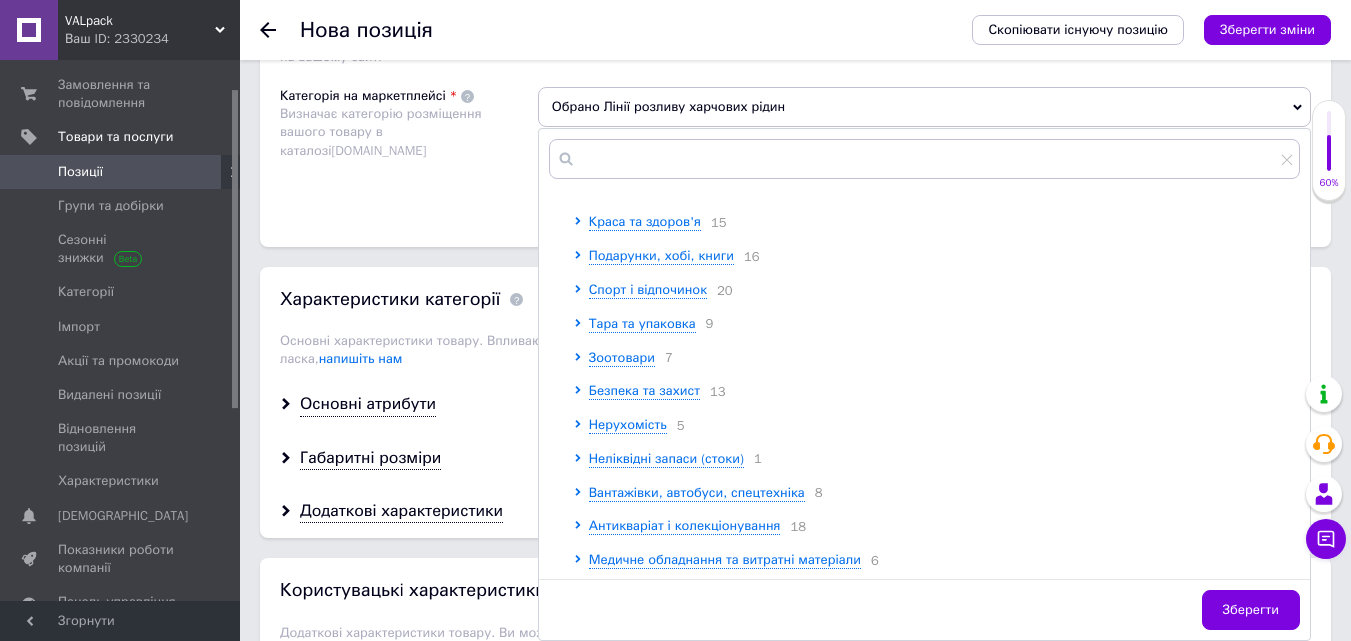 scroll, scrollTop: 3200, scrollLeft: 0, axis: vertical 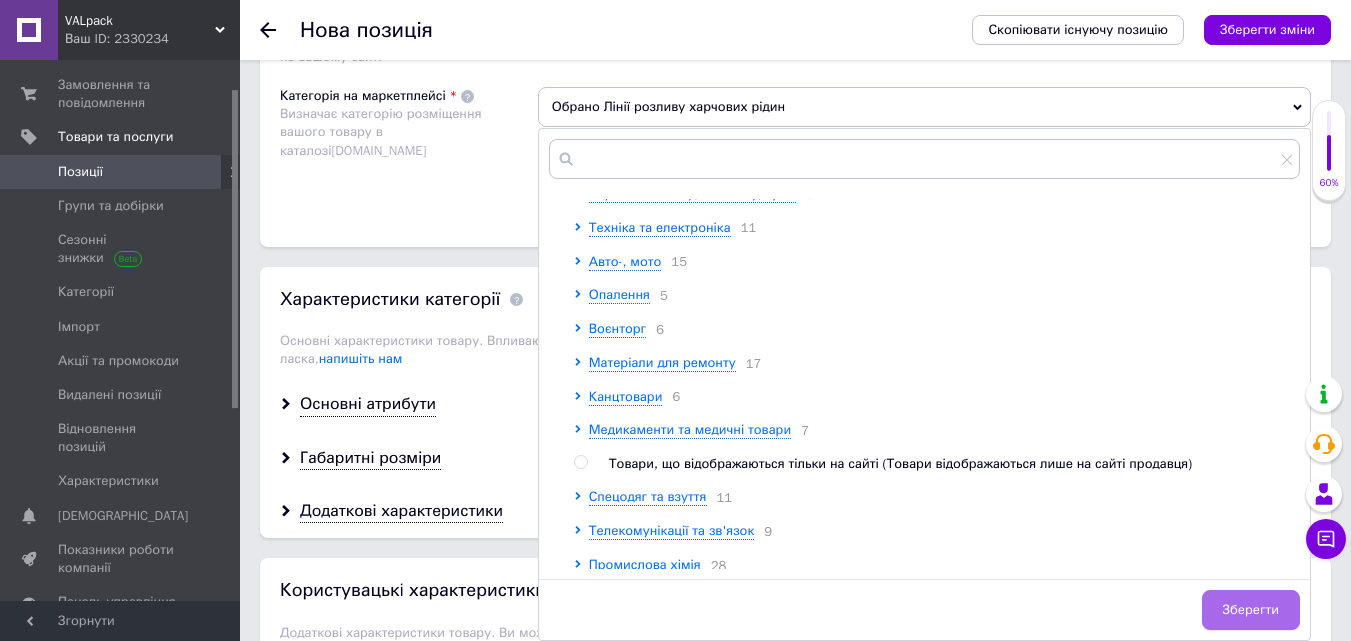 click on "Зберегти" at bounding box center (1251, 610) 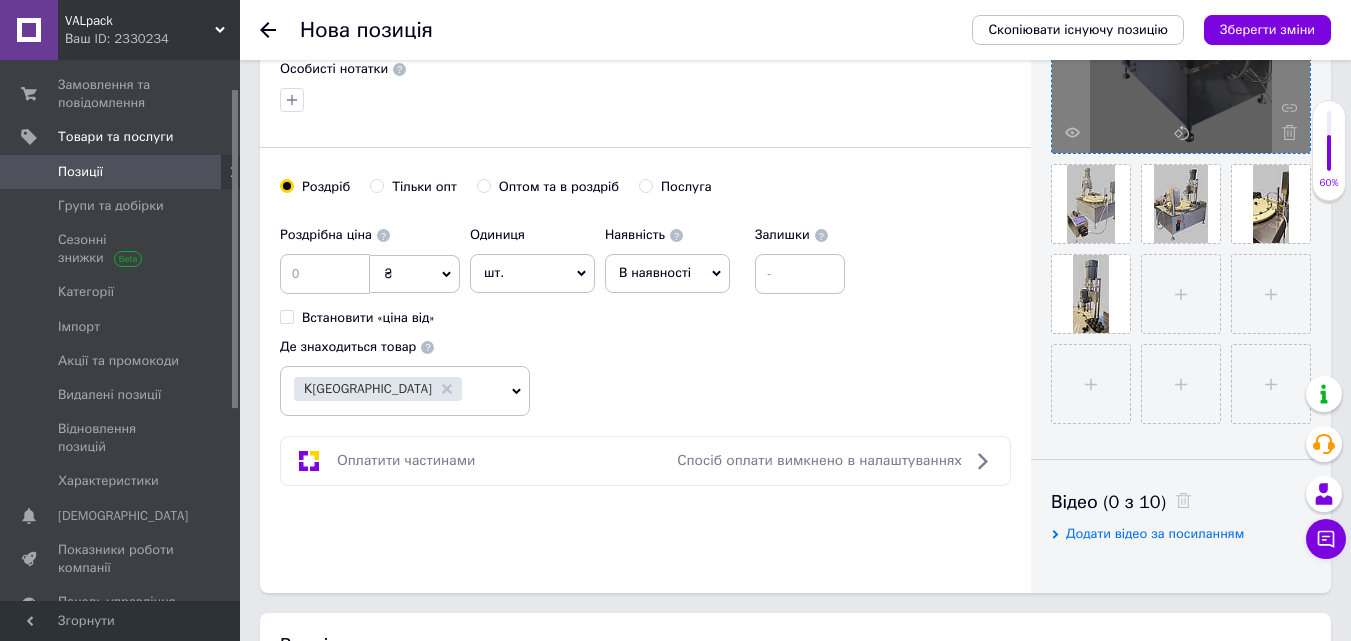 scroll, scrollTop: 646, scrollLeft: 0, axis: vertical 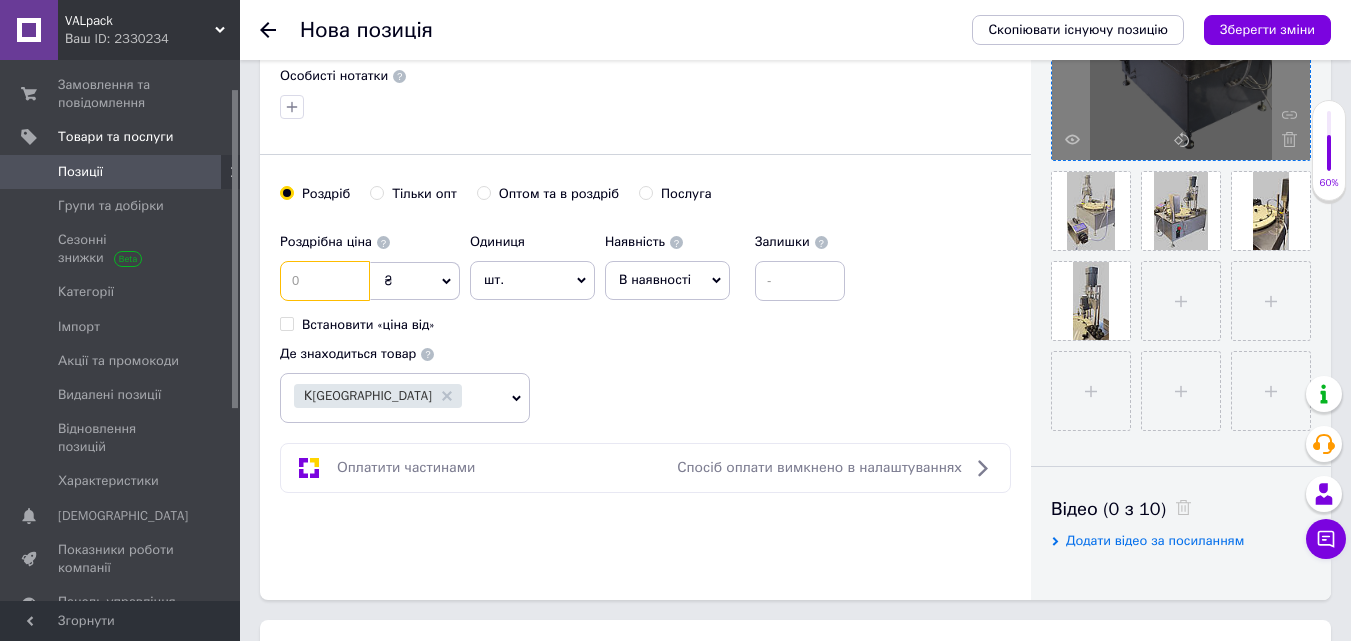 click at bounding box center (325, 281) 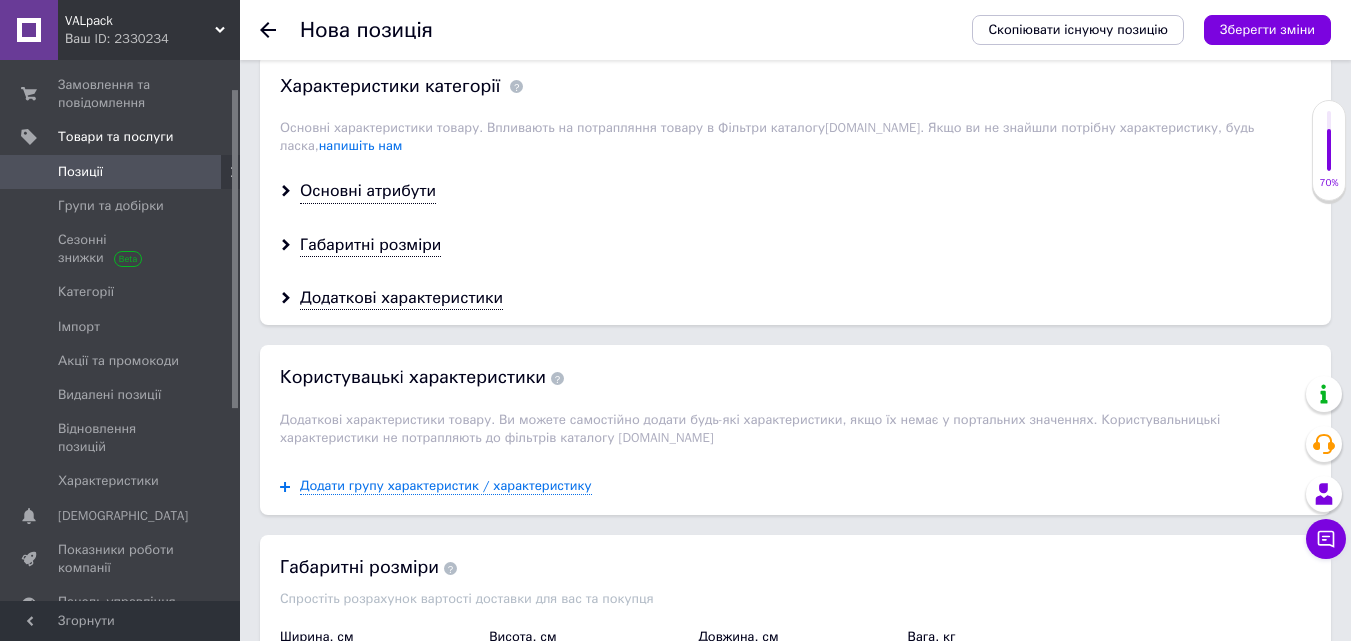 scroll, scrollTop: 1746, scrollLeft: 0, axis: vertical 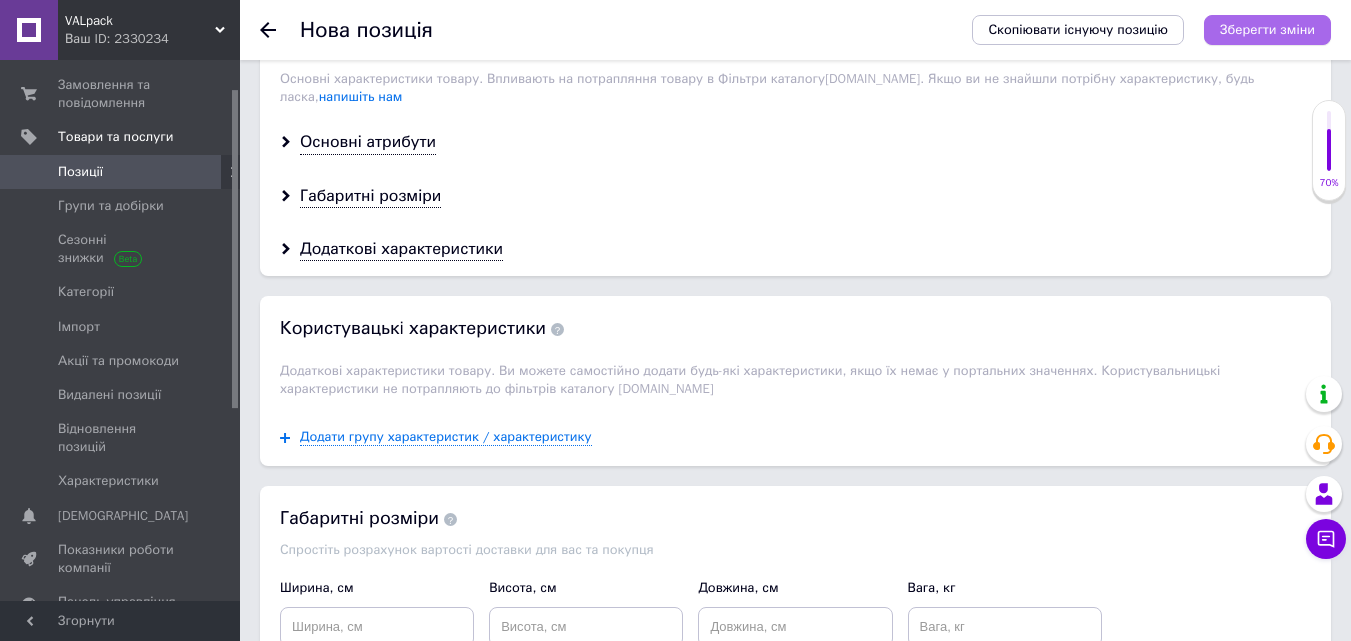 type on "235000" 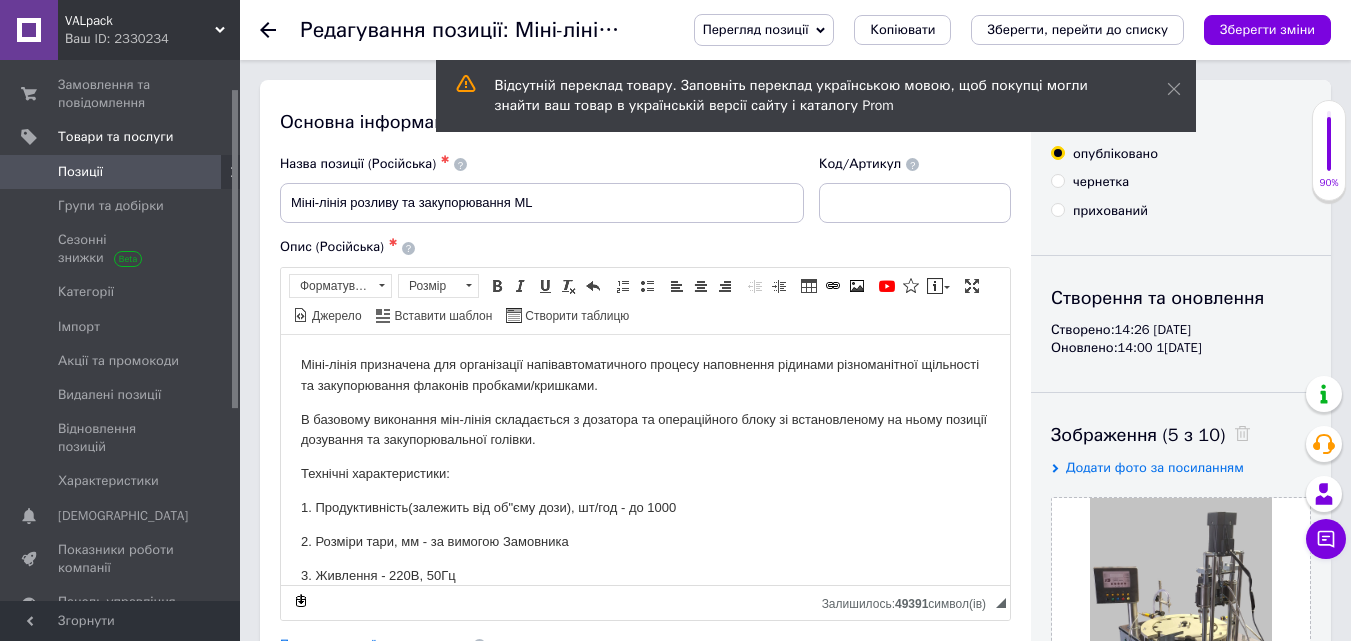 scroll, scrollTop: 0, scrollLeft: 0, axis: both 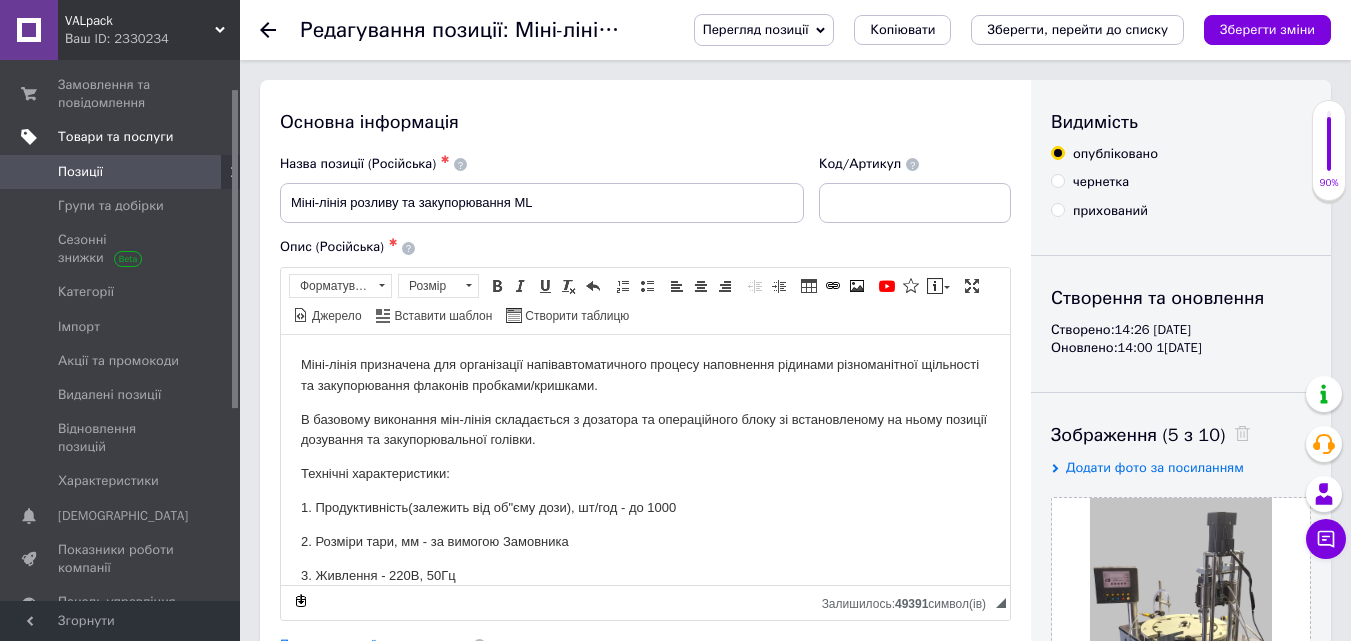 click on "Товари та послуги" at bounding box center [115, 137] 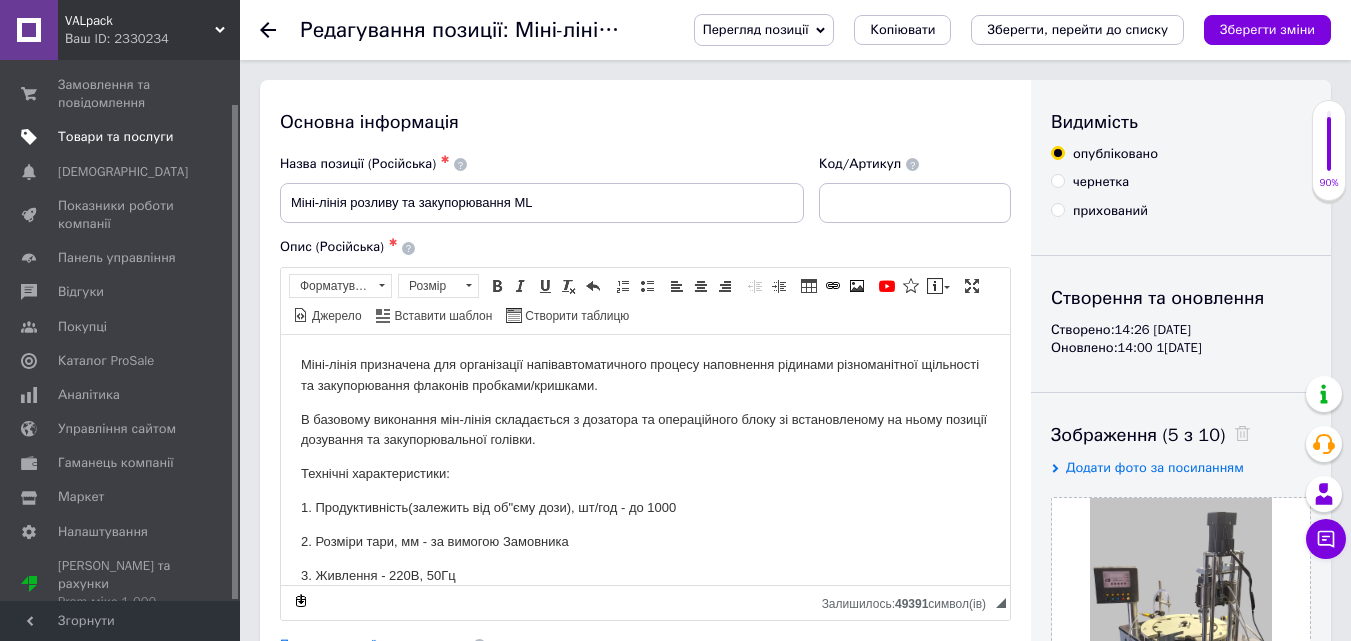 click on "Товари та послуги" at bounding box center [115, 137] 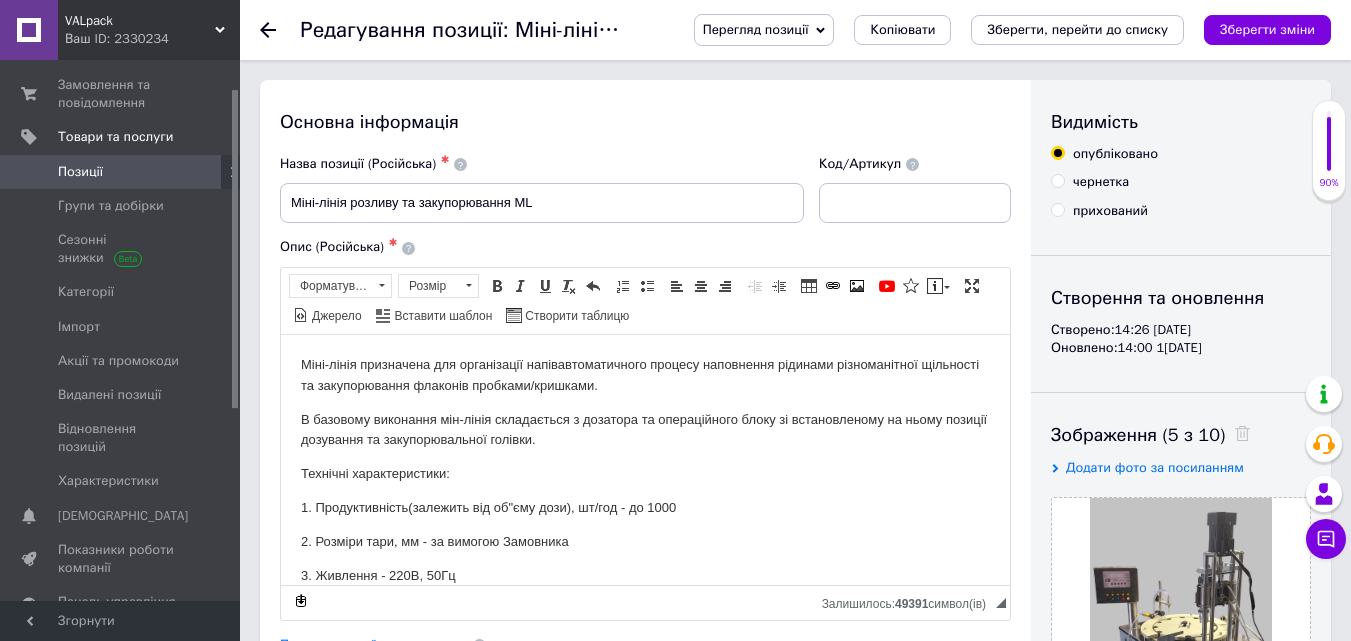 click on "Позиції" at bounding box center (80, 172) 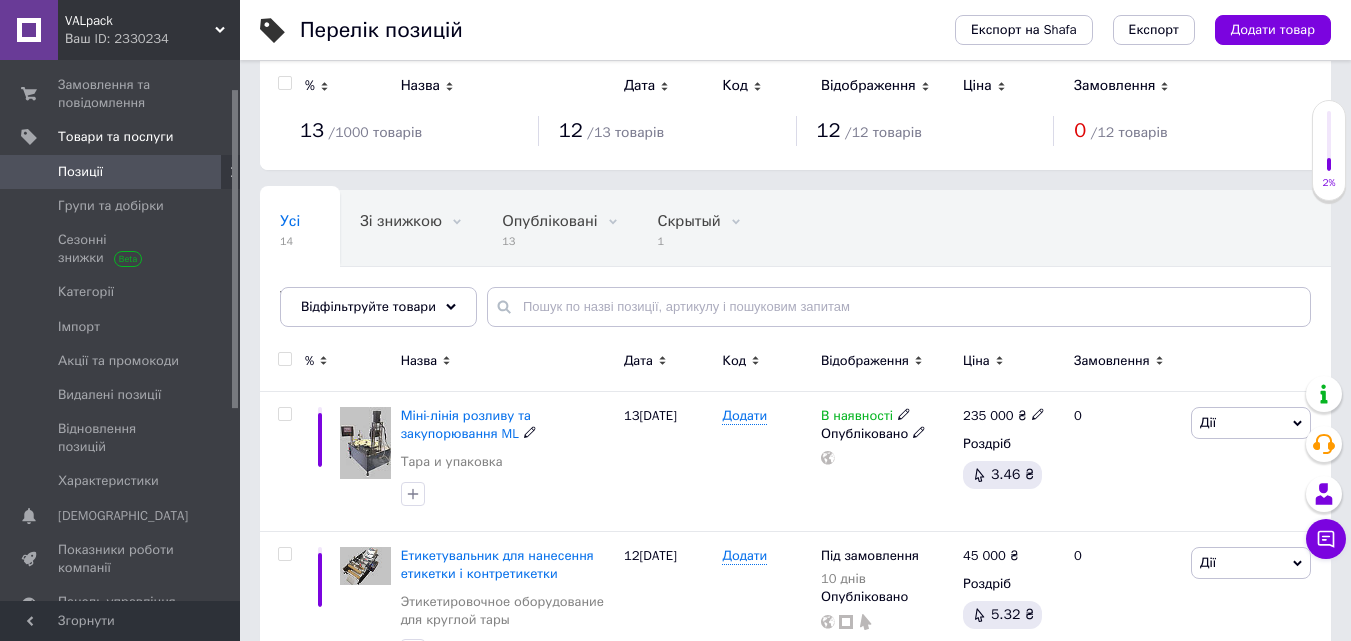 scroll, scrollTop: 0, scrollLeft: 0, axis: both 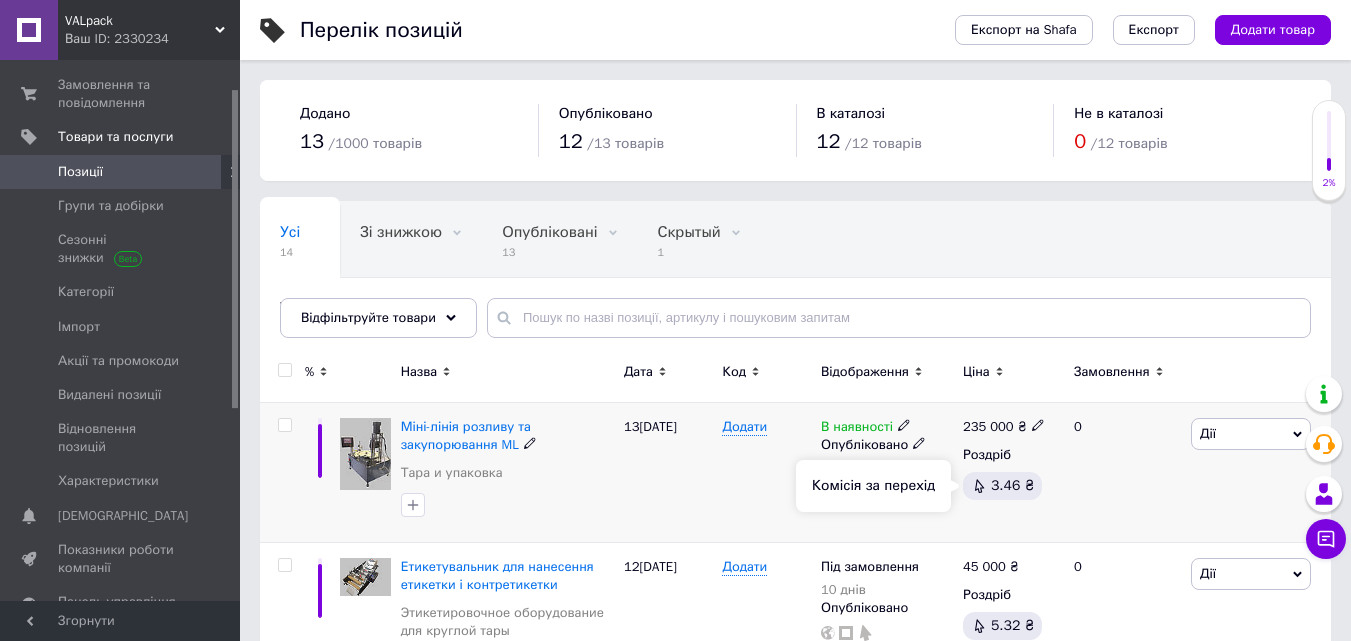 click on "3.46 ₴" at bounding box center [1012, 485] 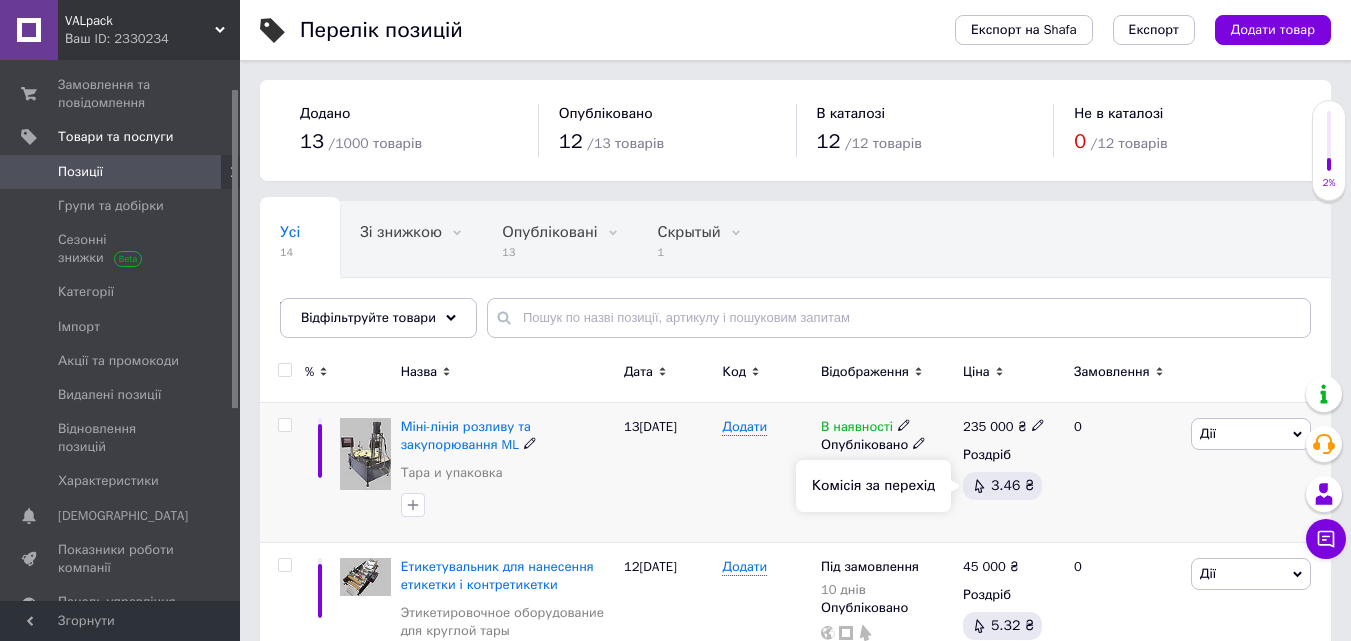 click 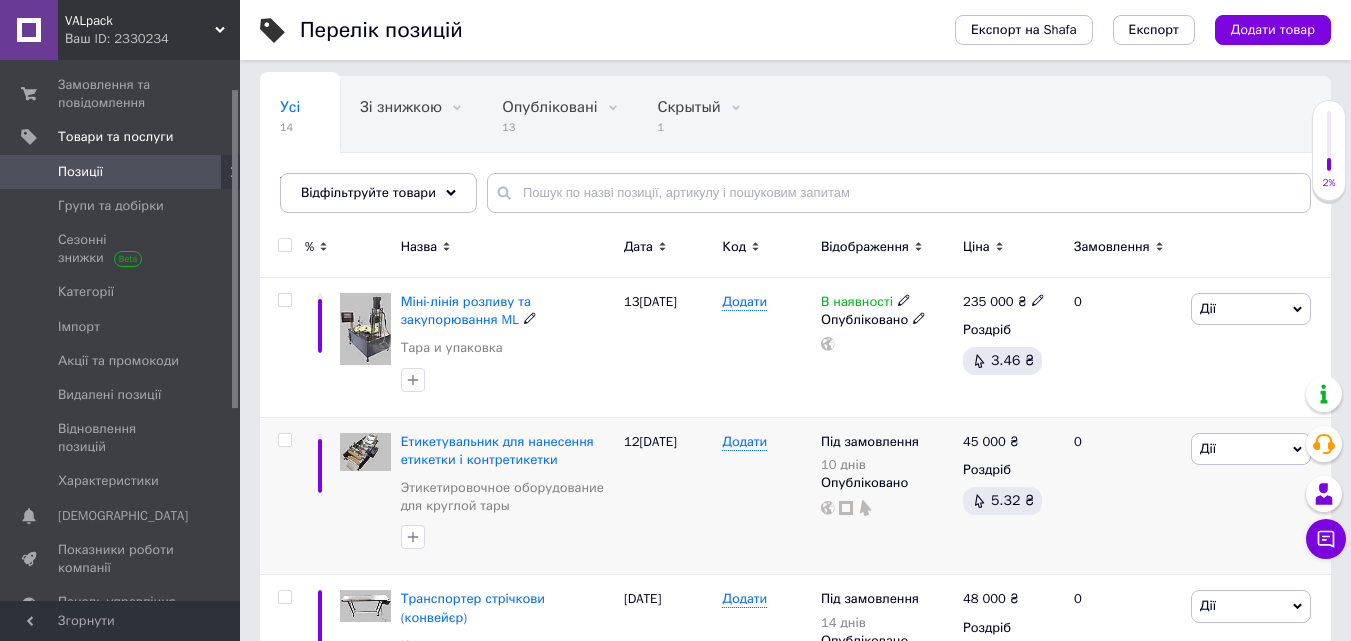 scroll, scrollTop: 100, scrollLeft: 0, axis: vertical 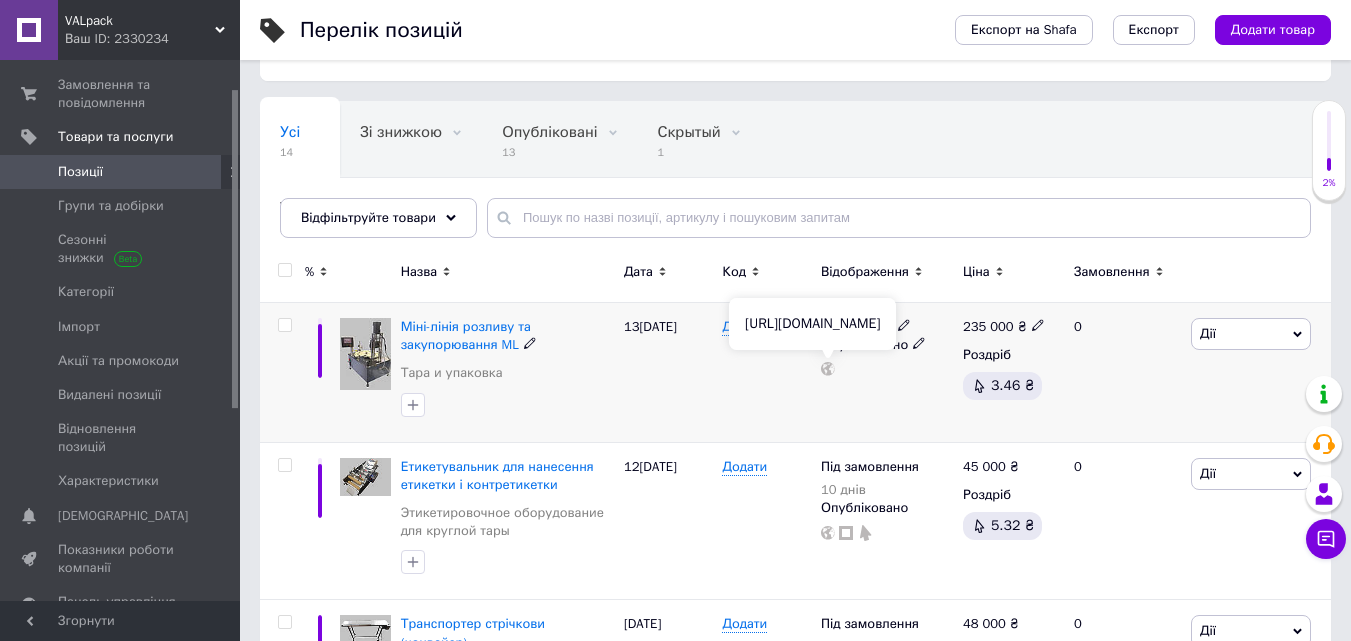 click 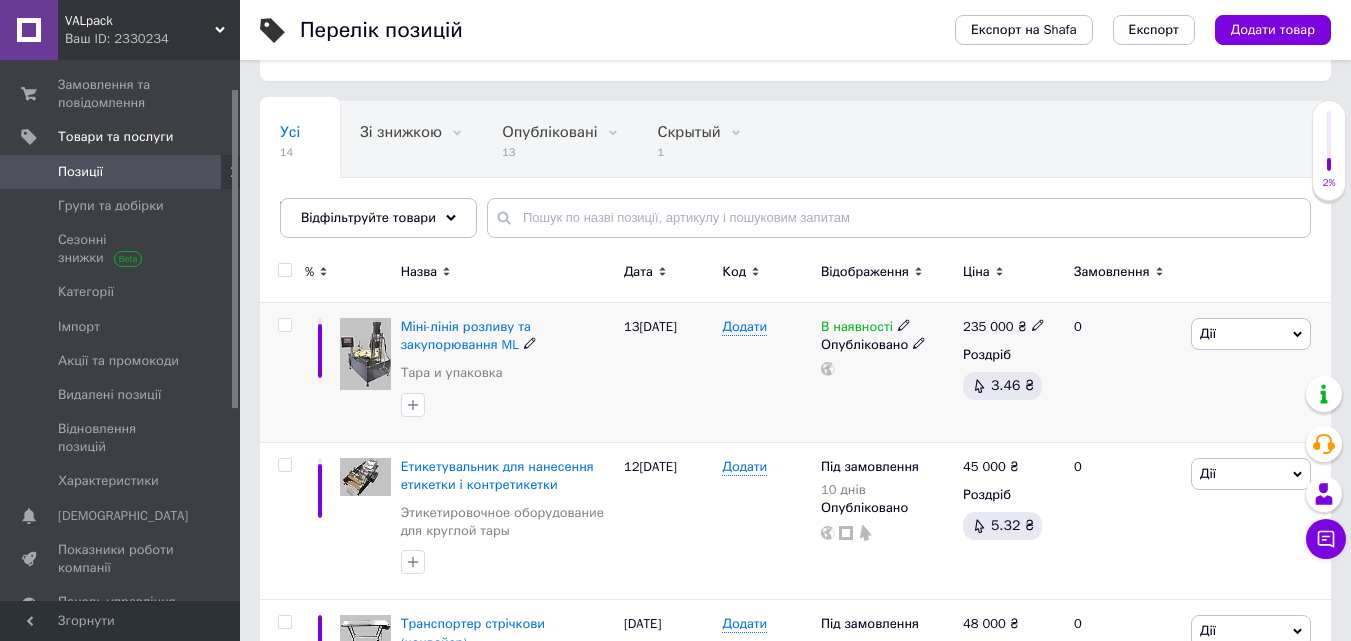 click on "13[DATE]" at bounding box center (668, 373) 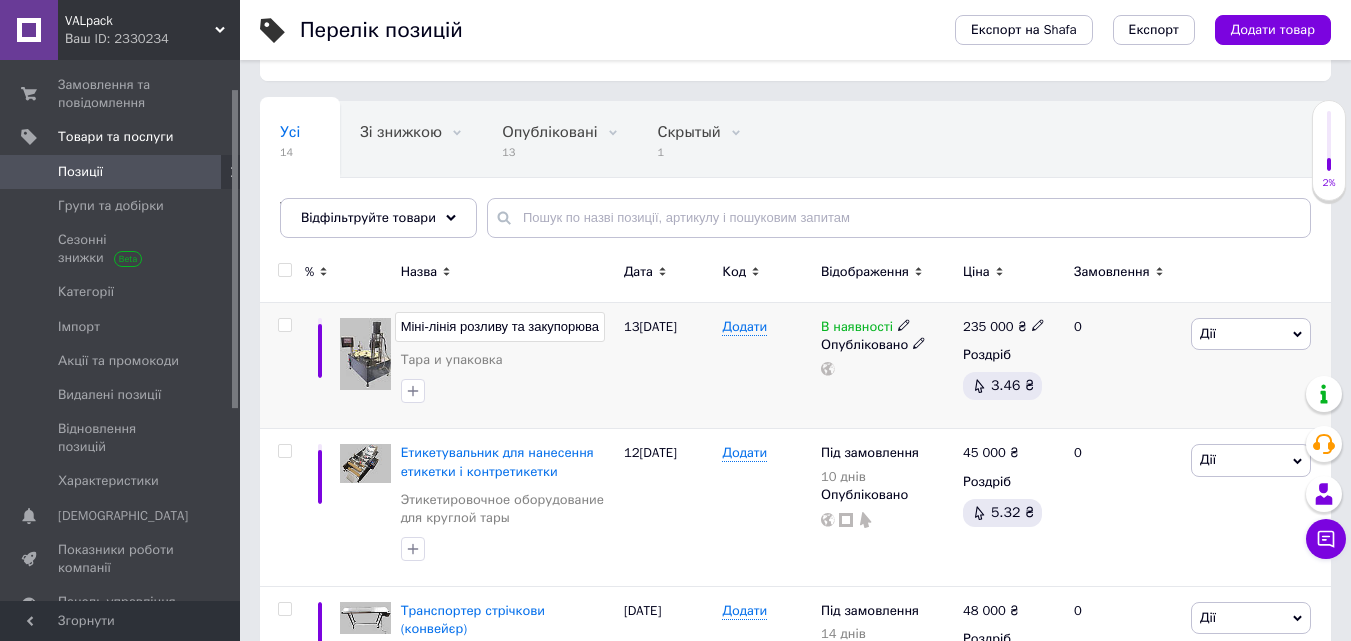 scroll, scrollTop: 0, scrollLeft: 44, axis: horizontal 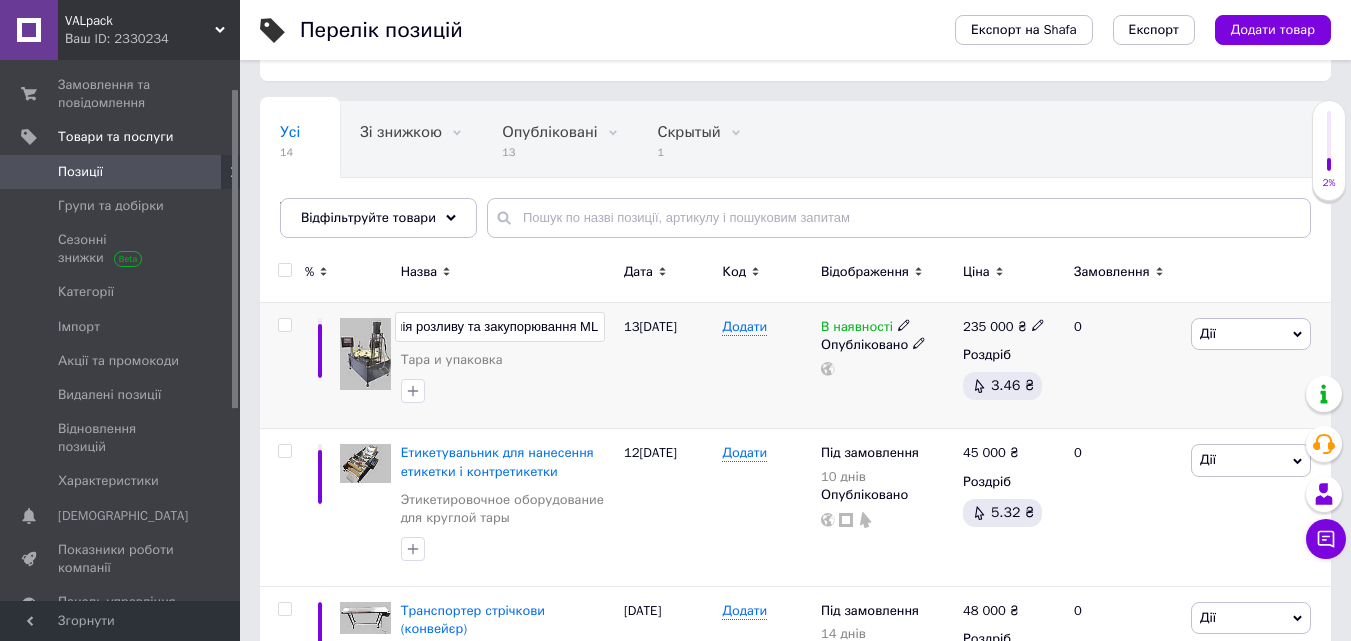click at bounding box center [507, 391] 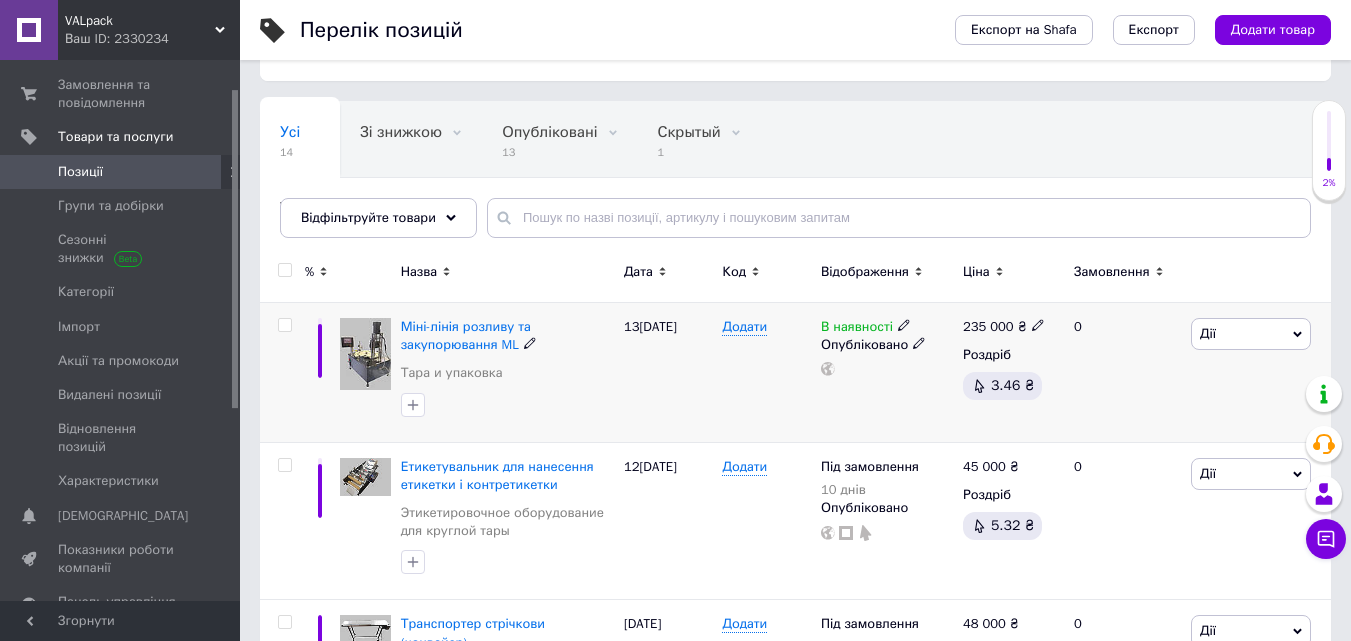 click 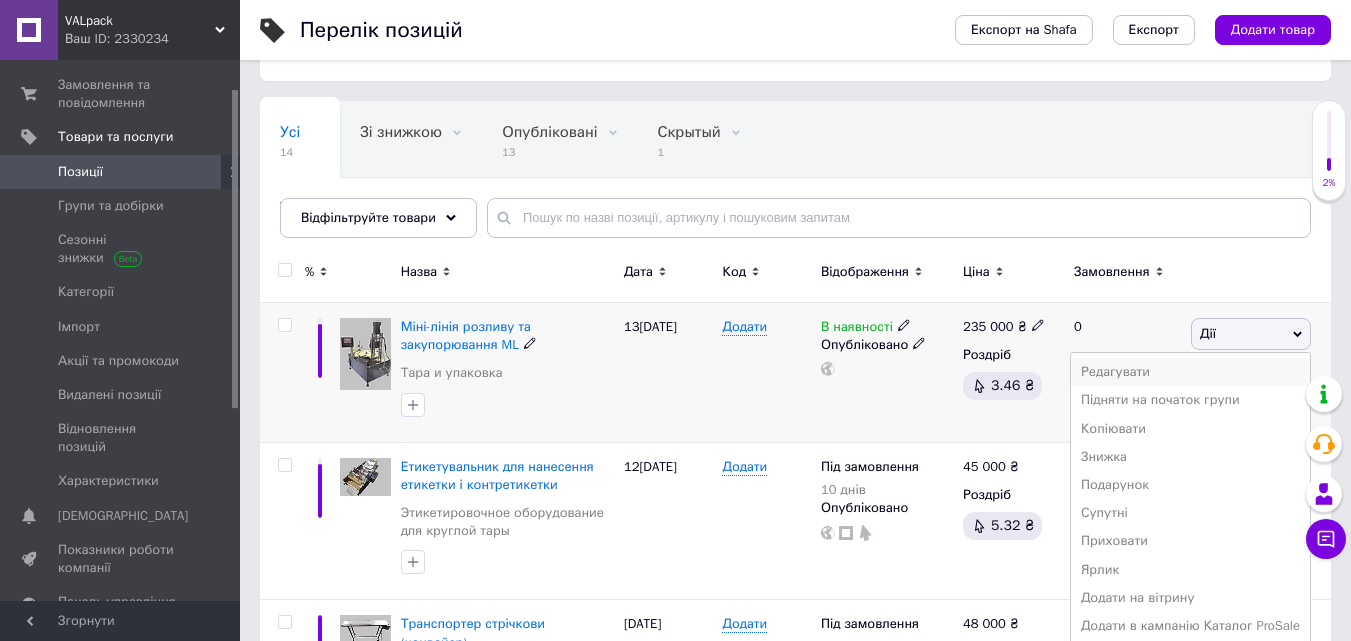 click on "Редагувати" at bounding box center (1190, 372) 